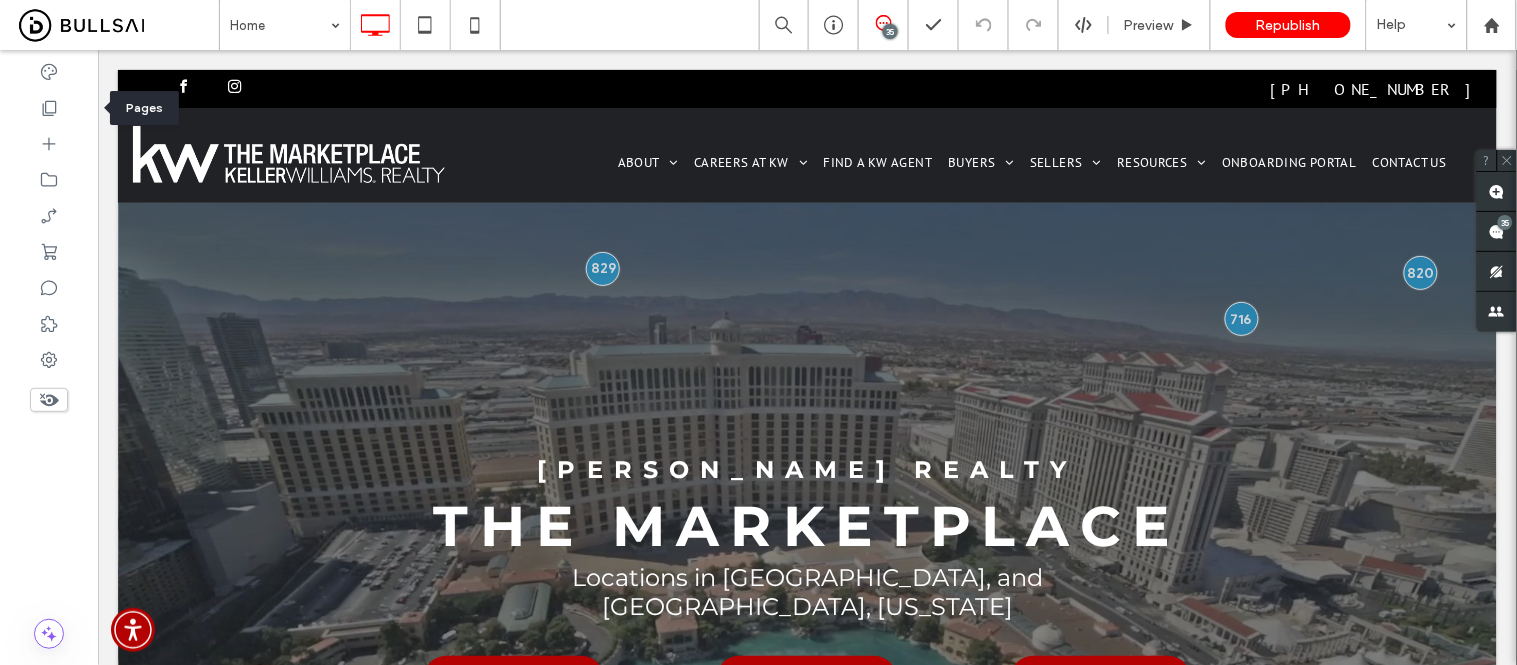 scroll, scrollTop: 0, scrollLeft: 0, axis: both 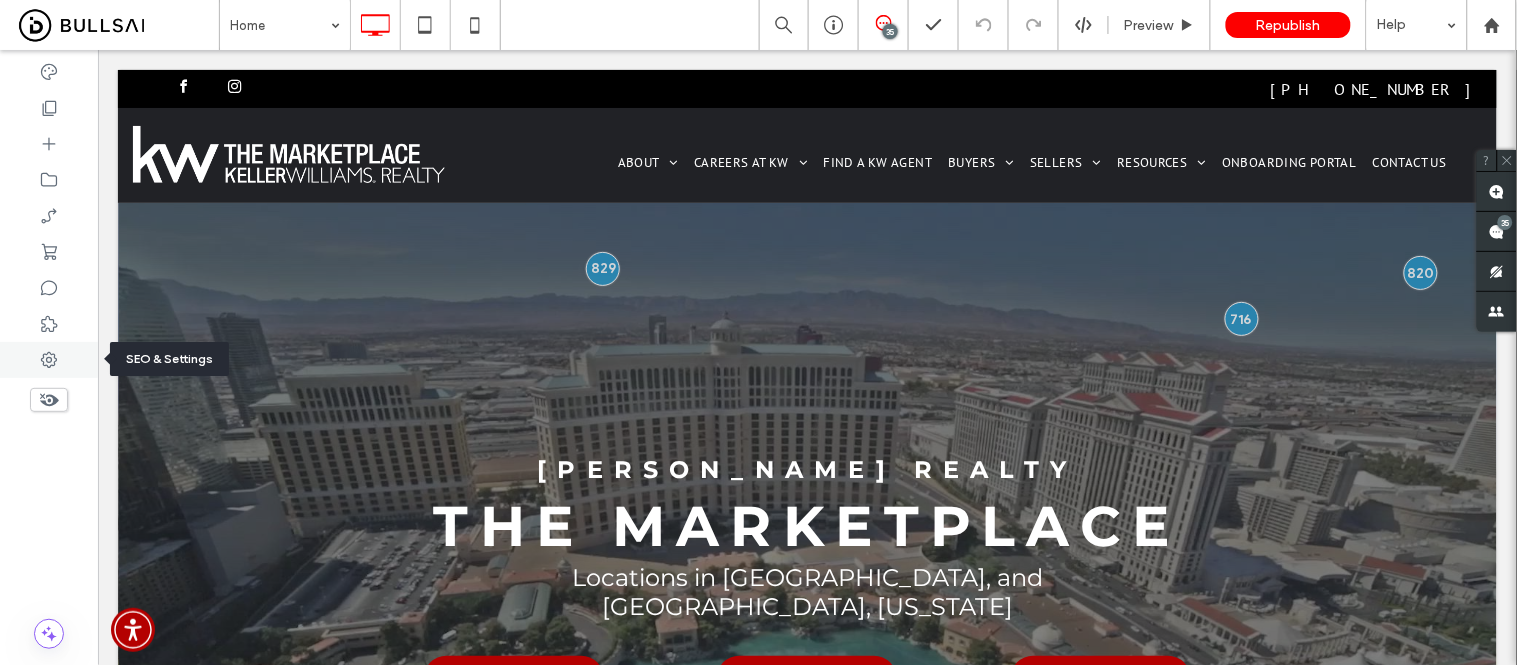 click 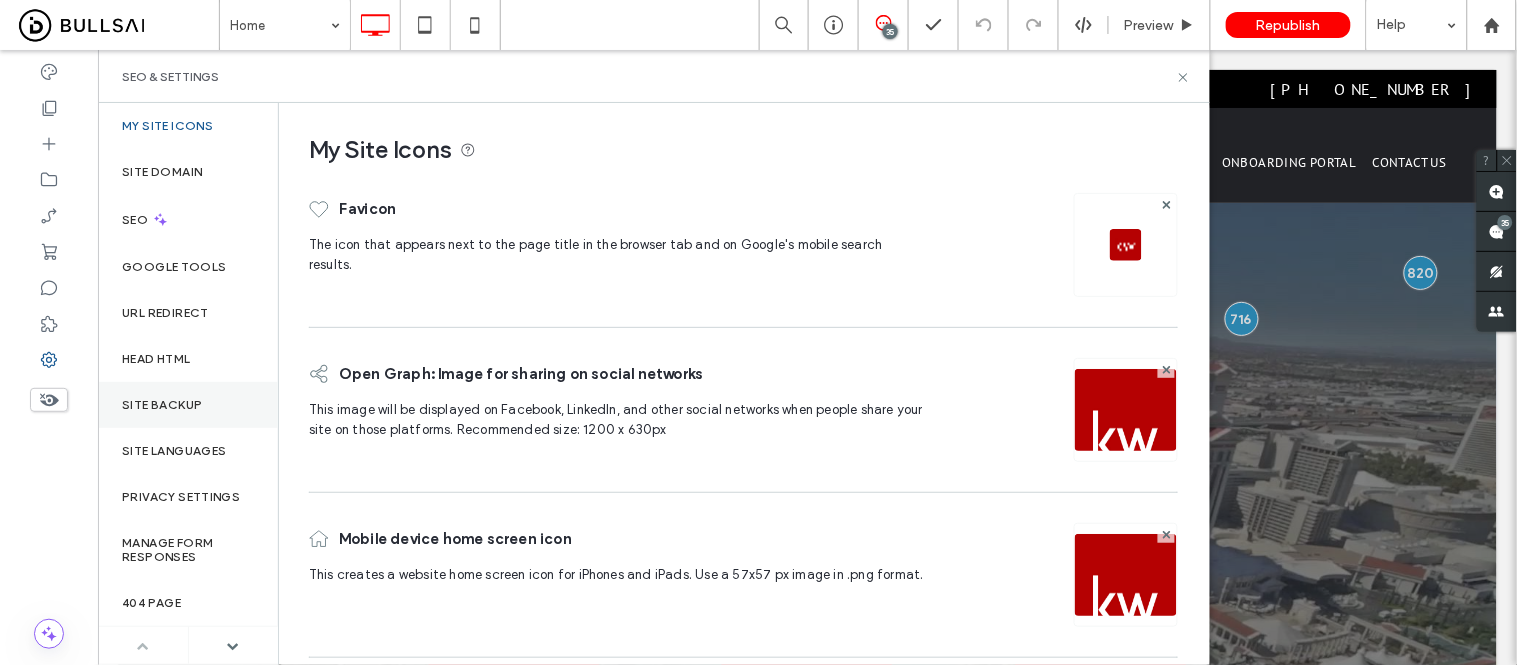 click on "Site Backup" at bounding box center [188, 405] 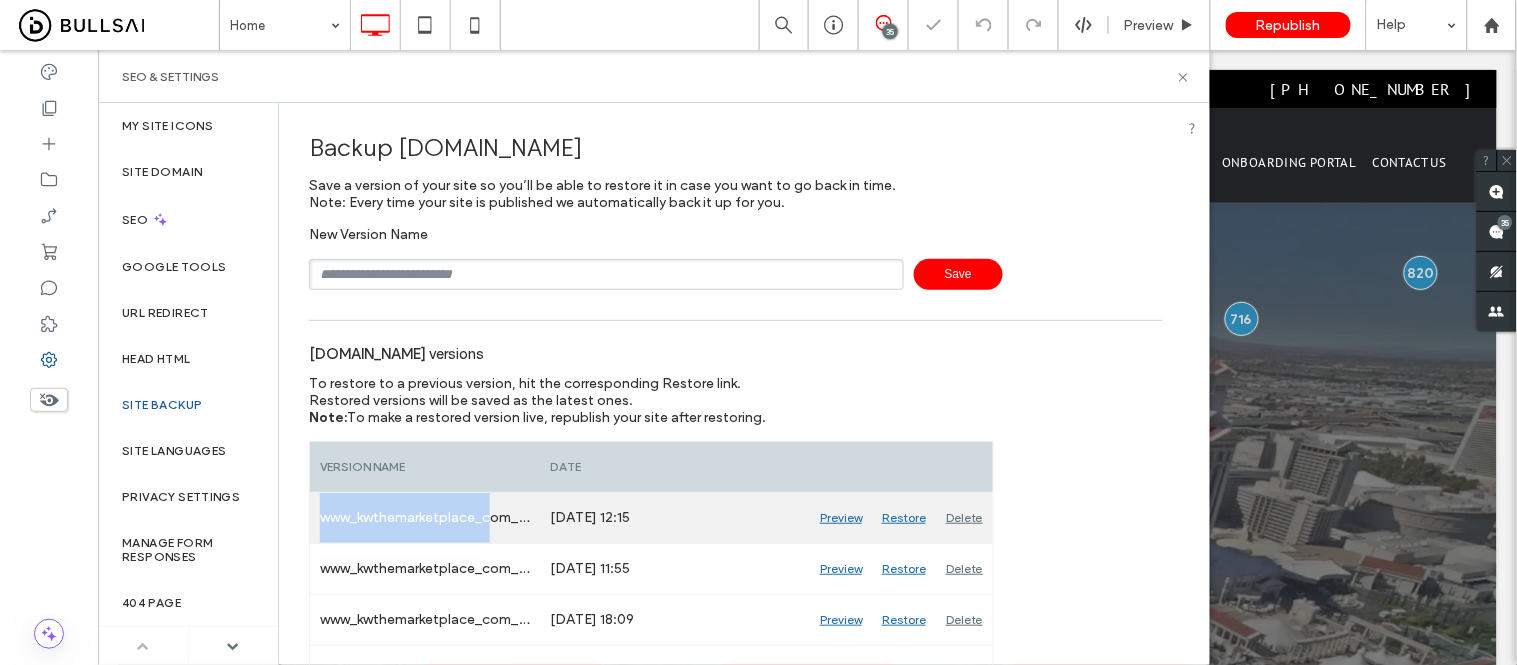 drag, startPoint x: 318, startPoint y: 514, endPoint x: 496, endPoint y: 520, distance: 178.10109 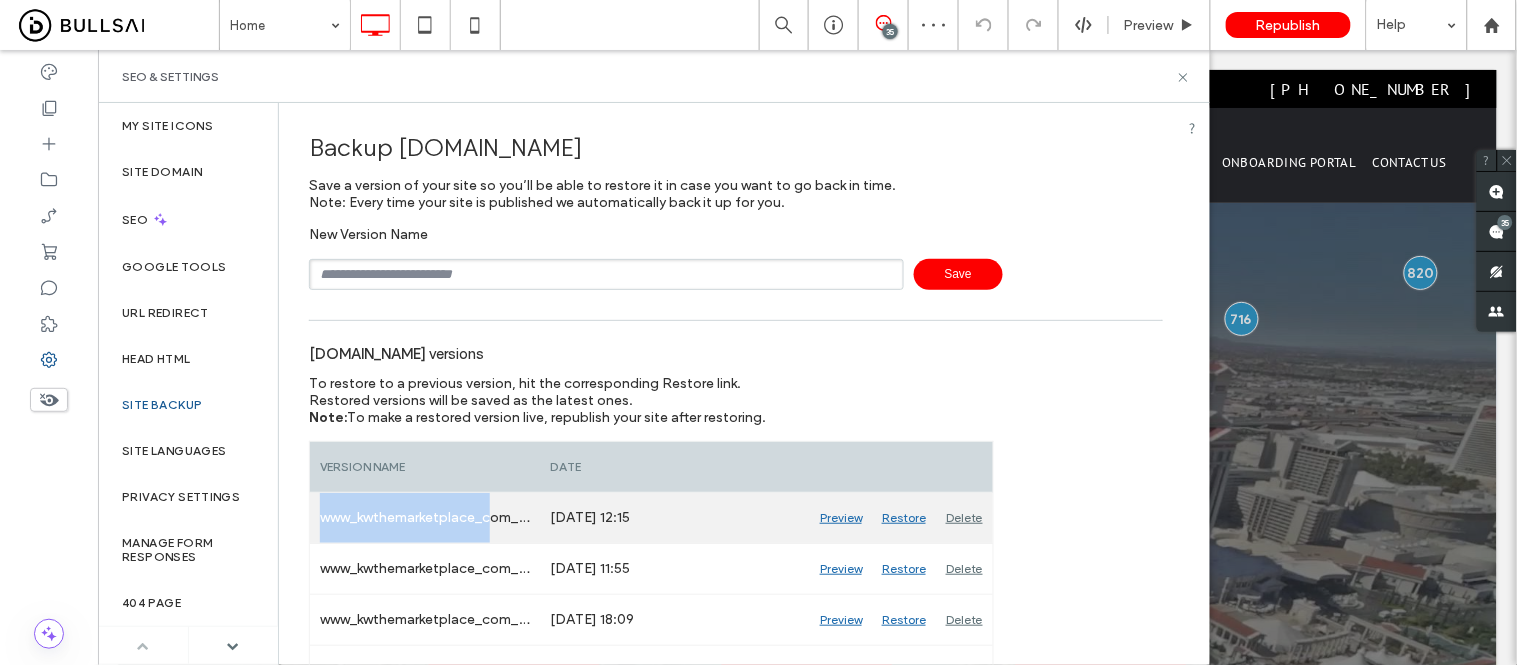 click on "www_kwthemarketplace_com_Auto_673" at bounding box center (425, 518) 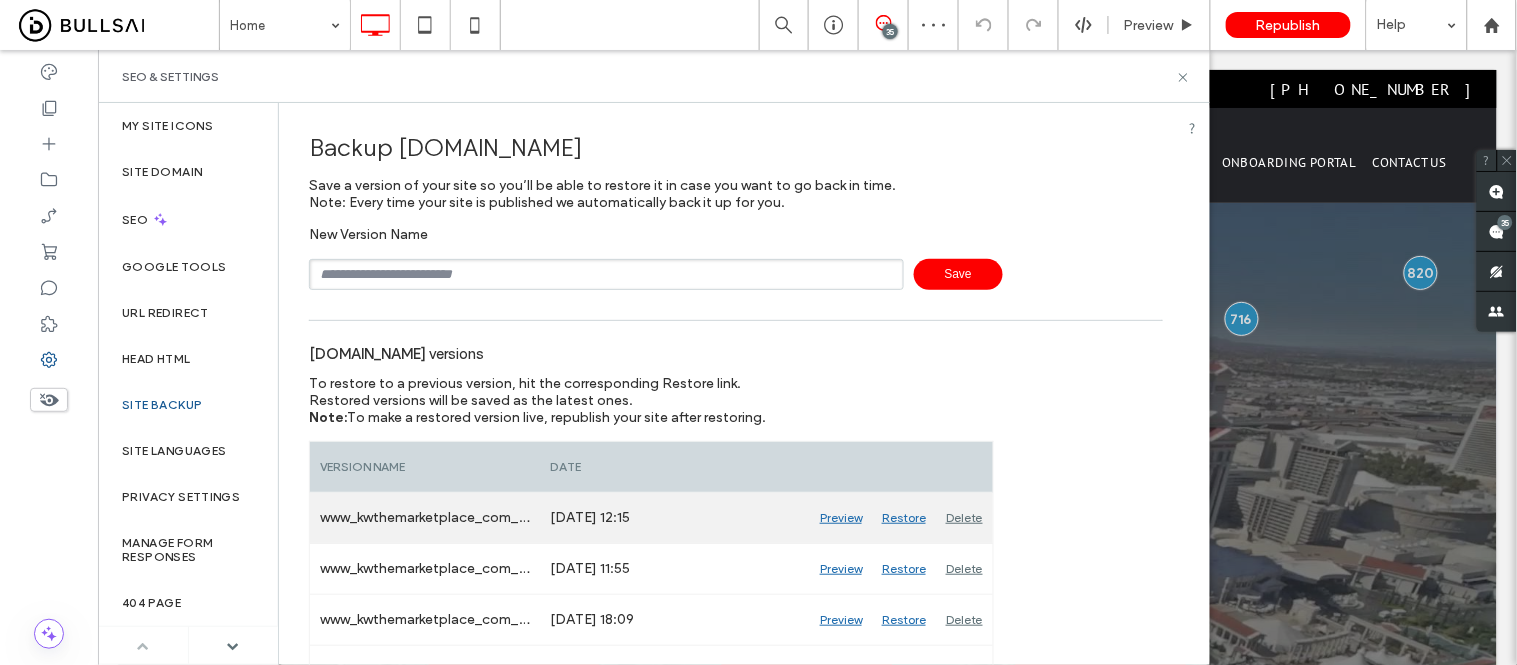 click on "www_kwthemarketplace_com_Auto_673" at bounding box center (425, 518) 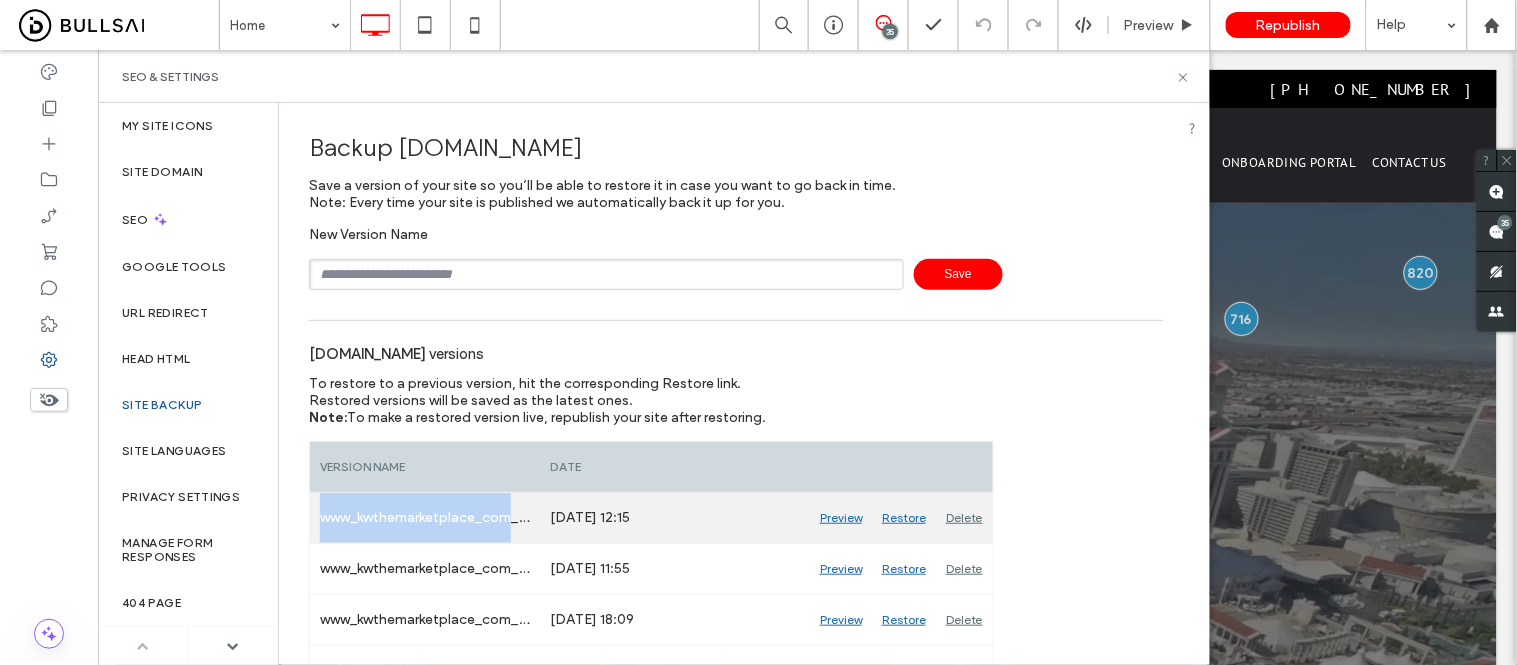 drag, startPoint x: 511, startPoint y: 517, endPoint x: 320, endPoint y: 525, distance: 191.16747 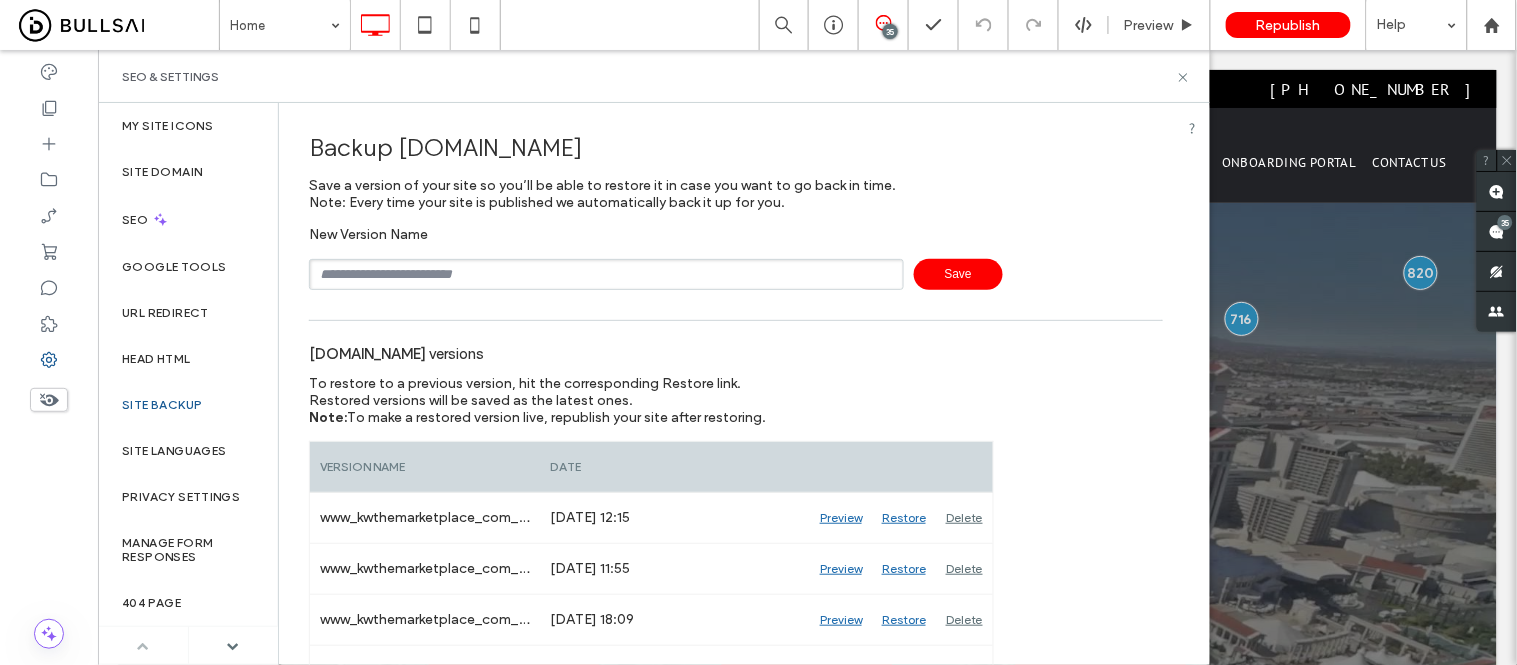 click at bounding box center (606, 274) 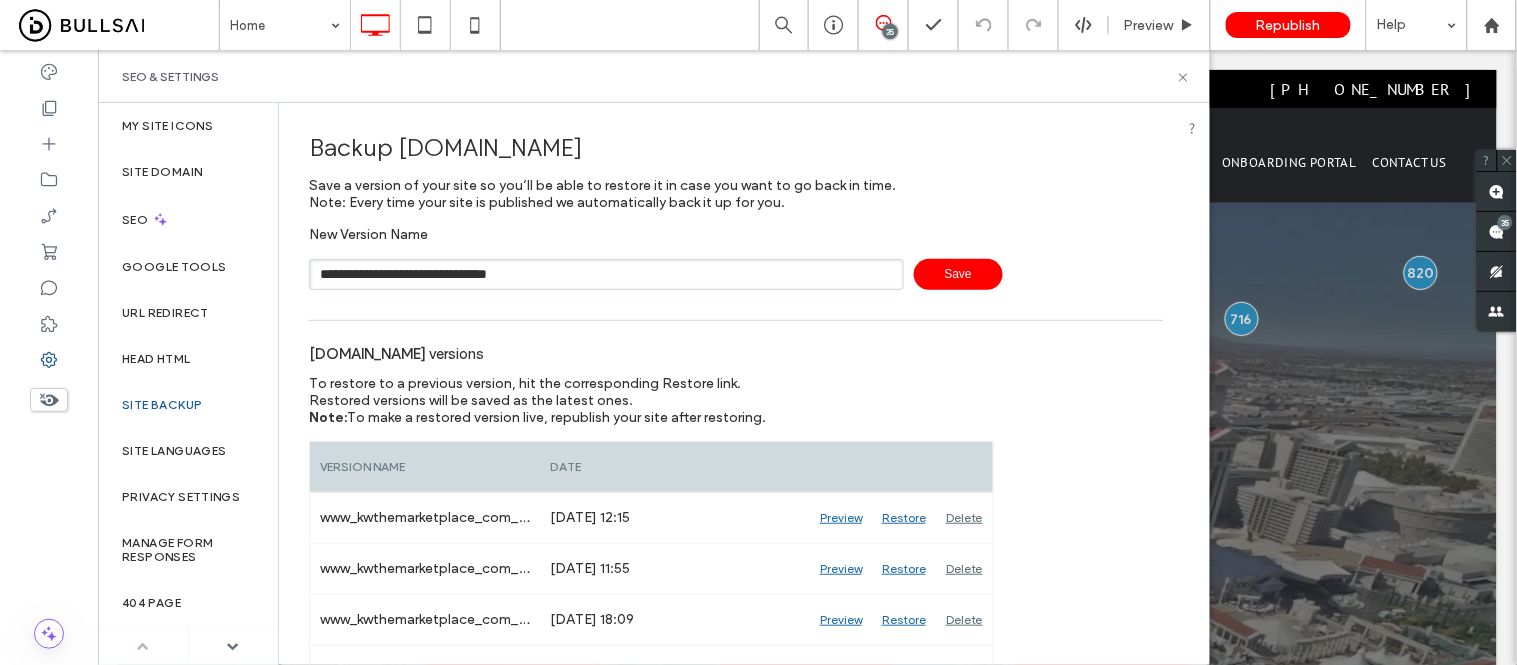 type on "**********" 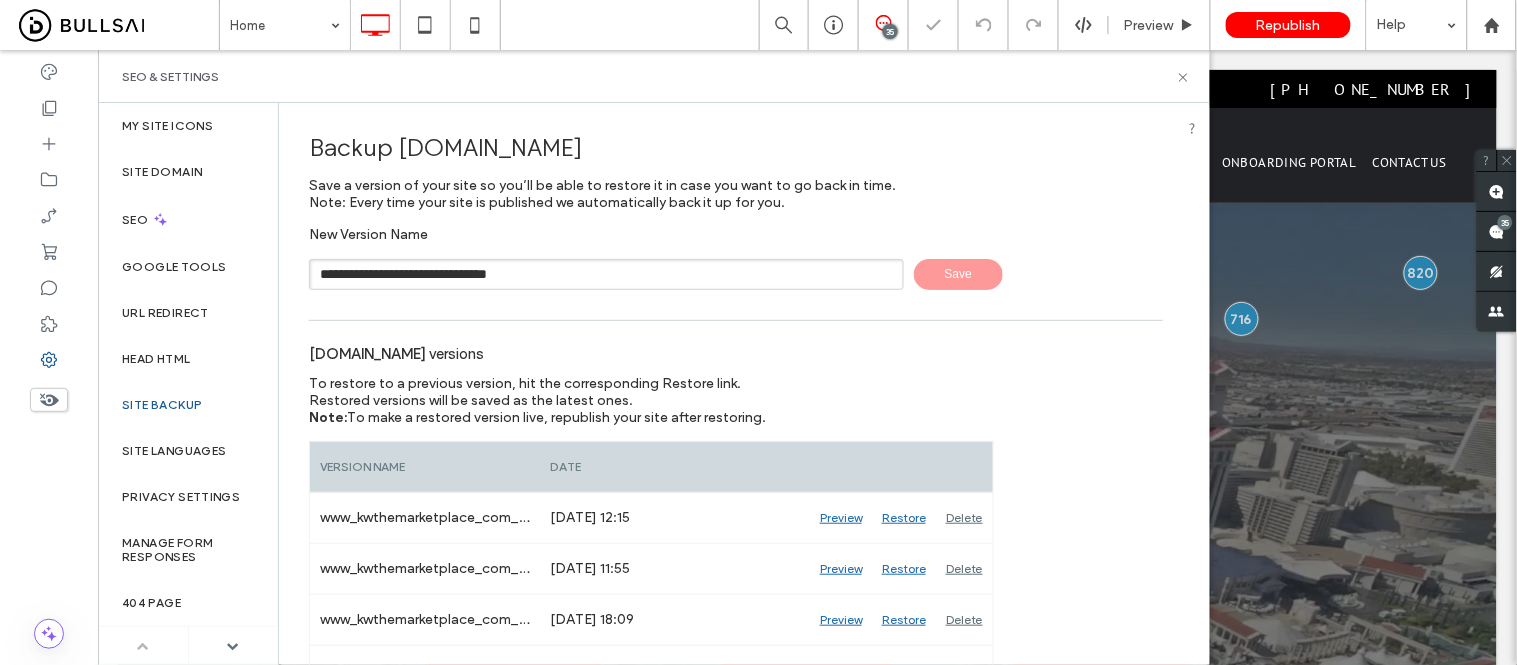 type 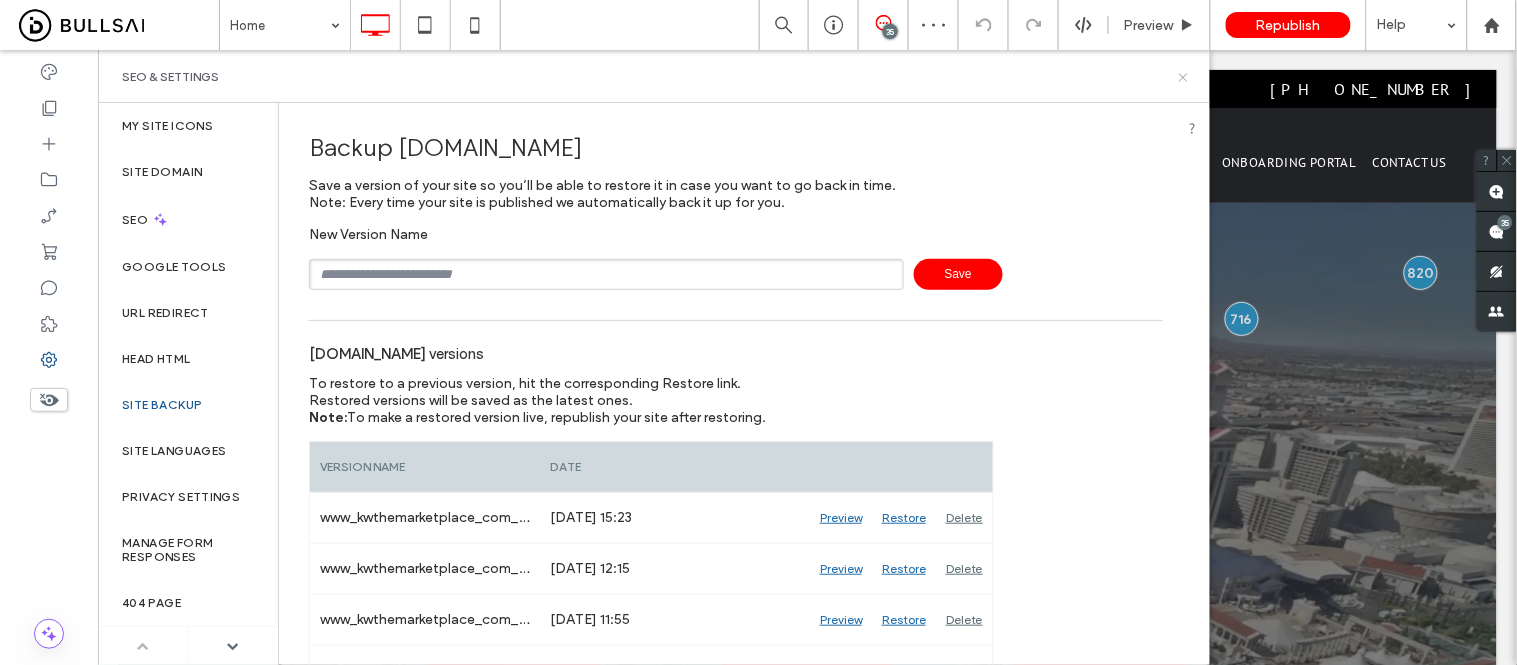 drag, startPoint x: 1176, startPoint y: 76, endPoint x: 1077, endPoint y: 26, distance: 110.909874 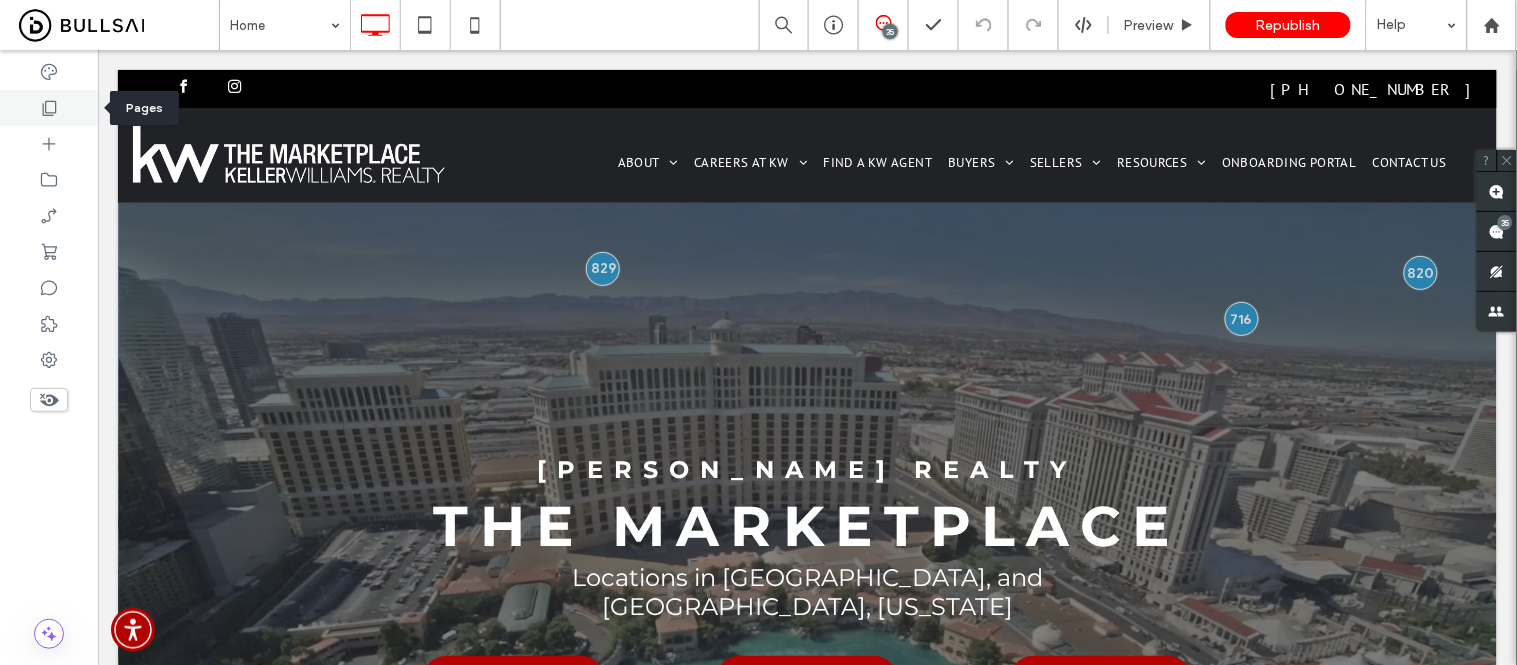 click 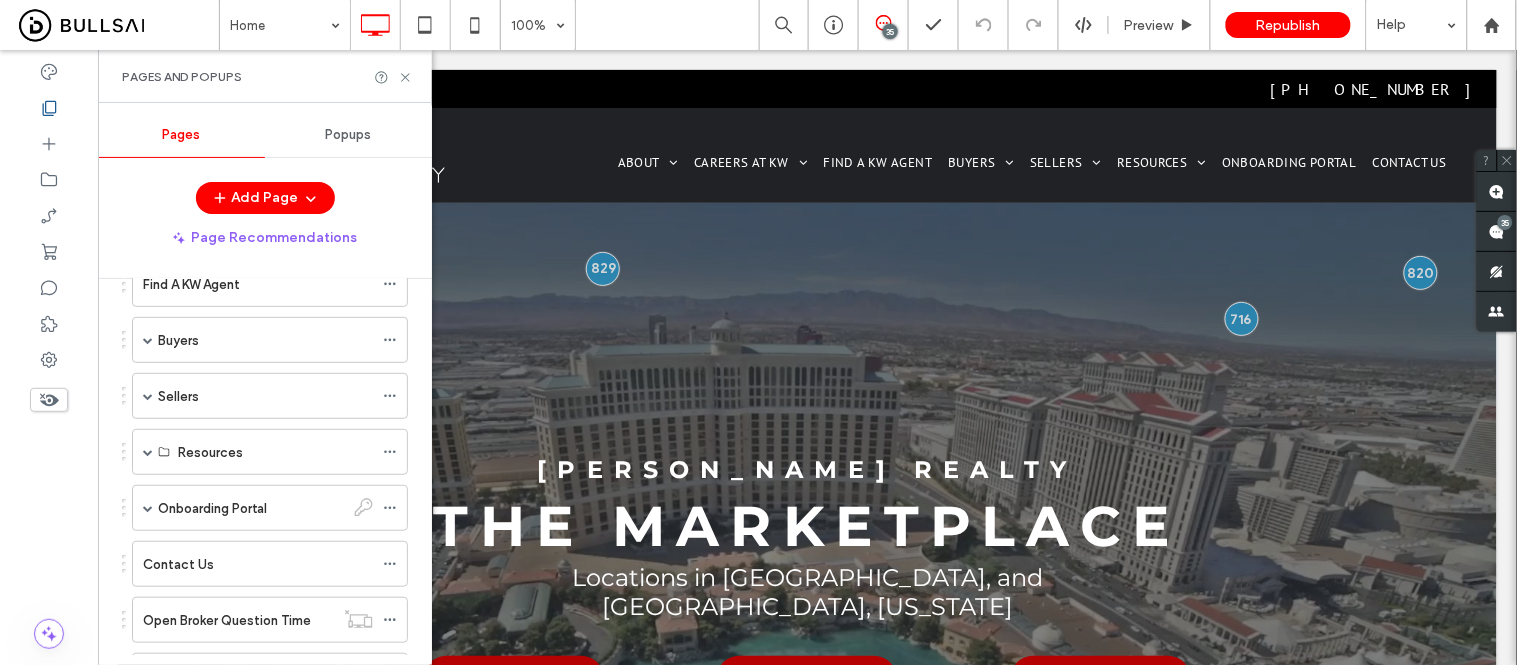 scroll, scrollTop: 333, scrollLeft: 0, axis: vertical 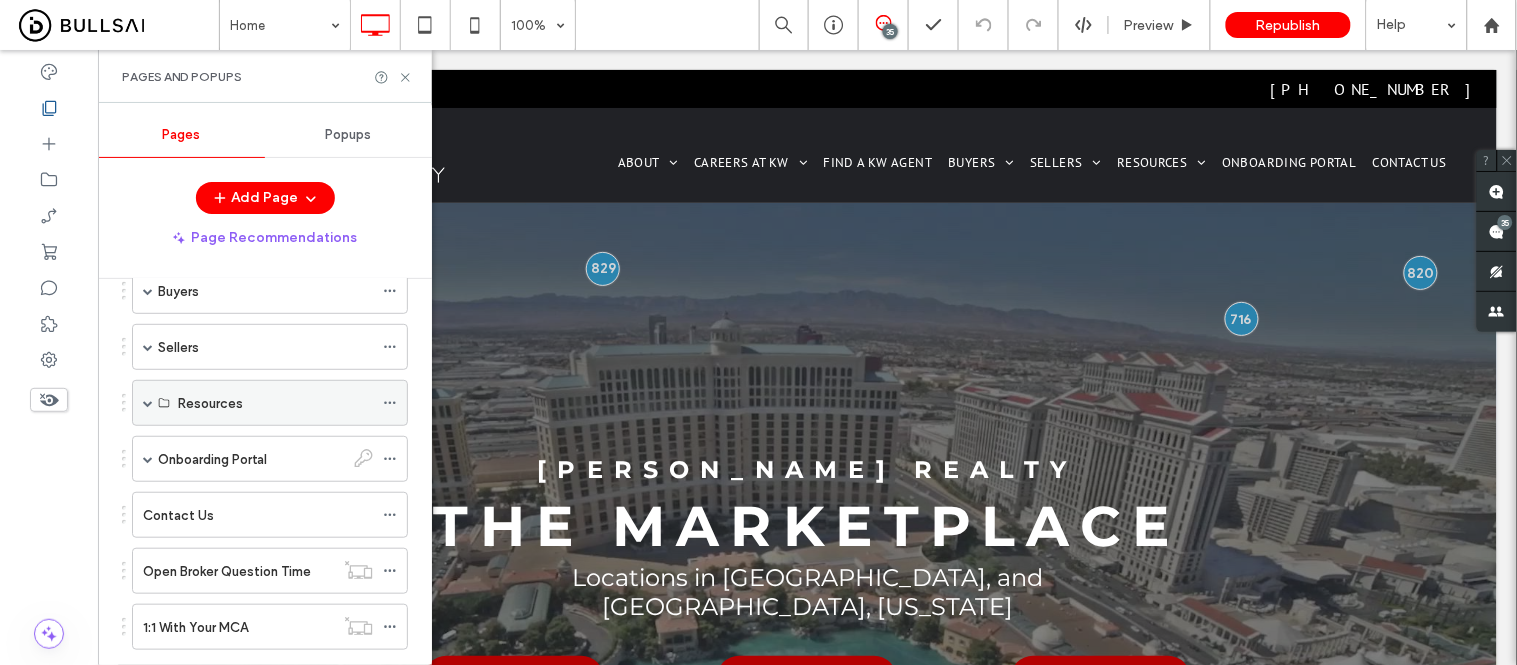 click at bounding box center (148, 403) 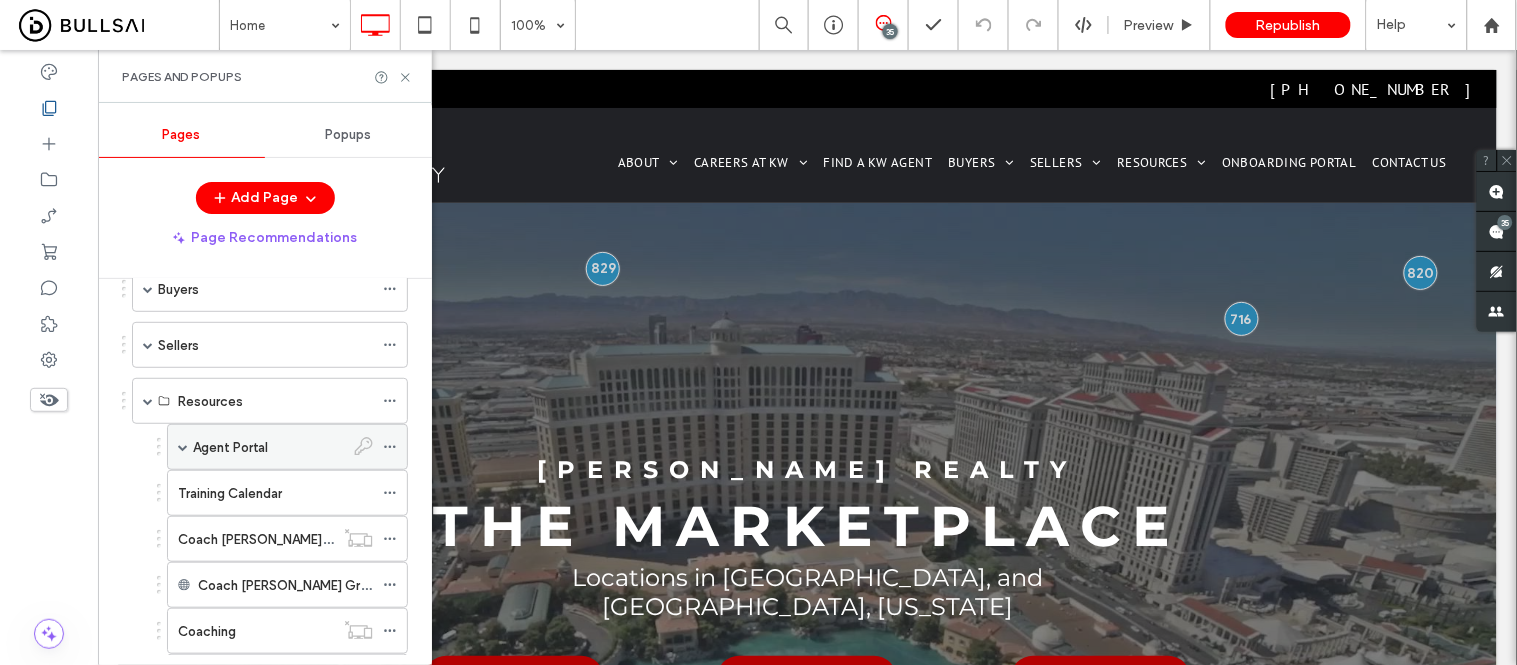 scroll, scrollTop: 333, scrollLeft: 0, axis: vertical 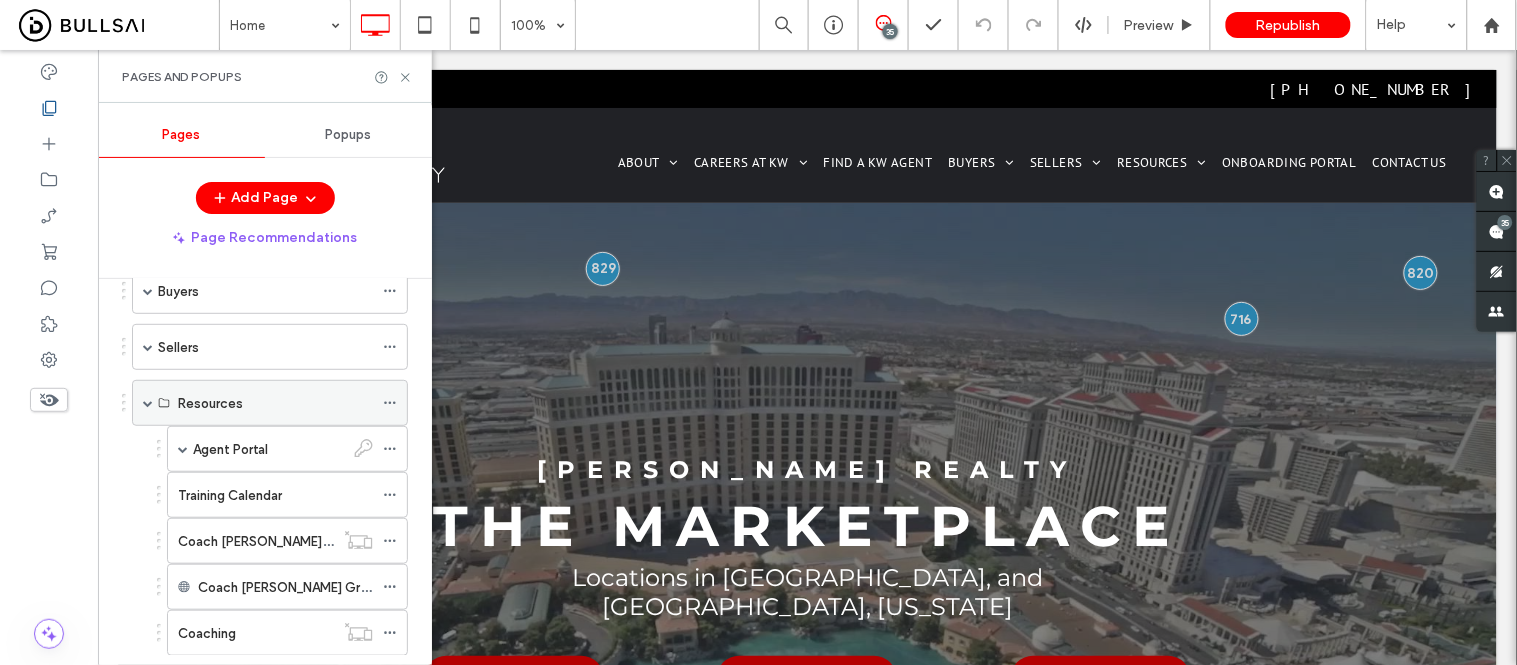 click at bounding box center [148, 403] 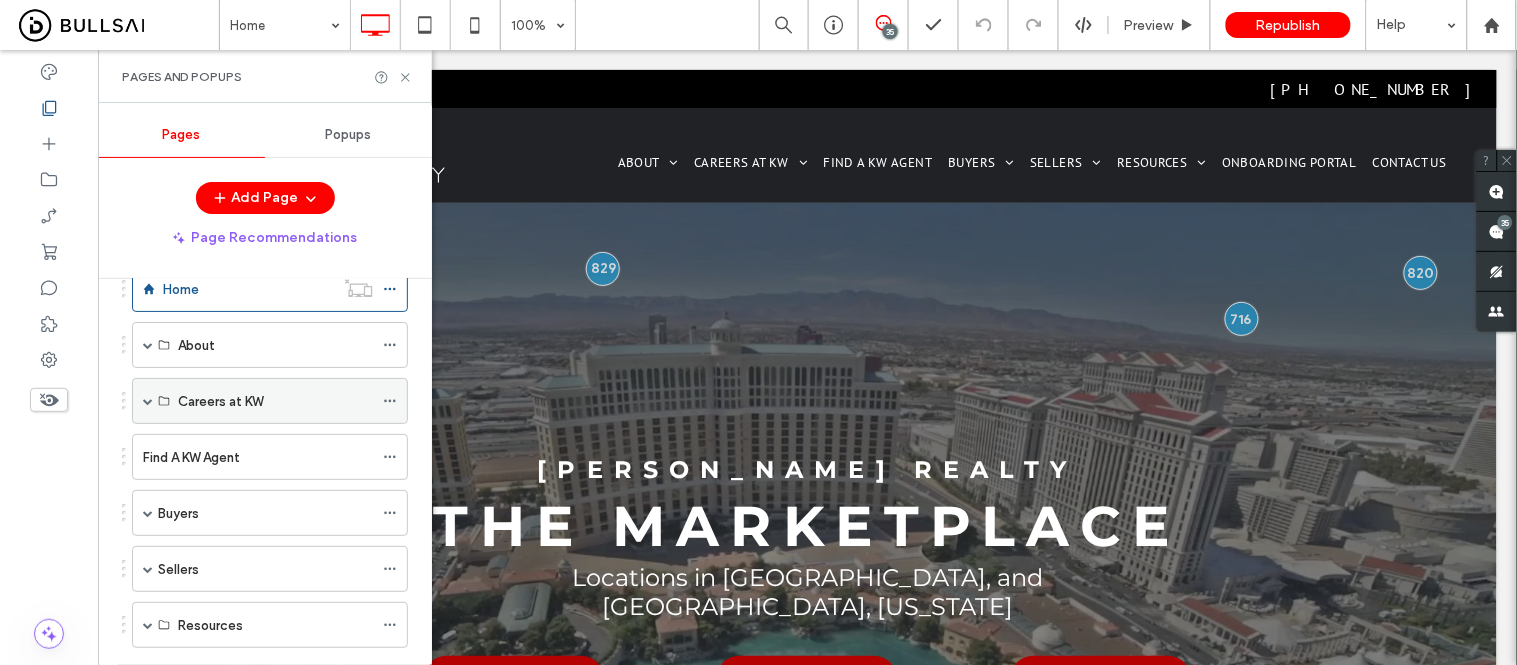 scroll, scrollTop: 0, scrollLeft: 0, axis: both 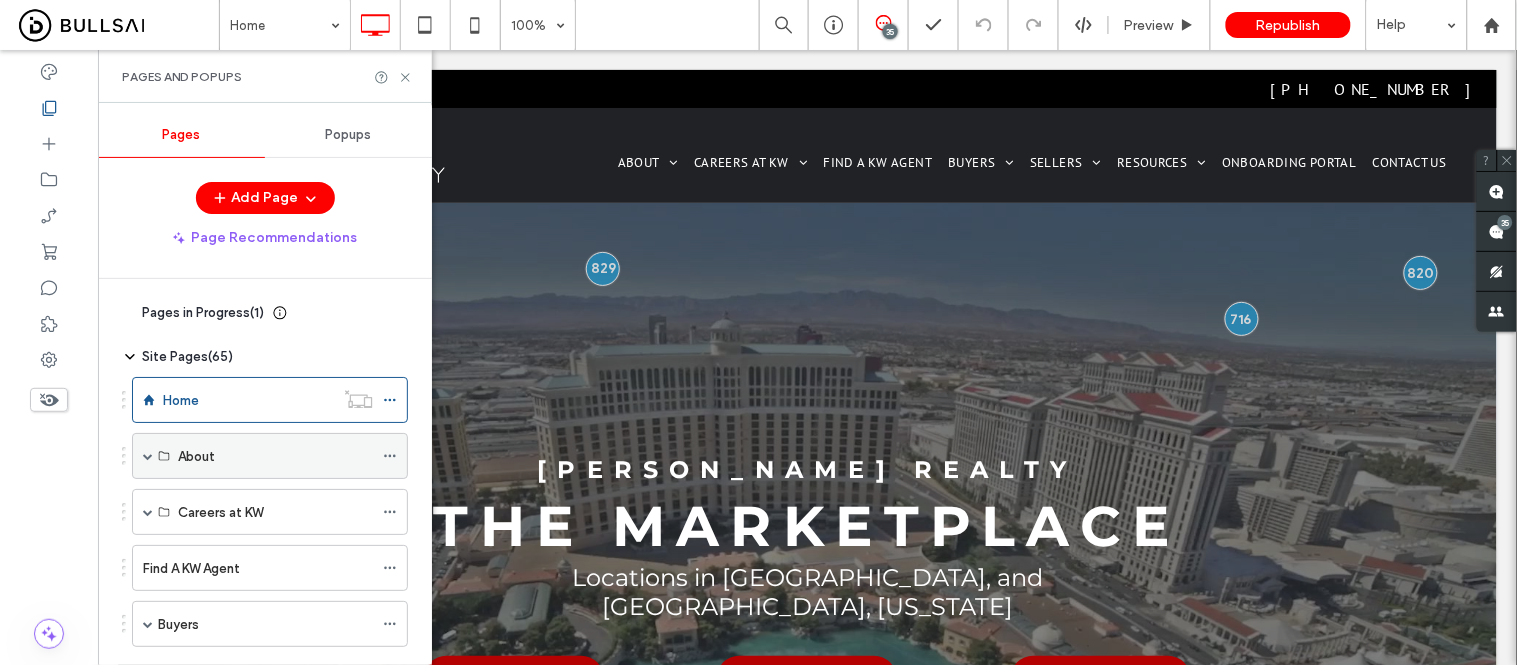 click at bounding box center [148, 456] 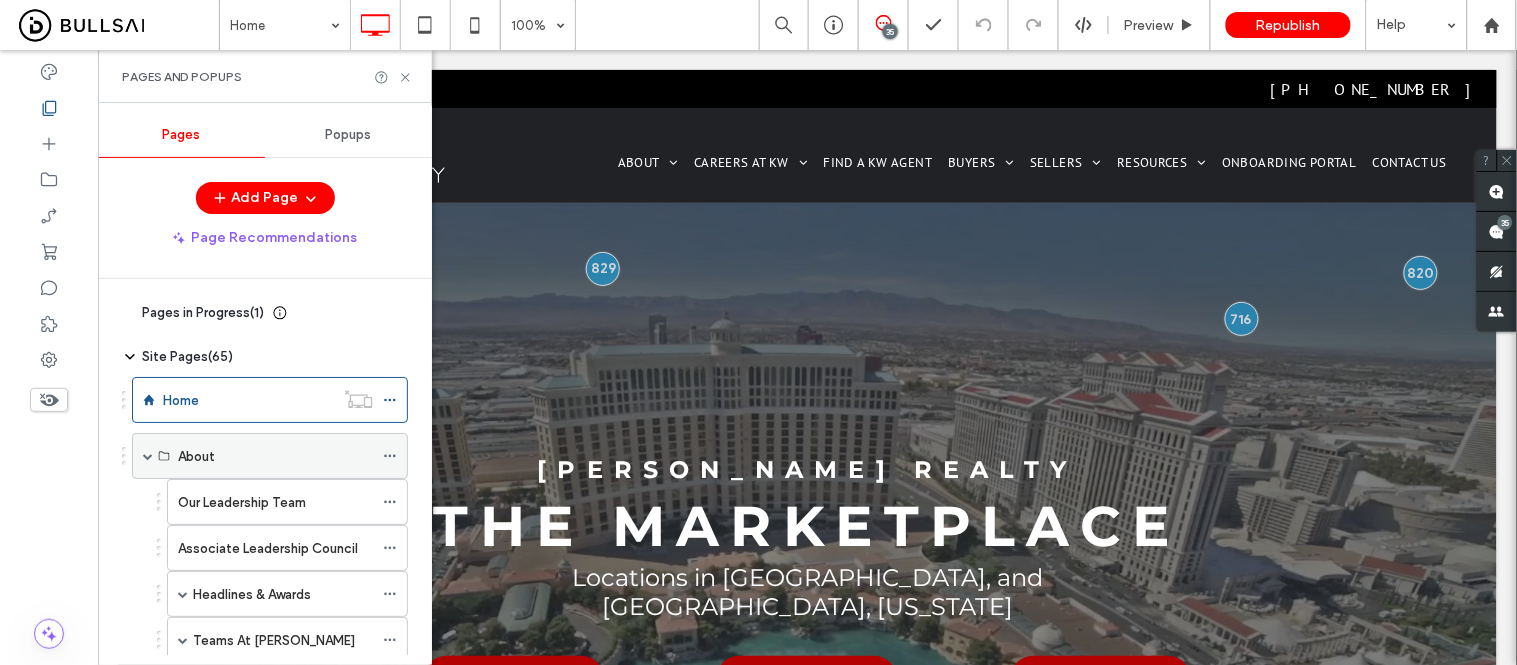 scroll, scrollTop: 111, scrollLeft: 0, axis: vertical 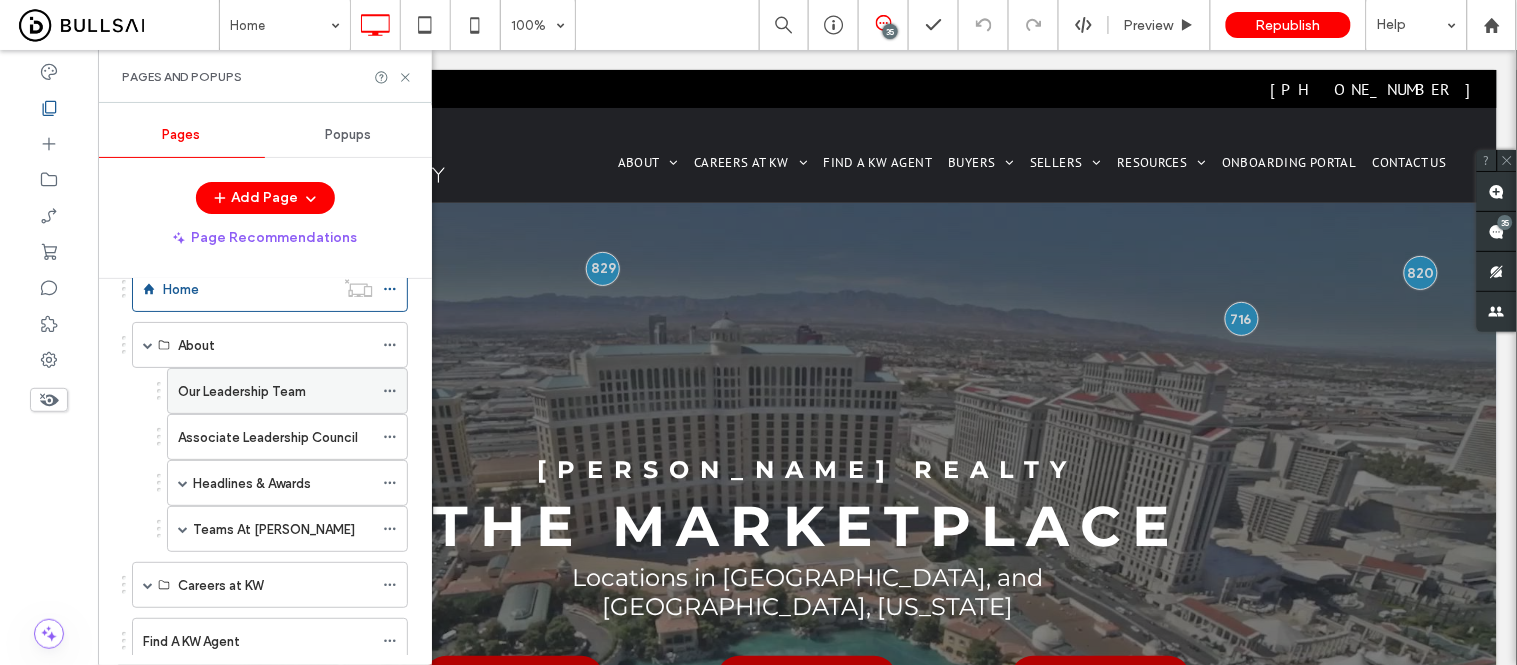 click on "Our Leadership Team" at bounding box center [242, 391] 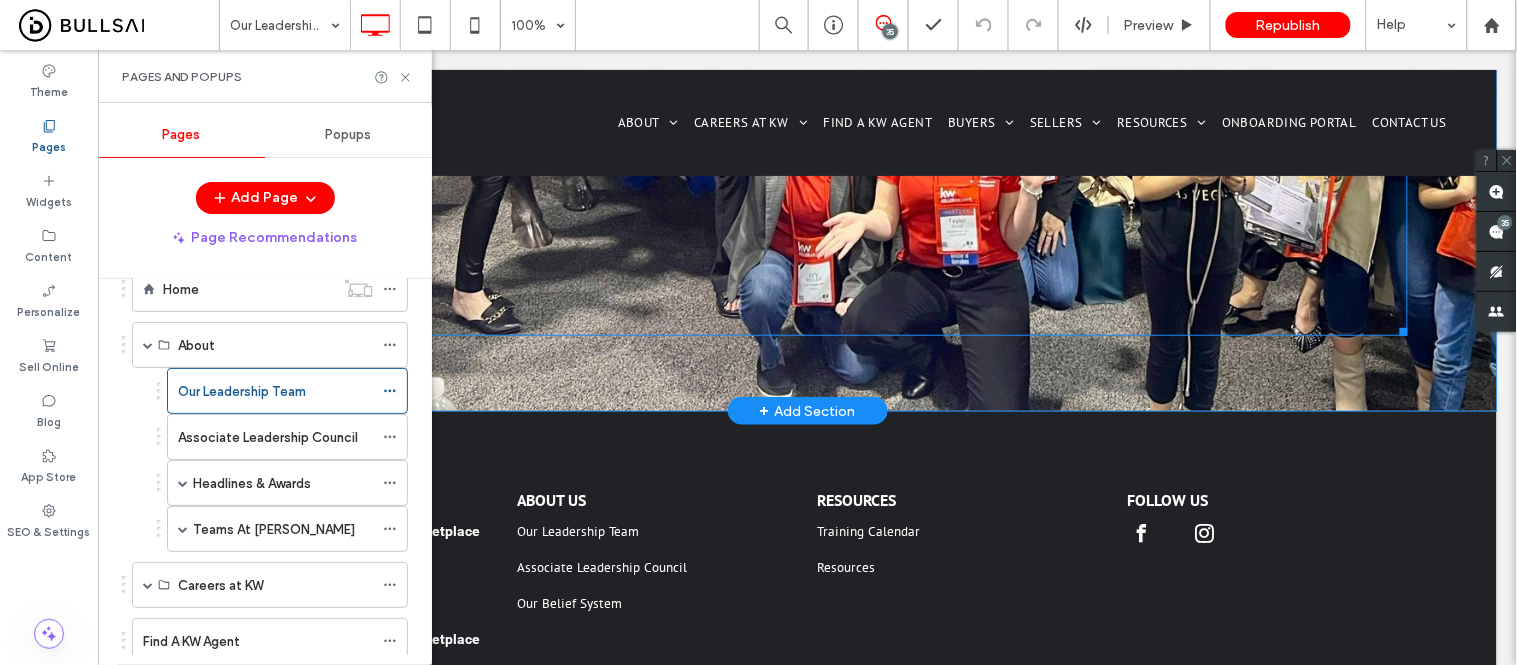 scroll, scrollTop: 4641, scrollLeft: 0, axis: vertical 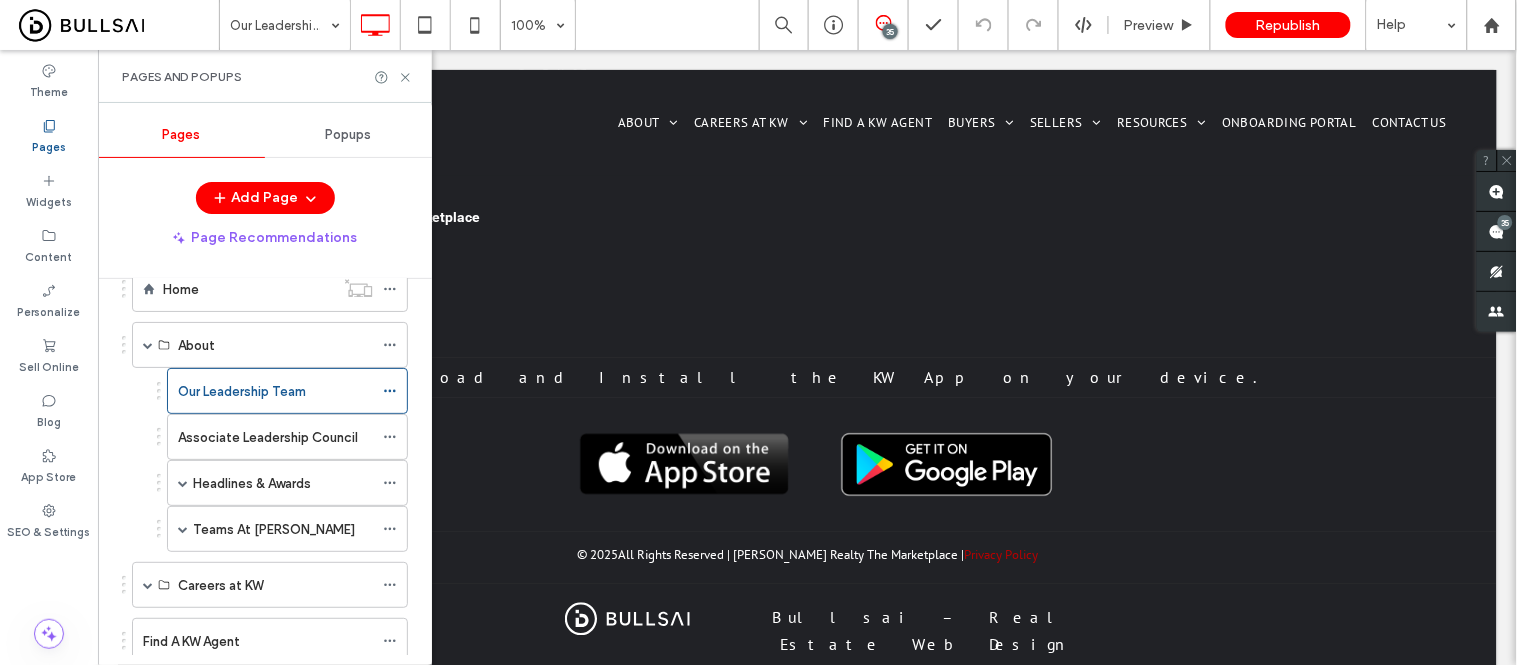 click on "Associate Leadership Council" at bounding box center (268, 437) 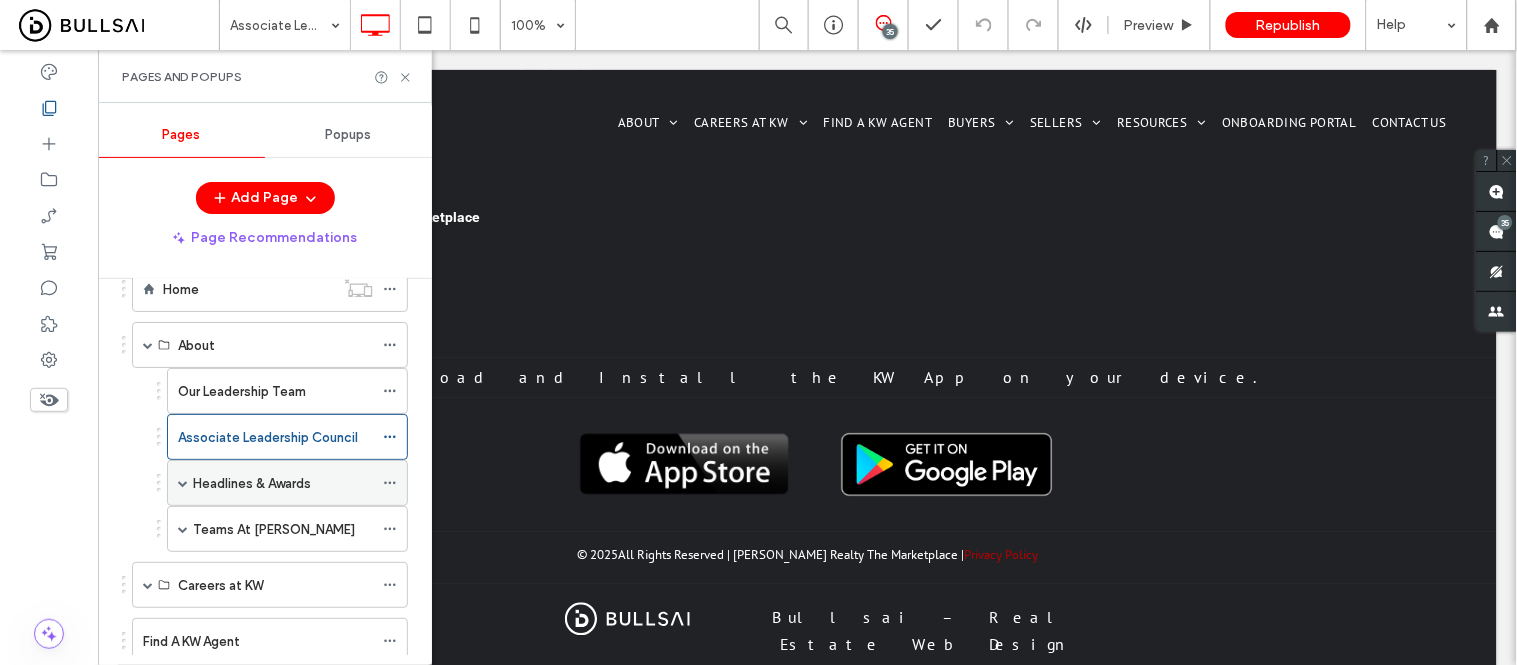 scroll, scrollTop: 333, scrollLeft: 0, axis: vertical 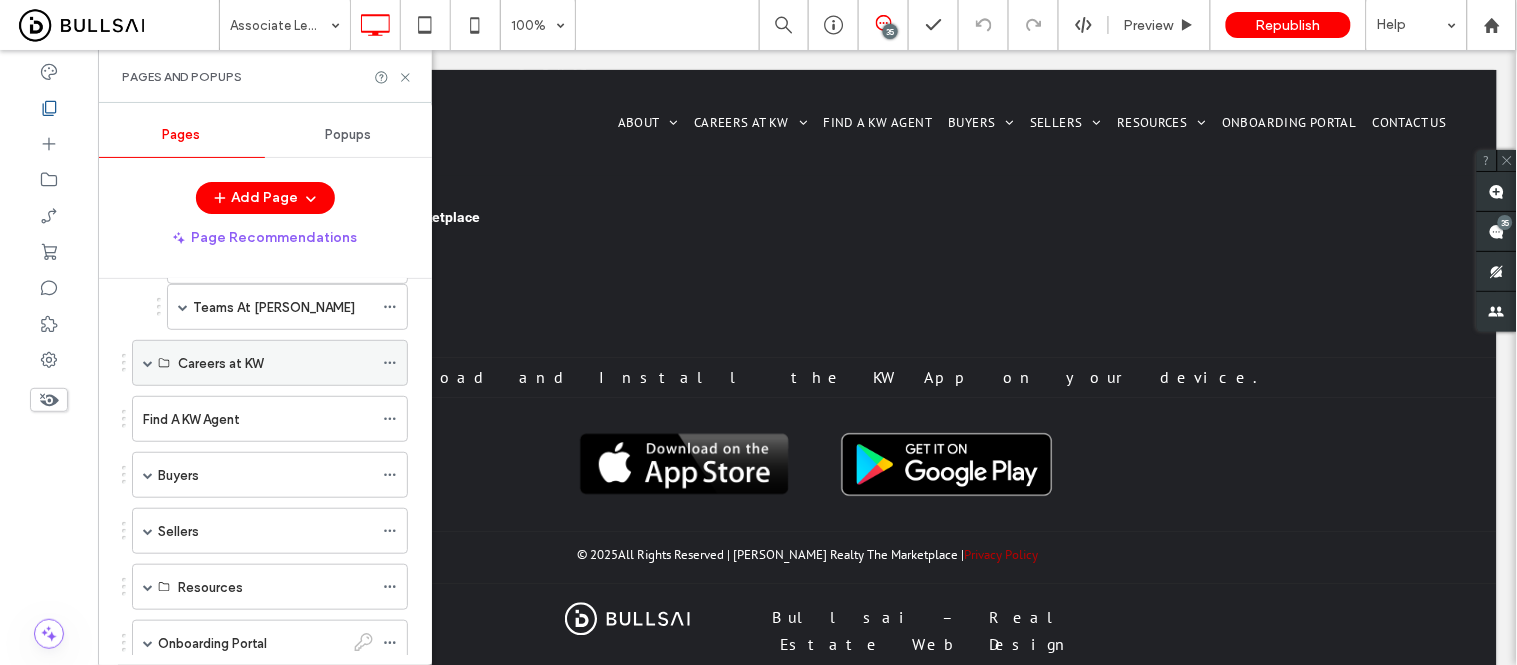 click at bounding box center [148, 363] 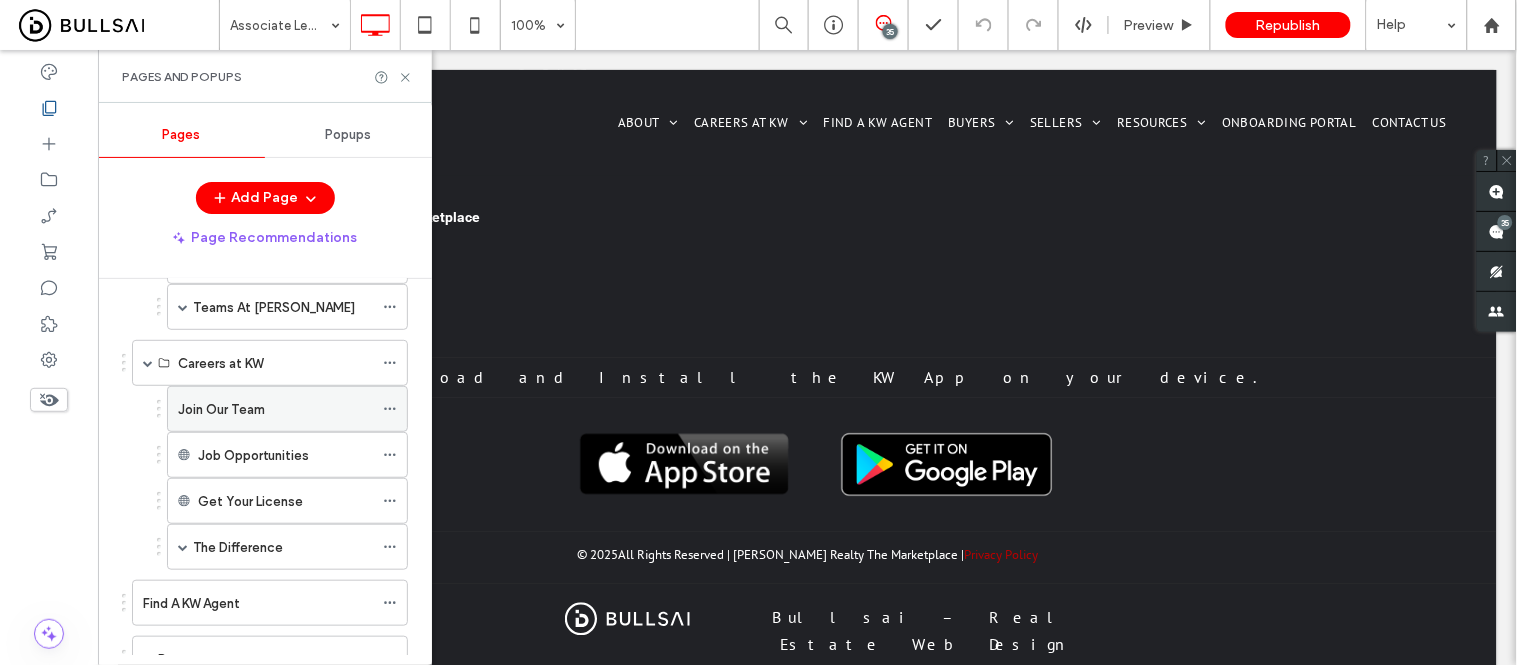 click on "Join Our Team" at bounding box center [275, 409] 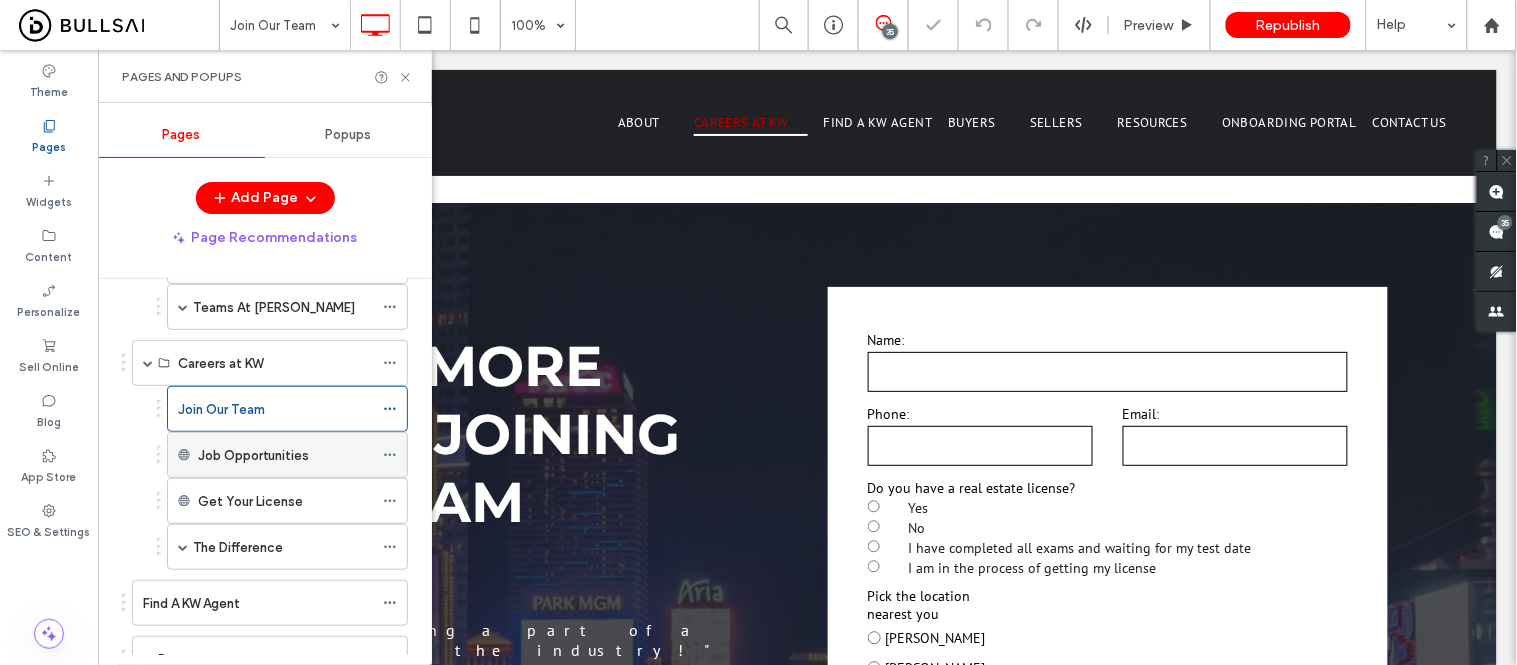 scroll, scrollTop: 1160, scrollLeft: 0, axis: vertical 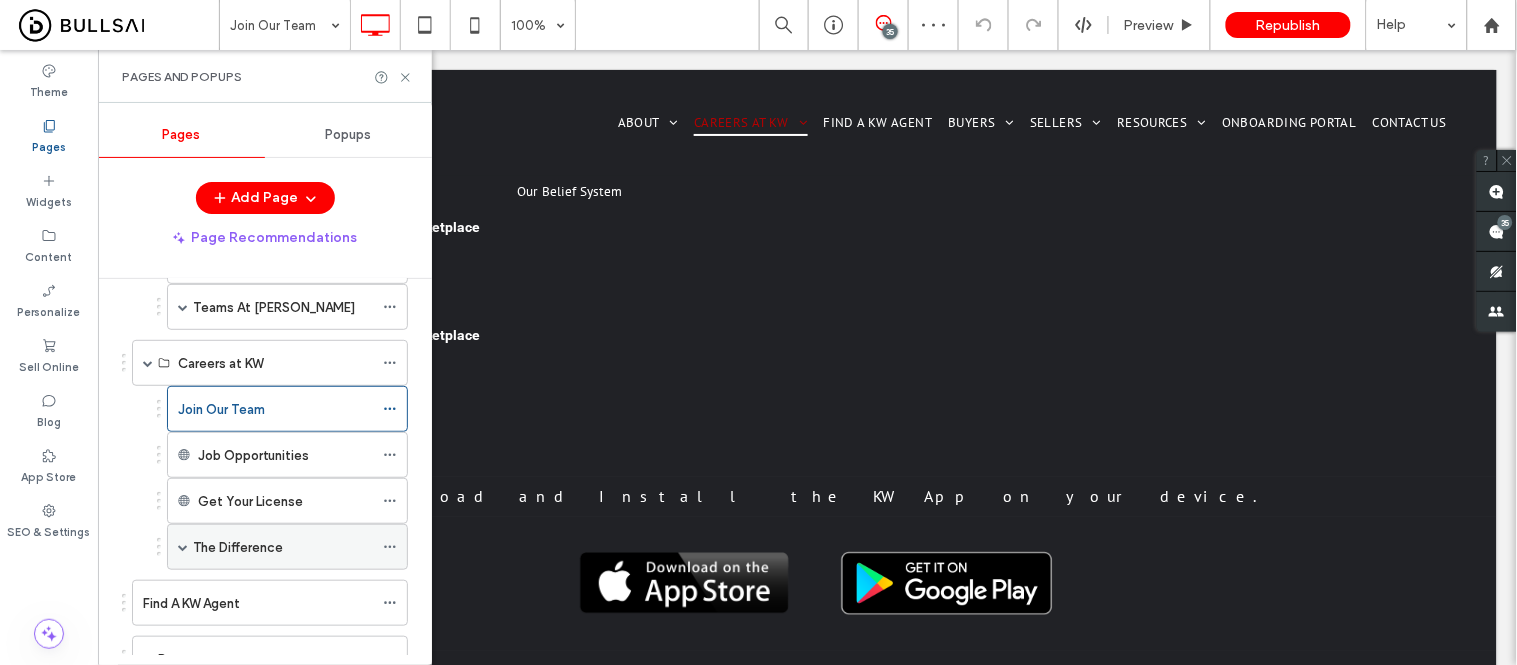 click at bounding box center (183, 547) 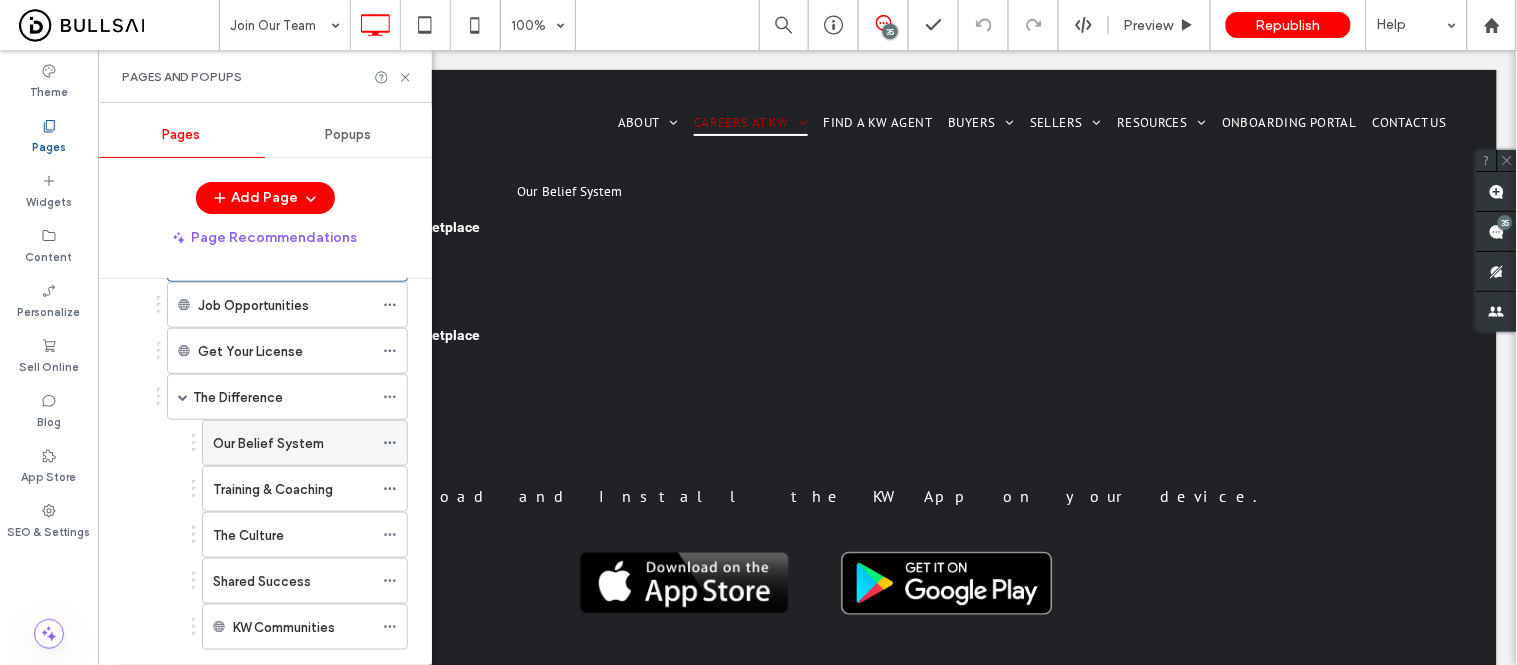 scroll, scrollTop: 444, scrollLeft: 0, axis: vertical 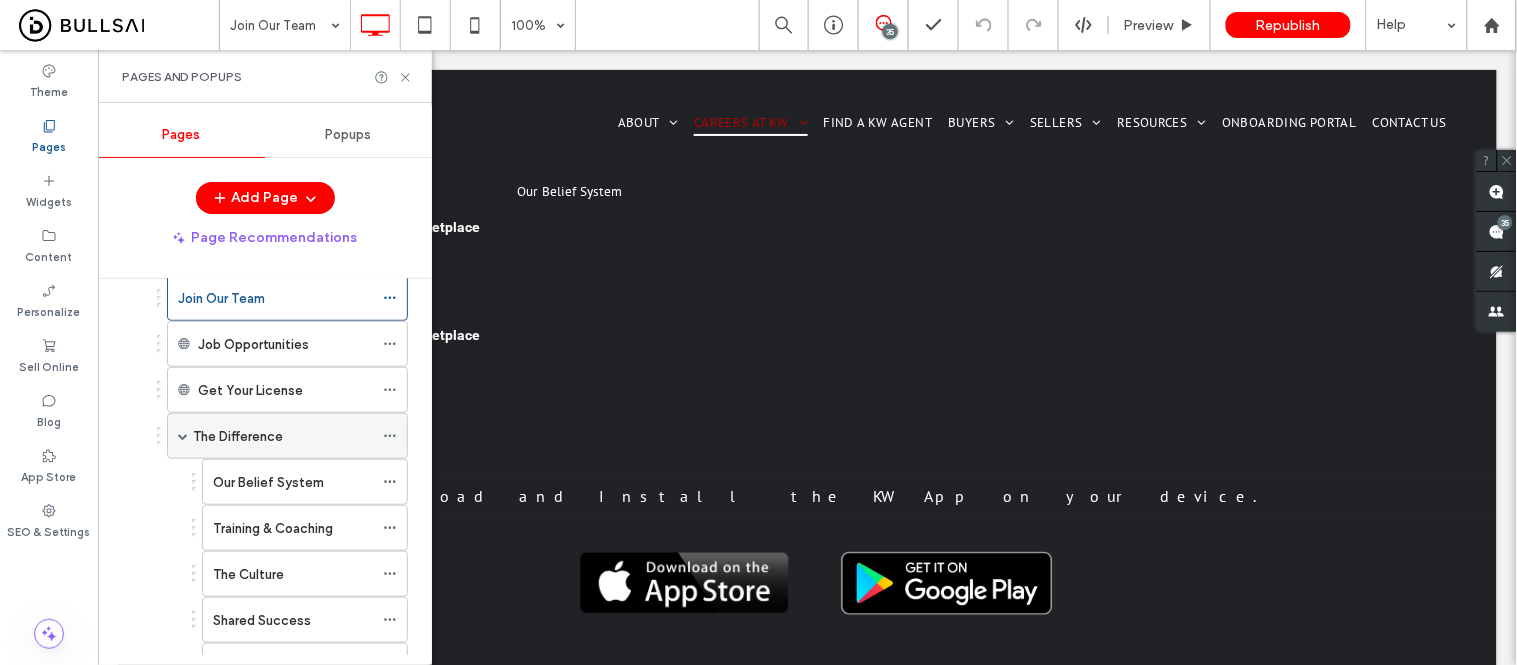click on "The Difference" at bounding box center (238, 436) 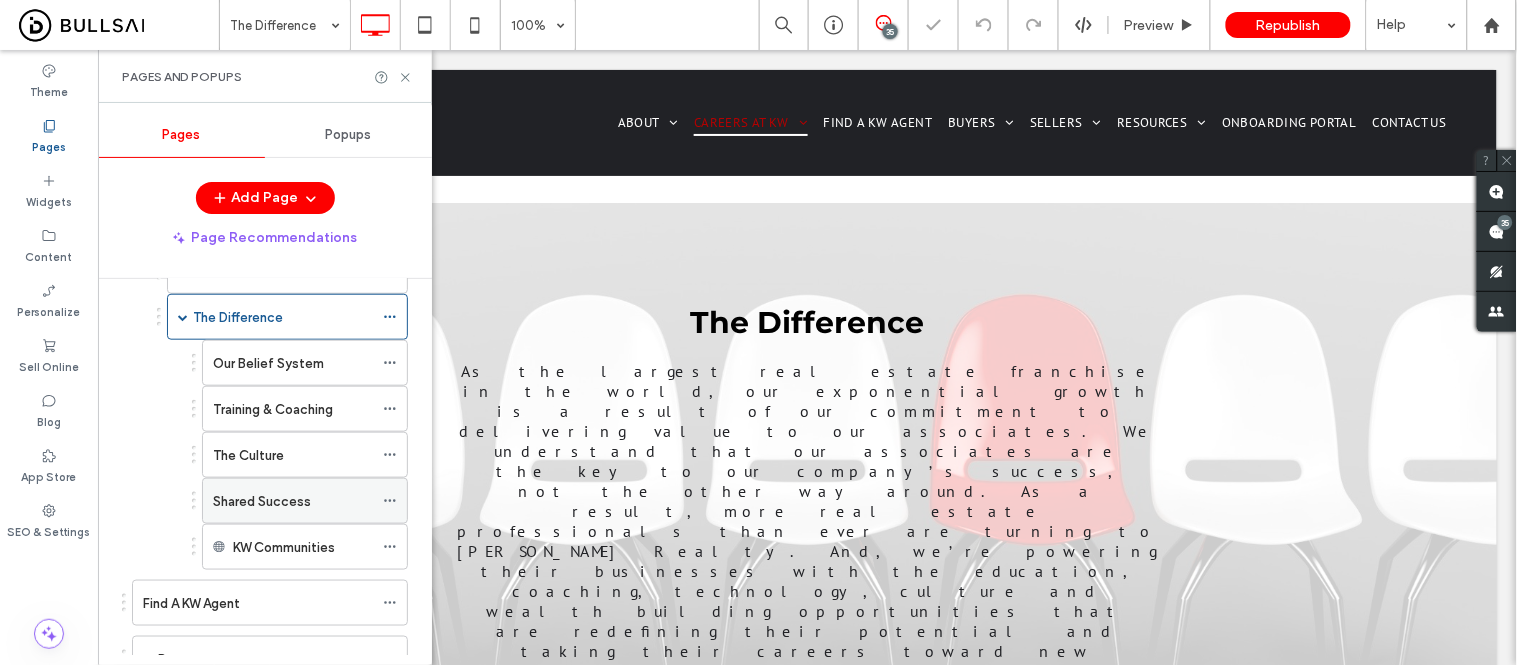 scroll, scrollTop: 663, scrollLeft: 0, axis: vertical 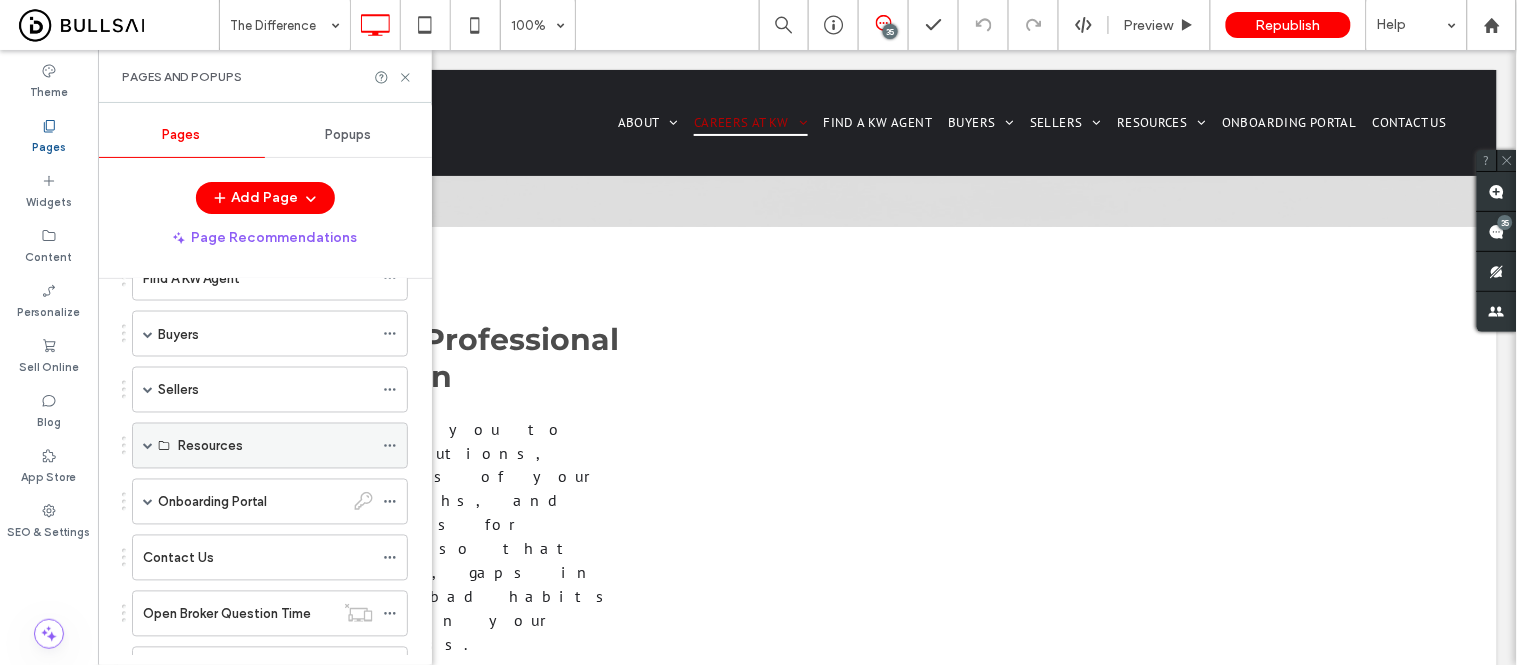 click at bounding box center [148, 446] 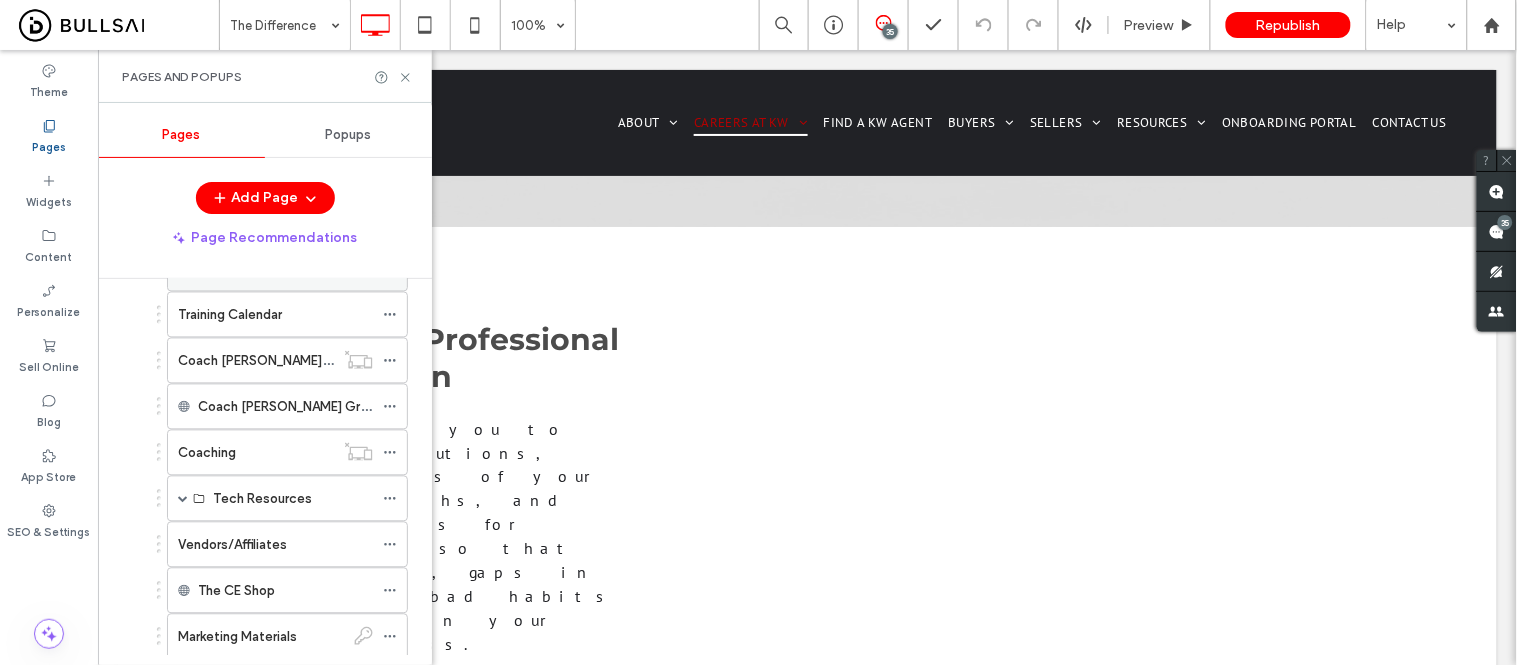 scroll, scrollTop: 1222, scrollLeft: 0, axis: vertical 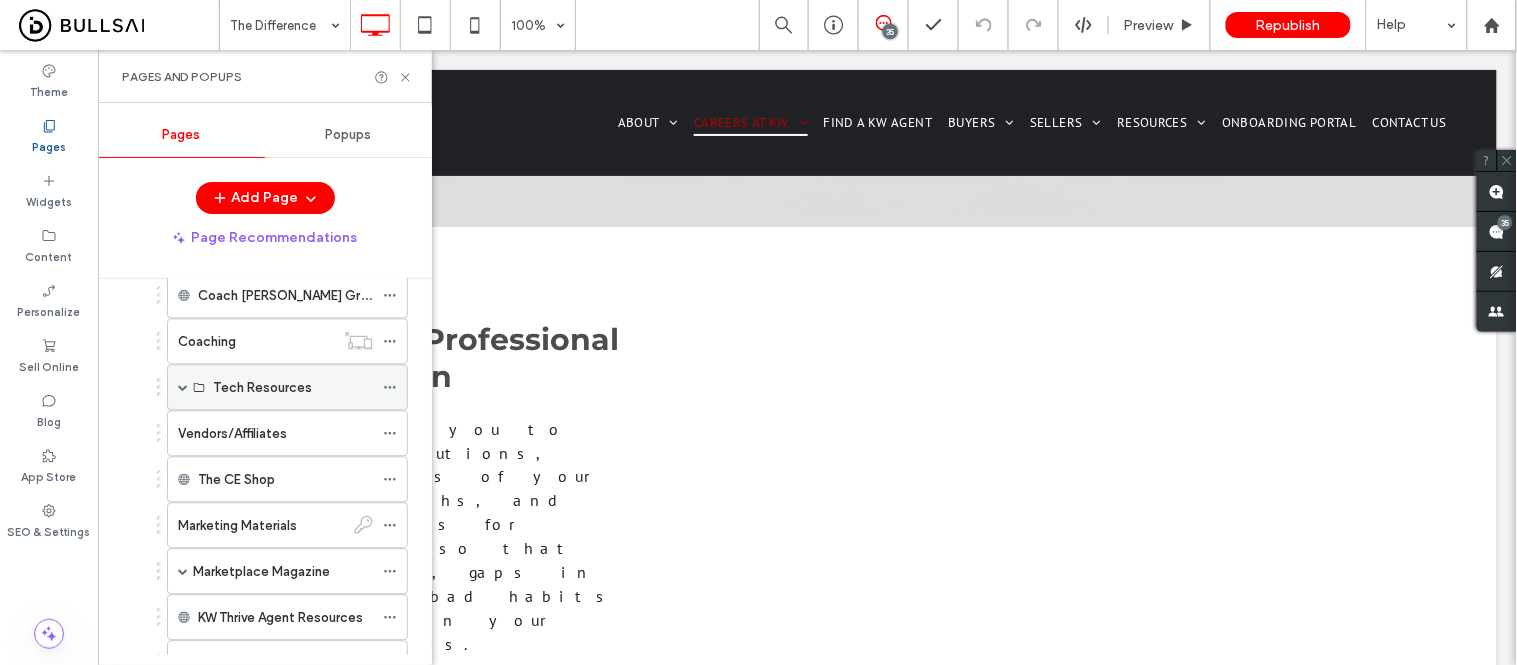 click at bounding box center [183, 388] 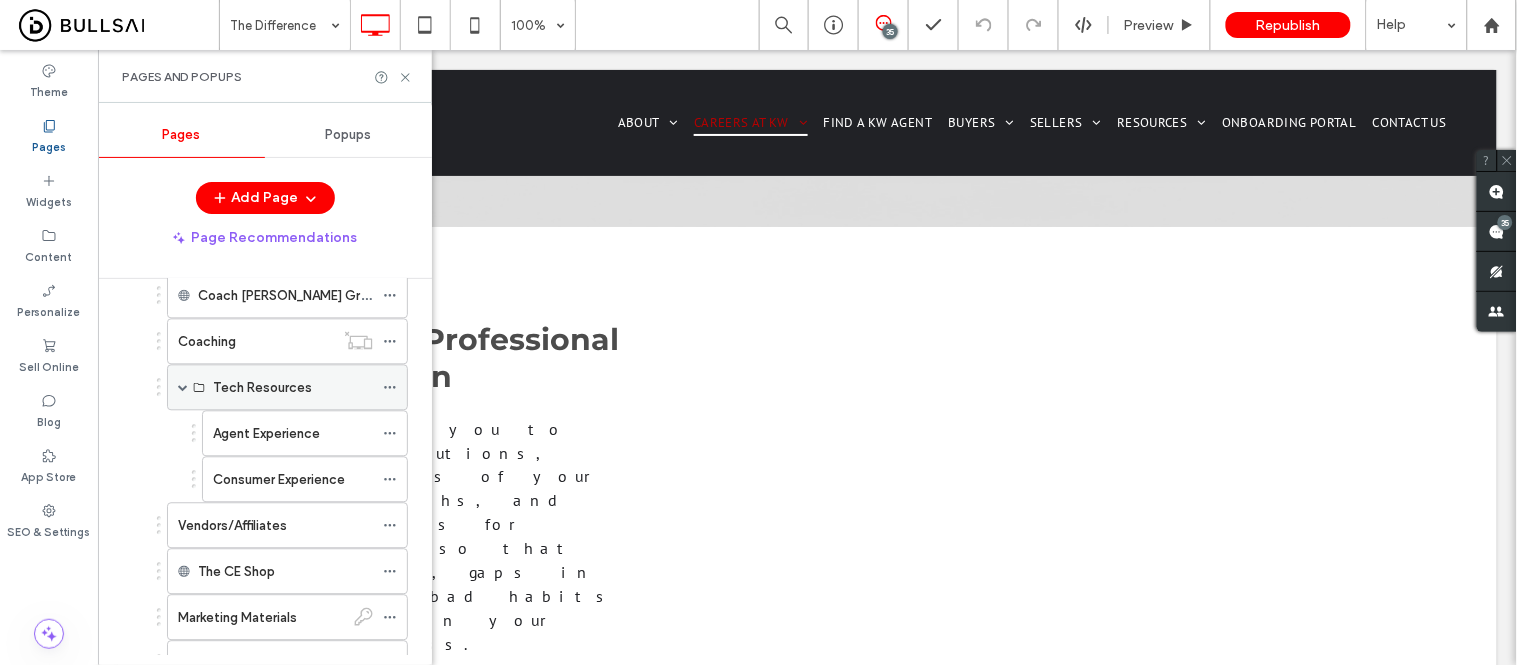click at bounding box center (183, 388) 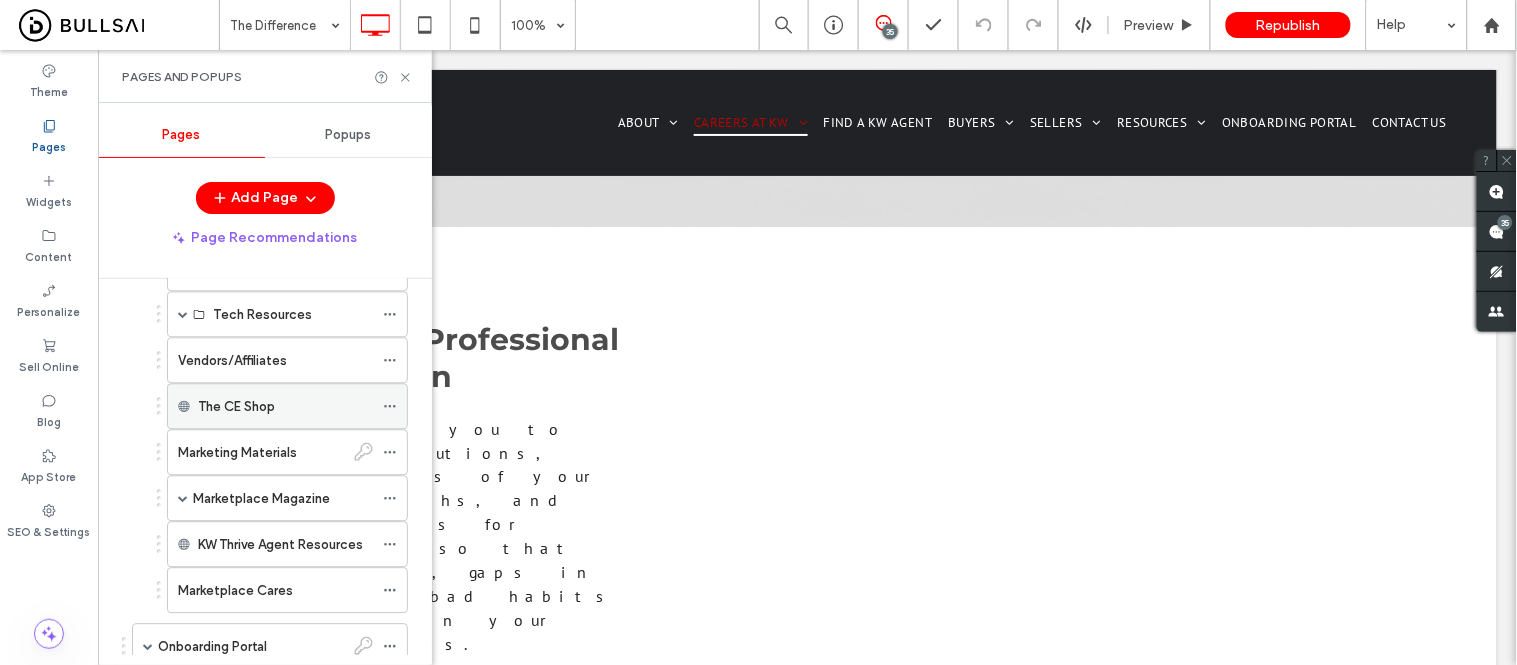 scroll, scrollTop: 1333, scrollLeft: 0, axis: vertical 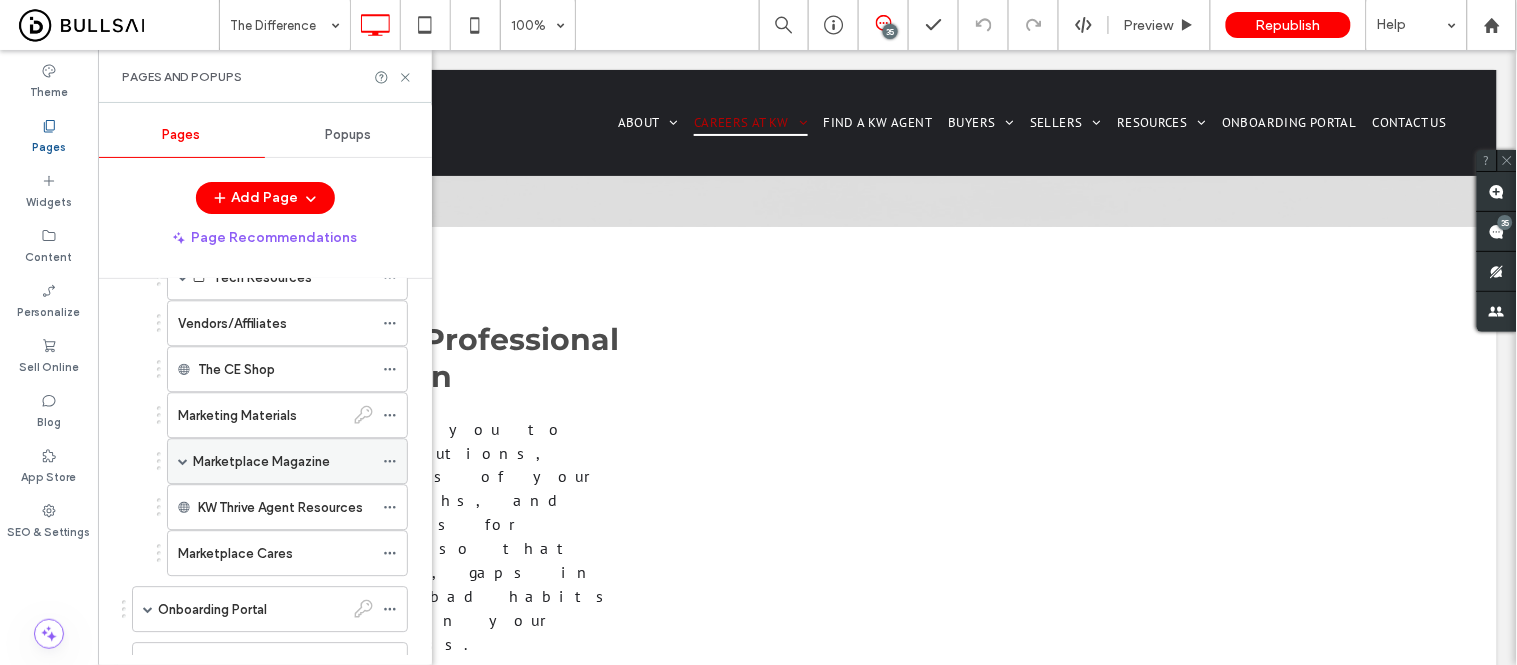 click at bounding box center (183, 461) 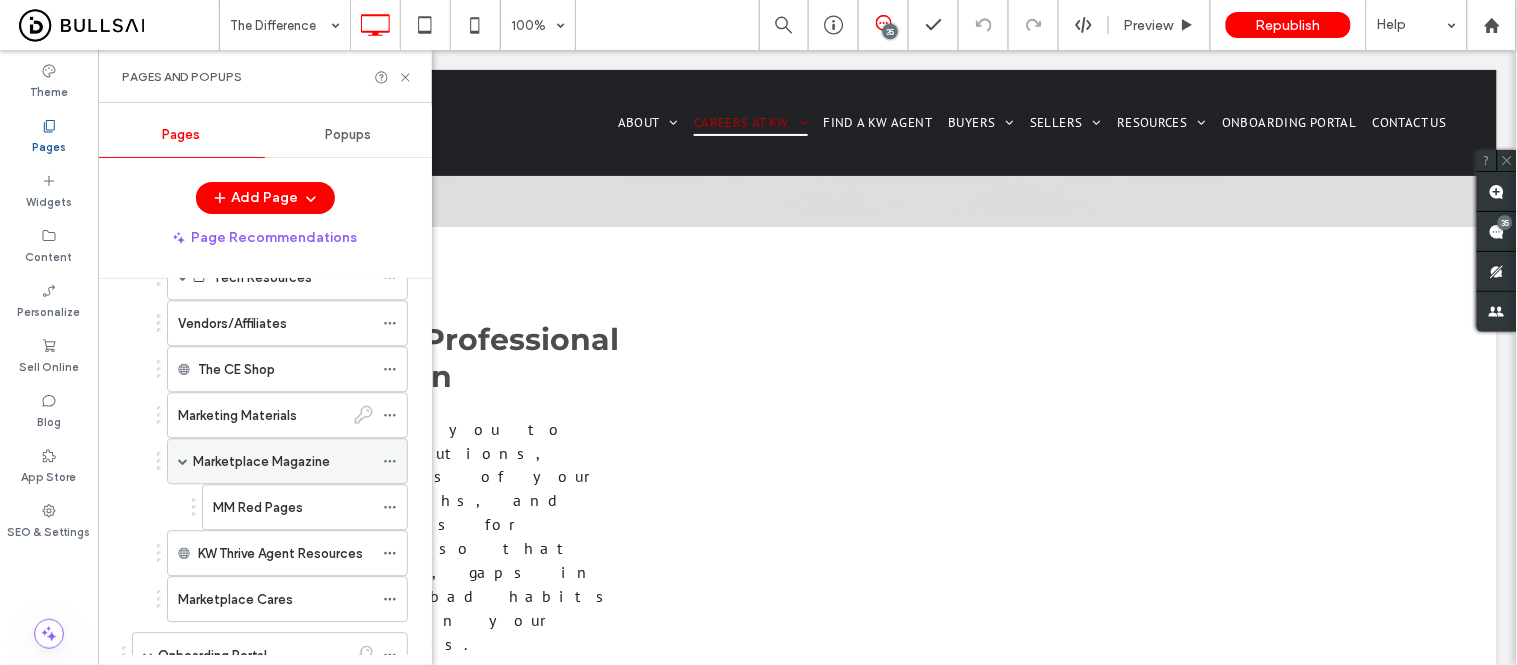 click at bounding box center (183, 461) 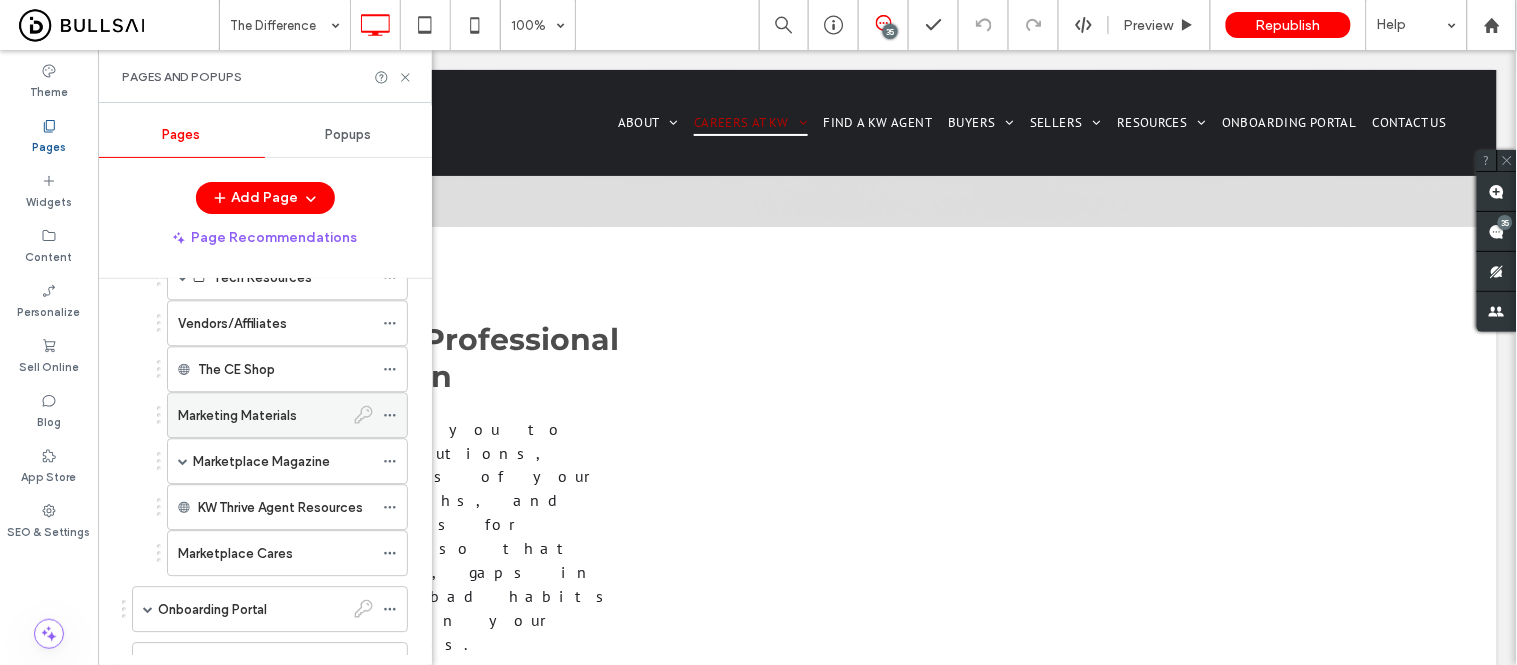 scroll, scrollTop: 1444, scrollLeft: 0, axis: vertical 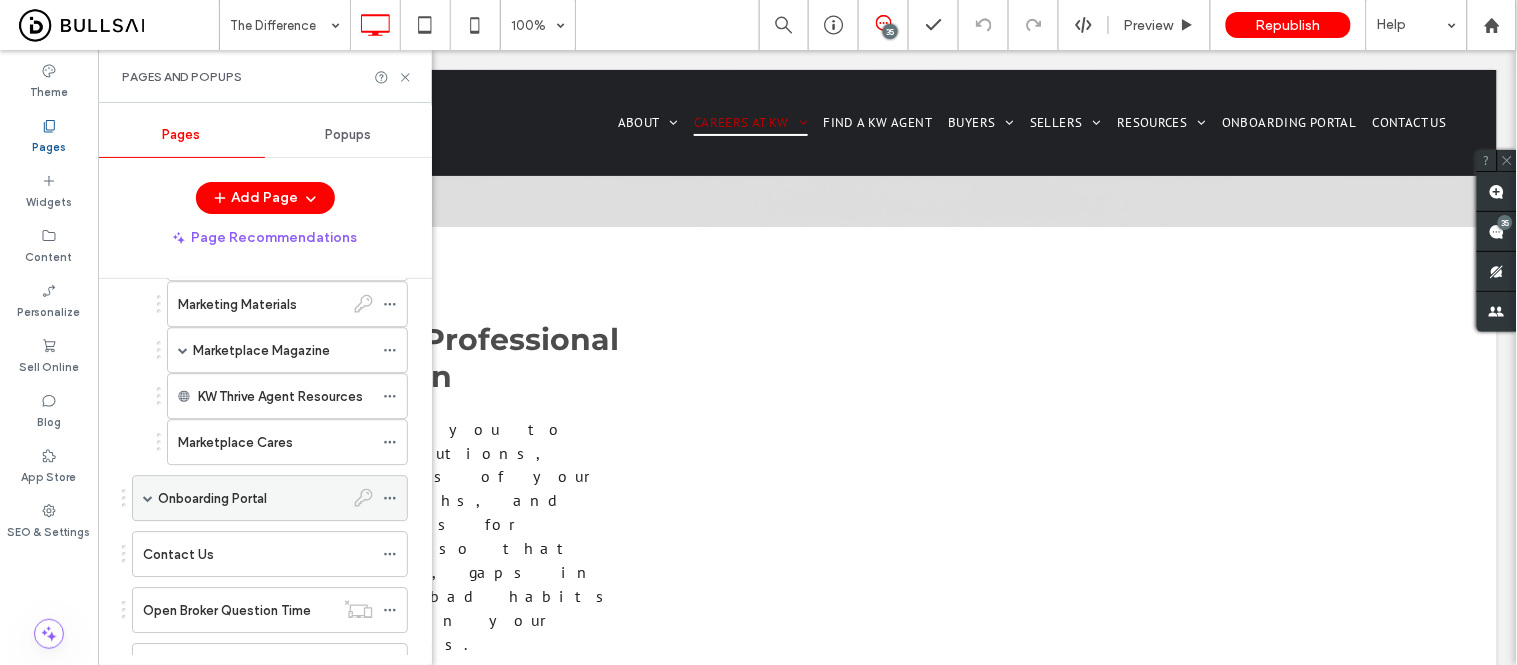 click at bounding box center (148, 498) 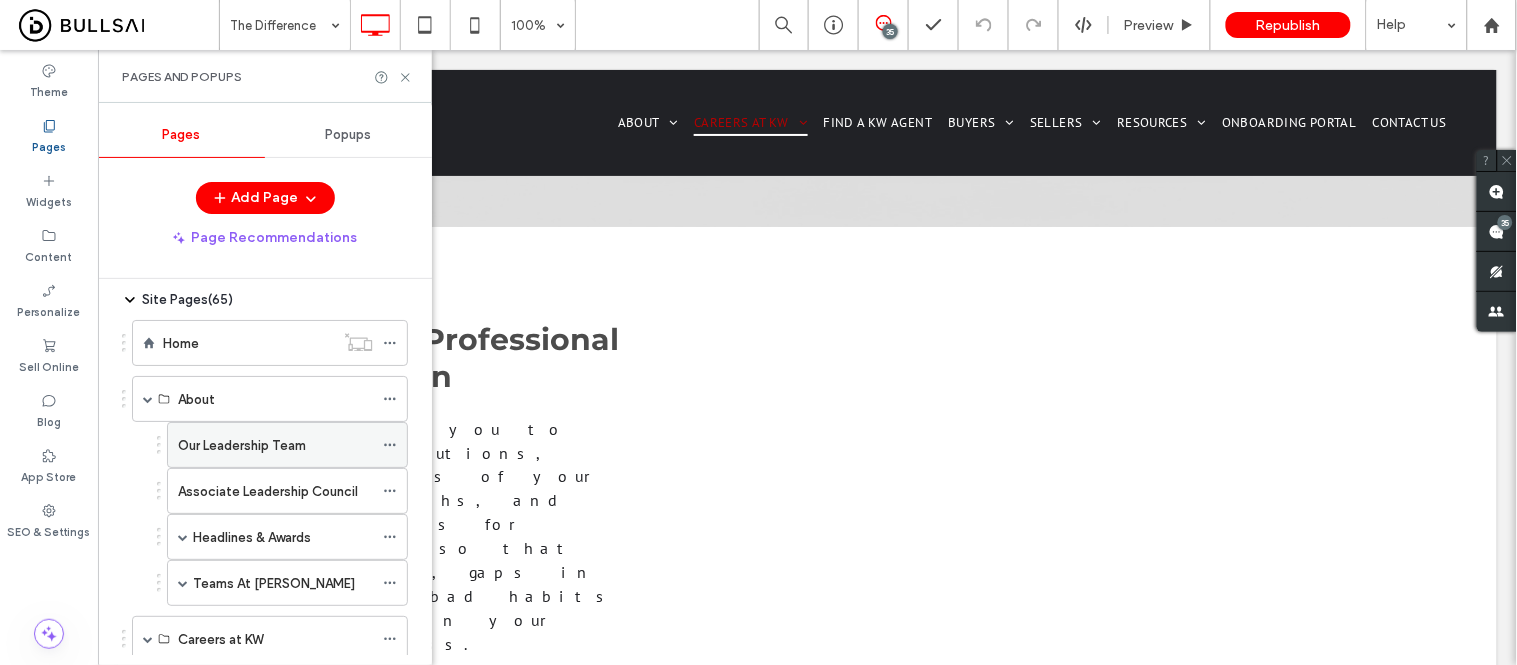 scroll, scrollTop: 111, scrollLeft: 0, axis: vertical 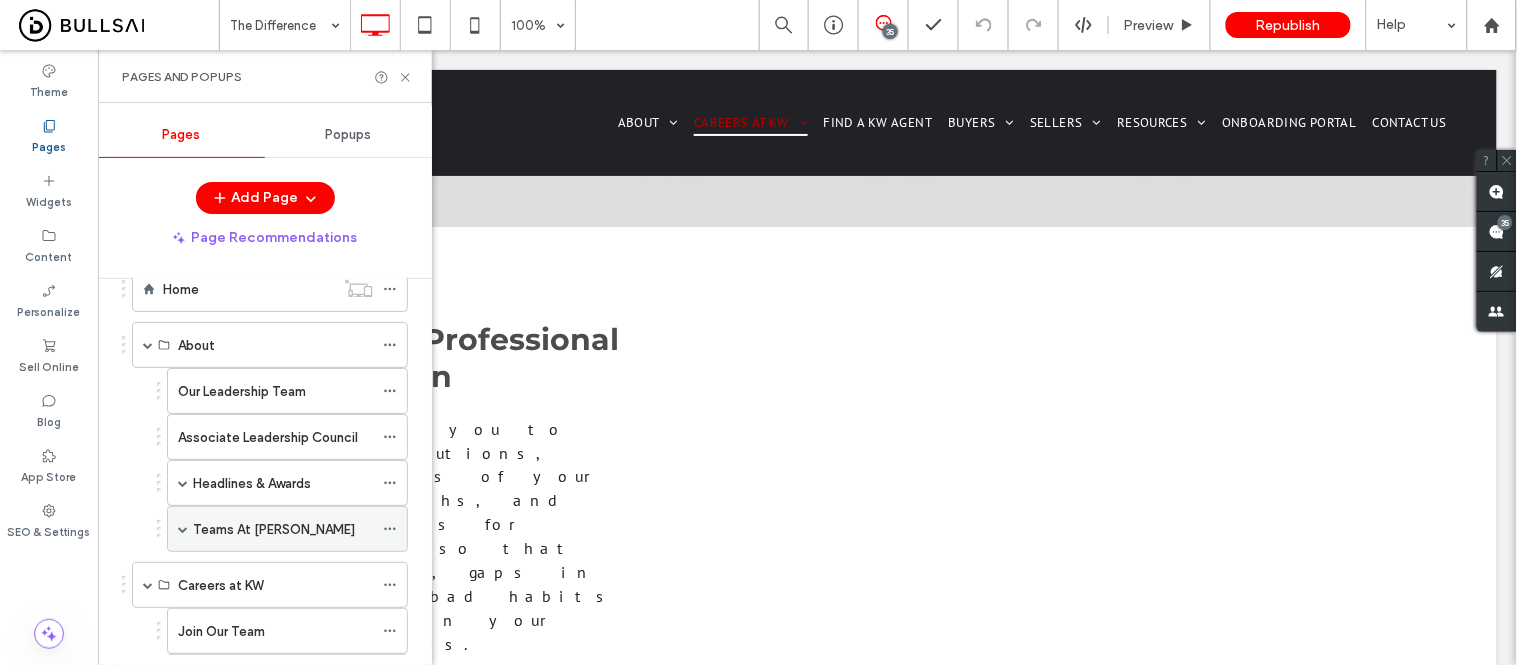 click on "Teams At [PERSON_NAME]" at bounding box center (274, 529) 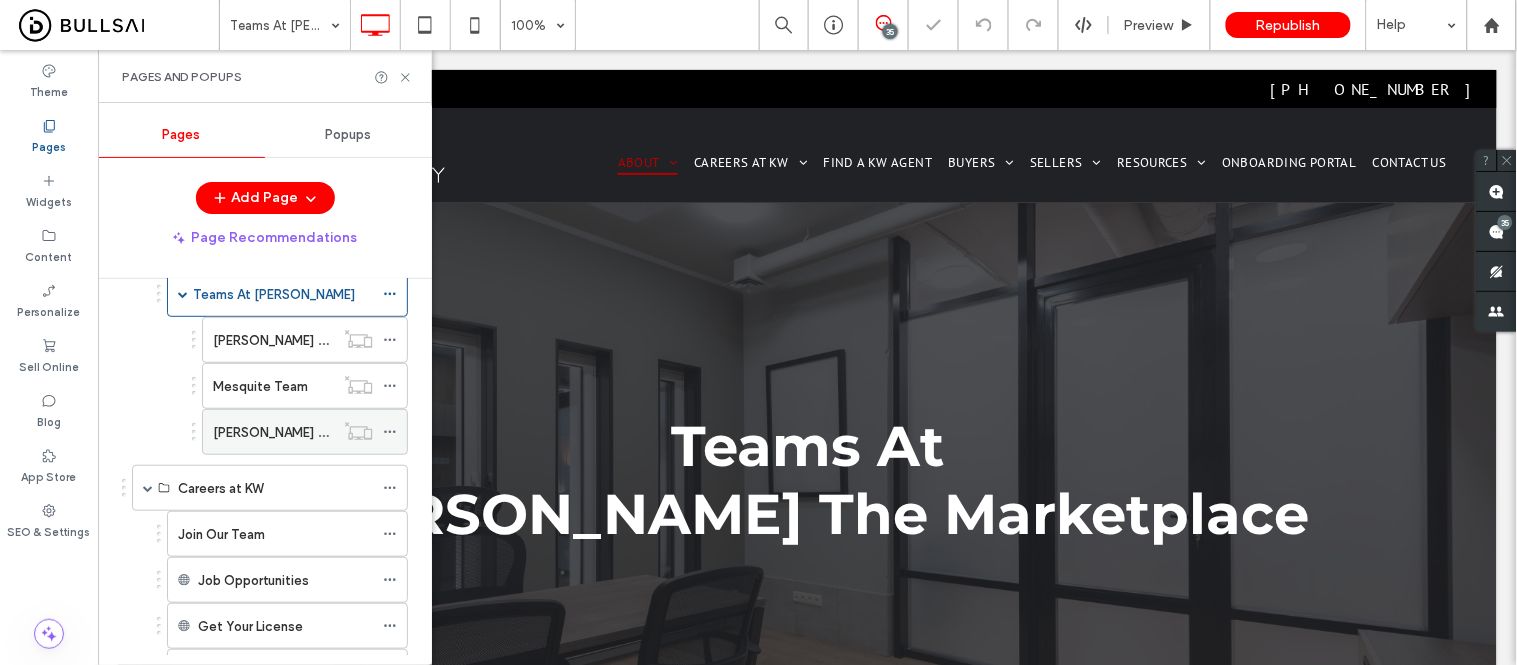 scroll, scrollTop: 333, scrollLeft: 0, axis: vertical 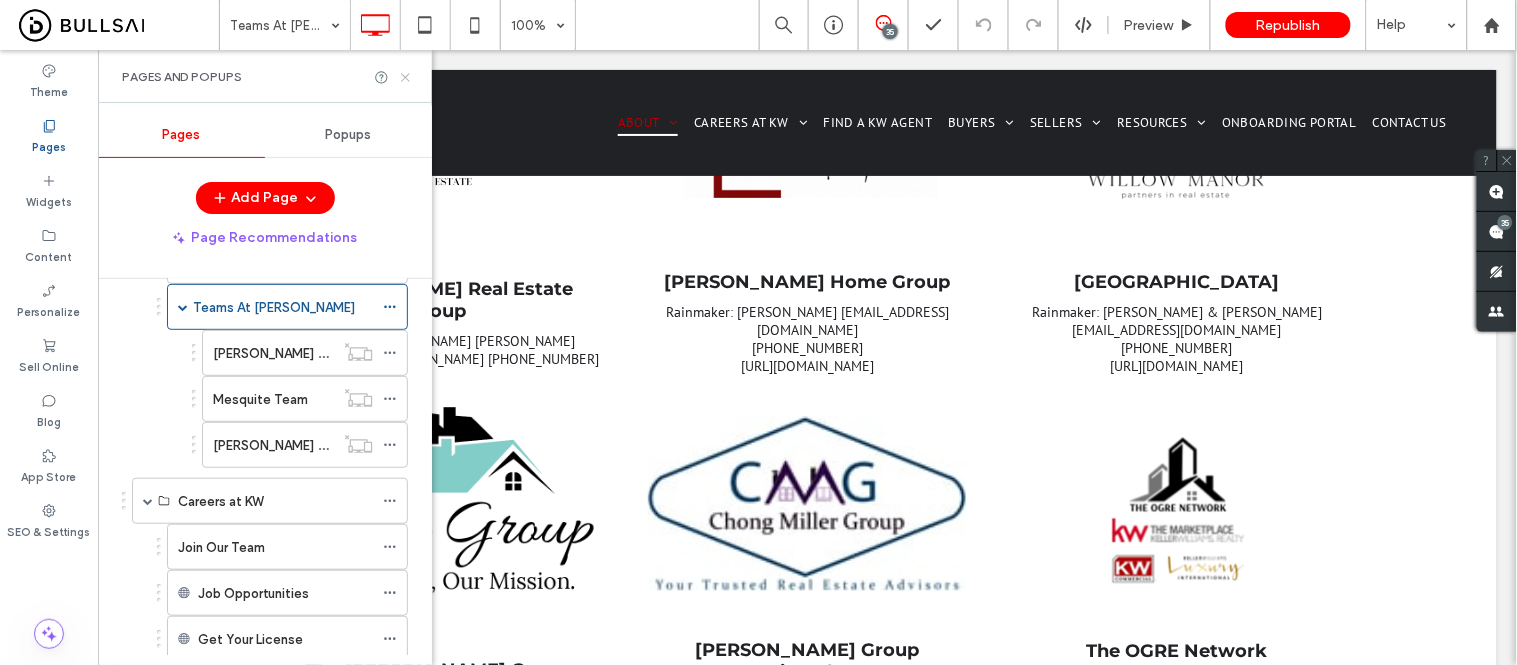 click 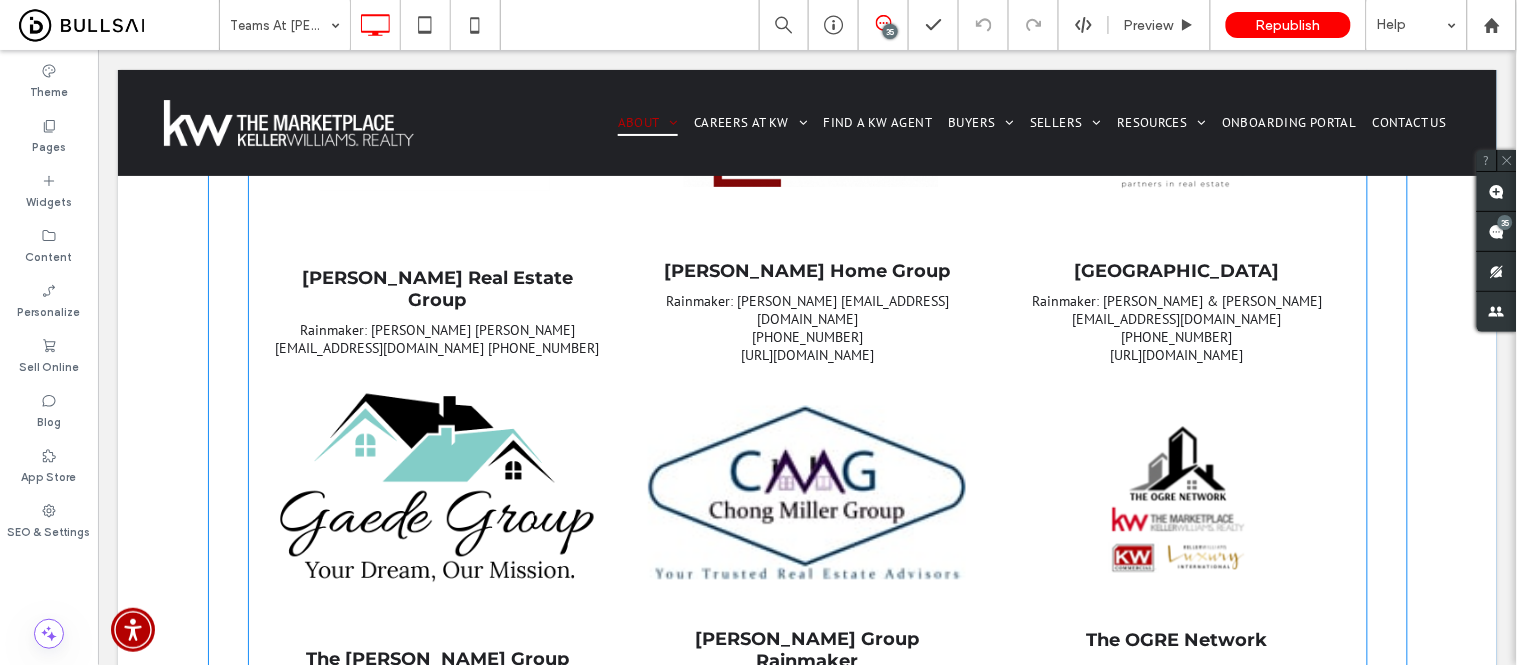 scroll, scrollTop: 1555, scrollLeft: 0, axis: vertical 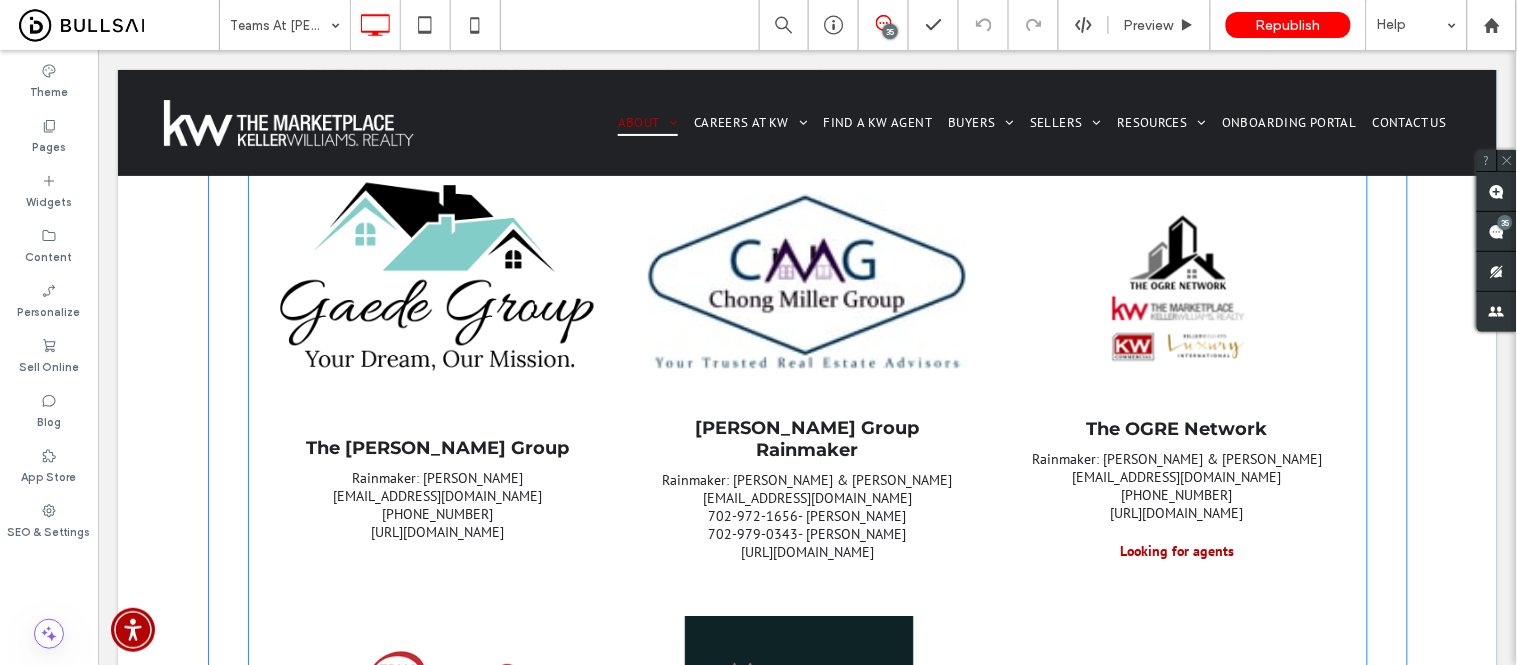 click at bounding box center [806, 289] 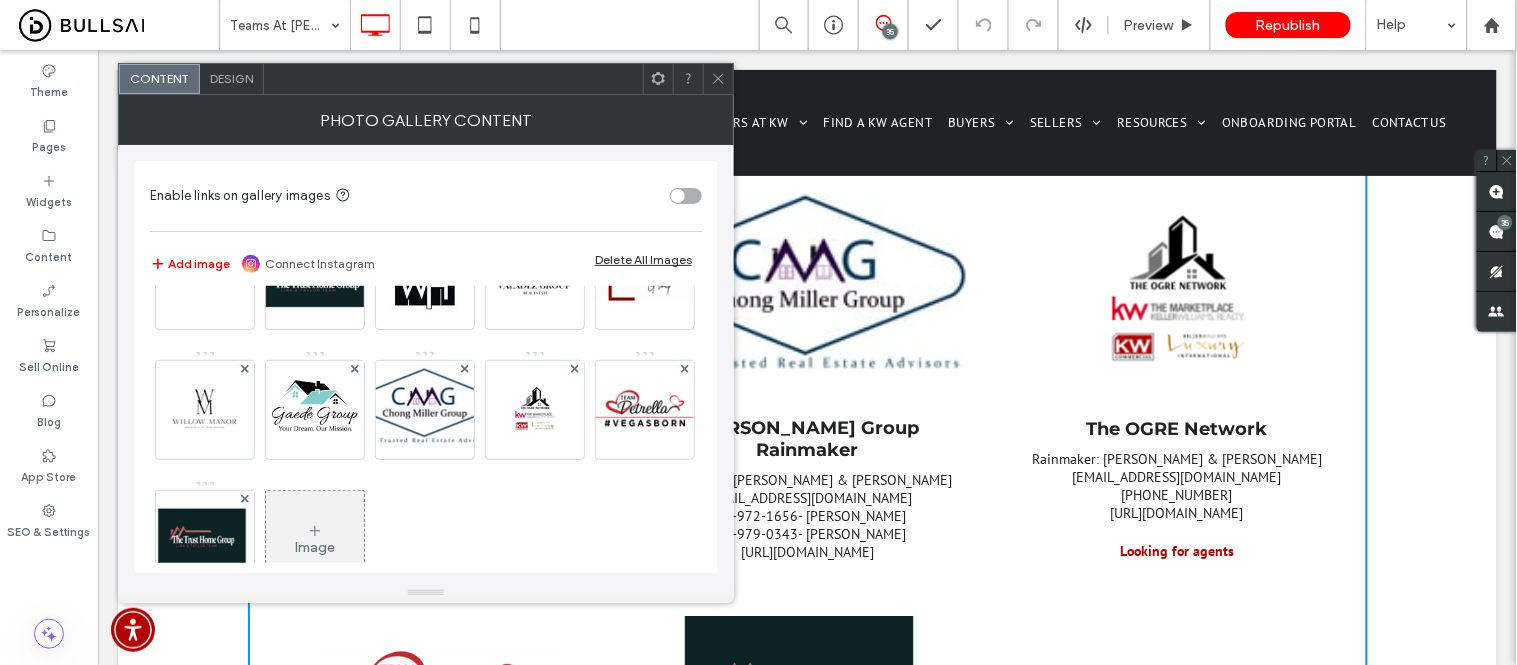 scroll, scrollTop: 111, scrollLeft: 0, axis: vertical 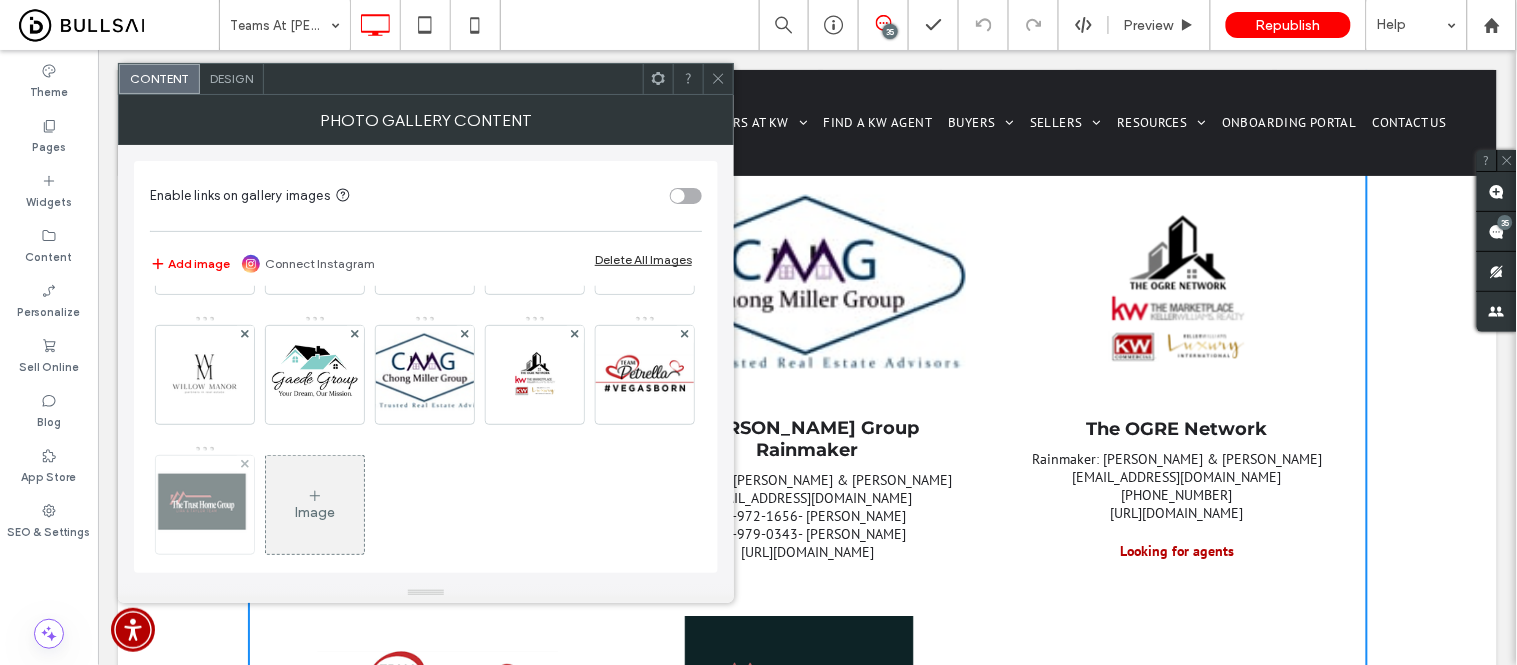 click at bounding box center [205, 505] 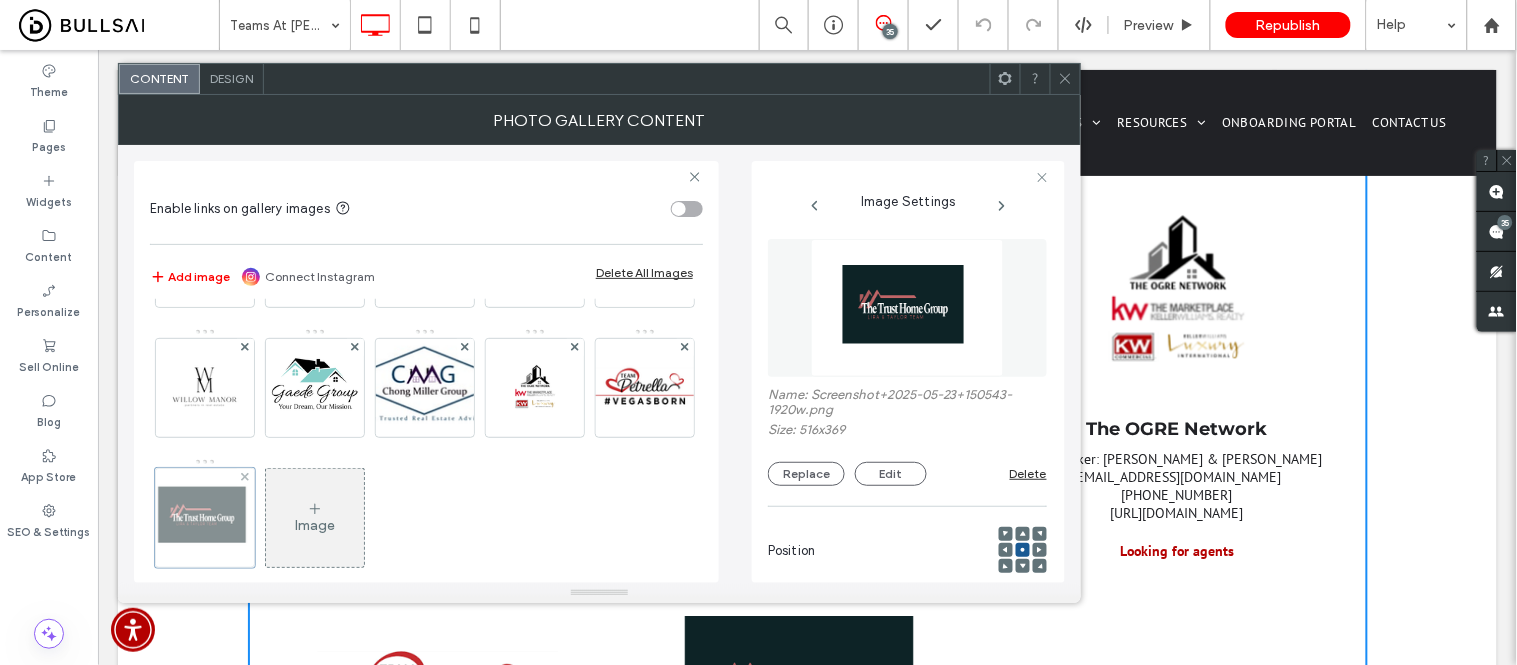 scroll, scrollTop: 0, scrollLeft: 184, axis: horizontal 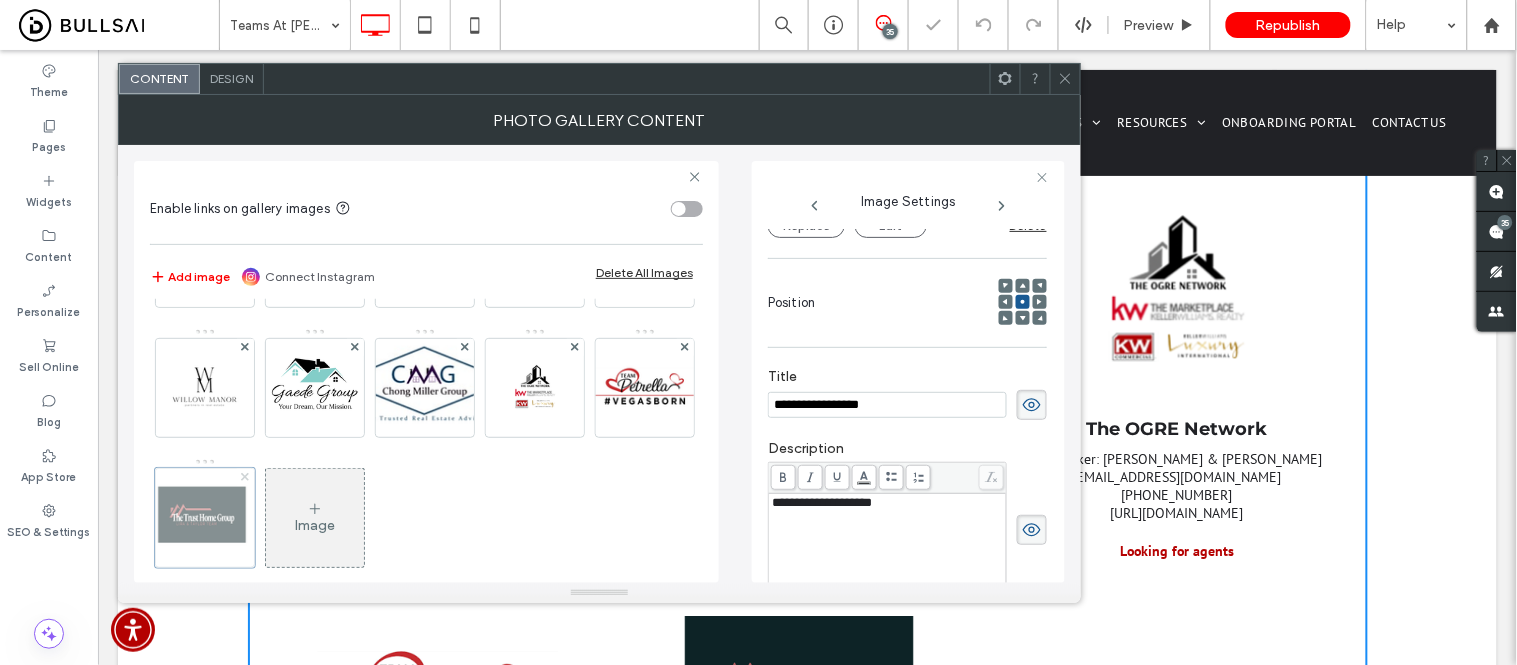 click 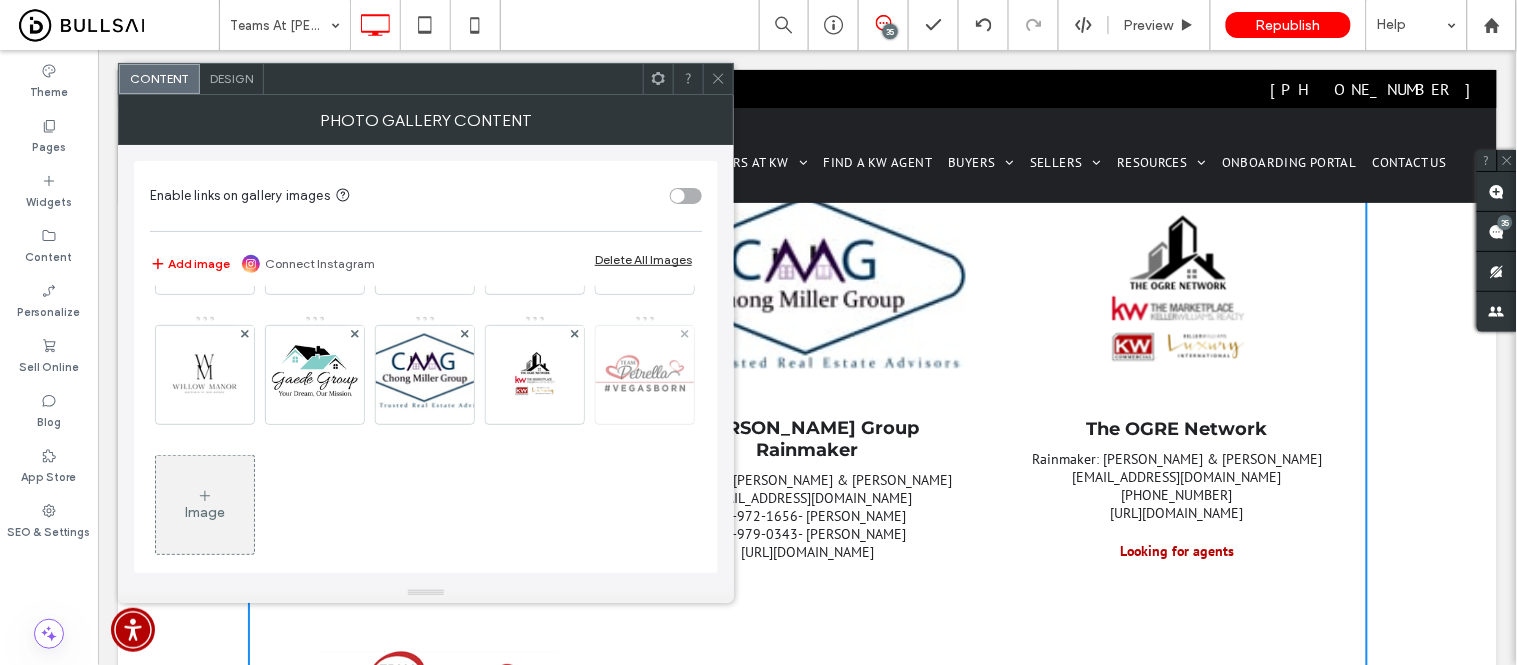 click at bounding box center (645, 375) 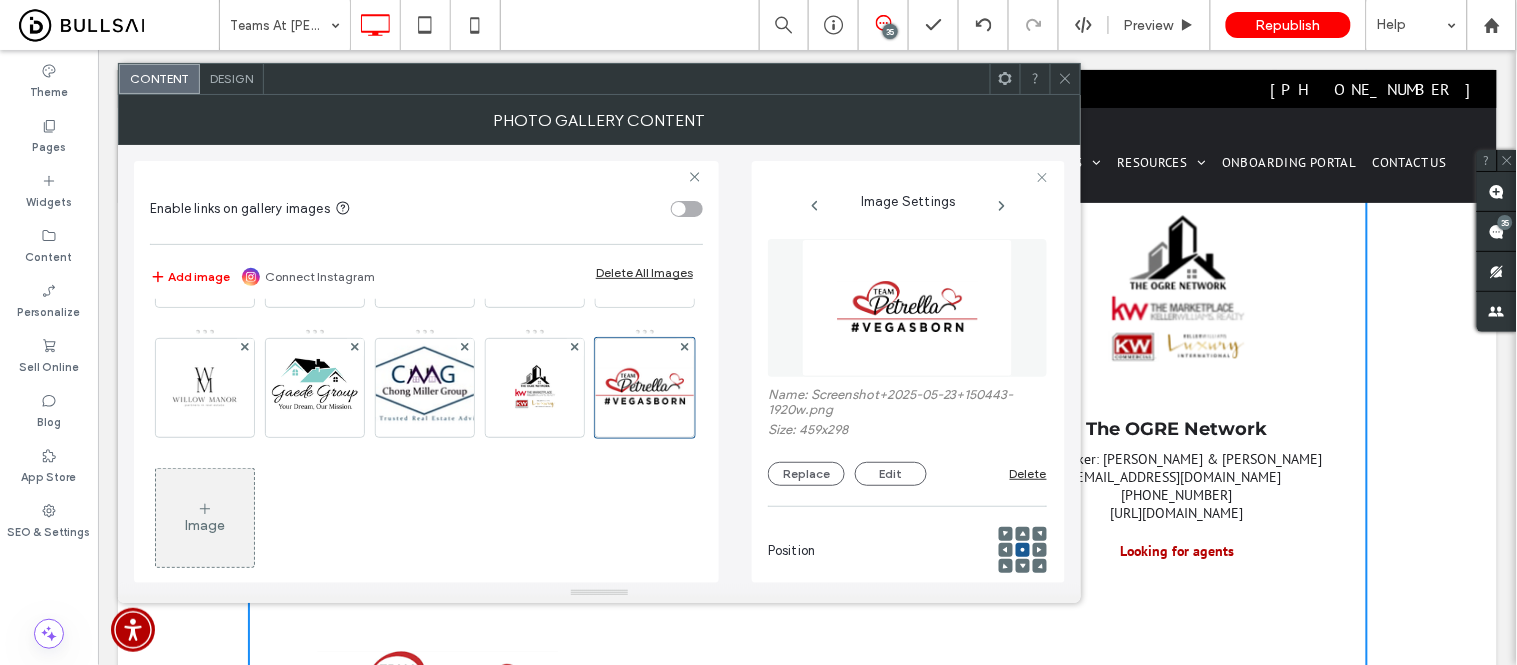 scroll, scrollTop: 0, scrollLeft: 0, axis: both 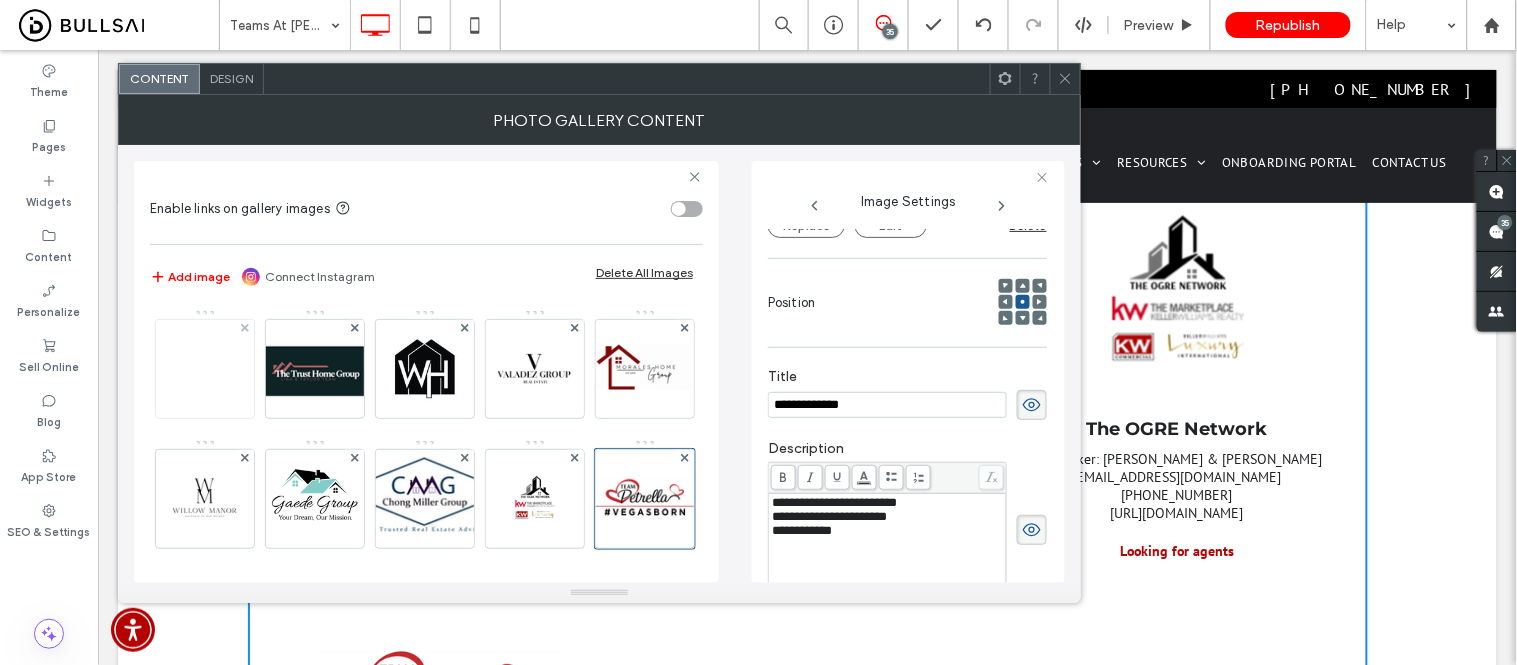 click at bounding box center [205, 369] 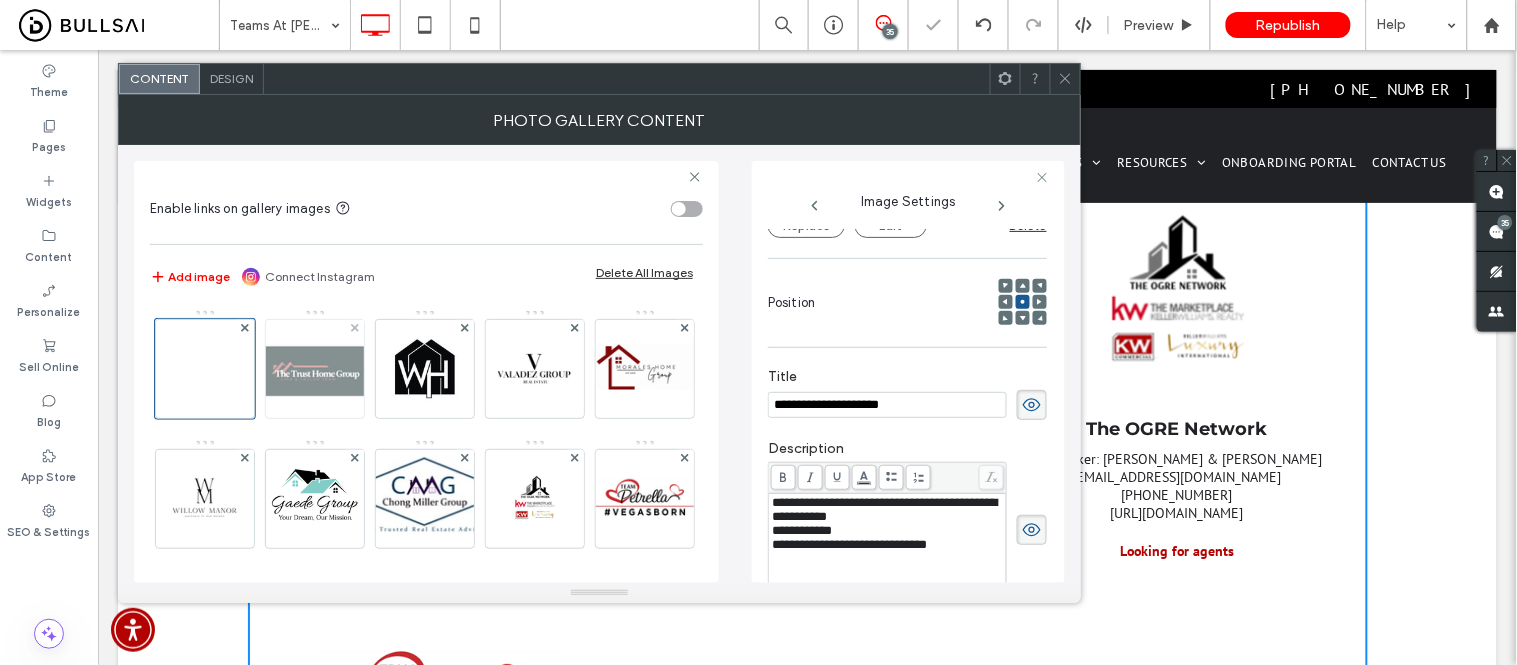 click at bounding box center (315, 368) 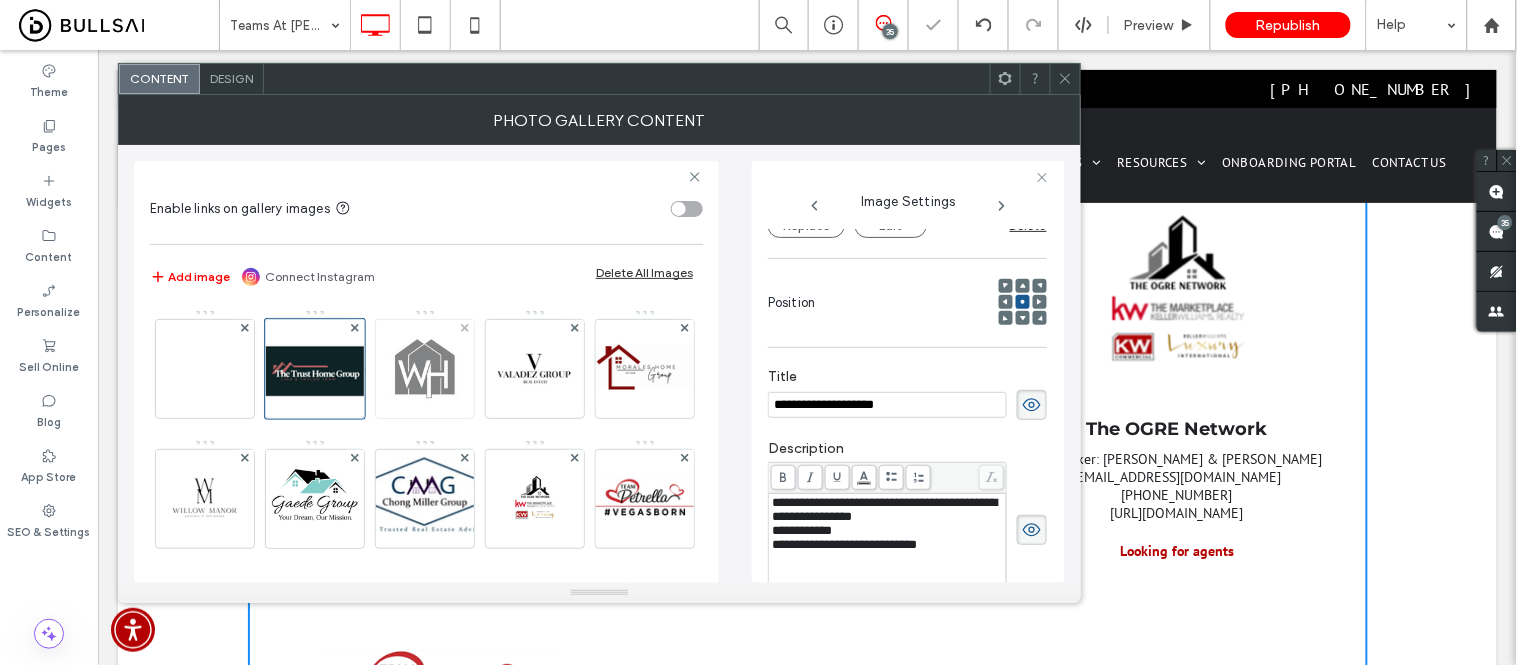 click at bounding box center (425, 369) 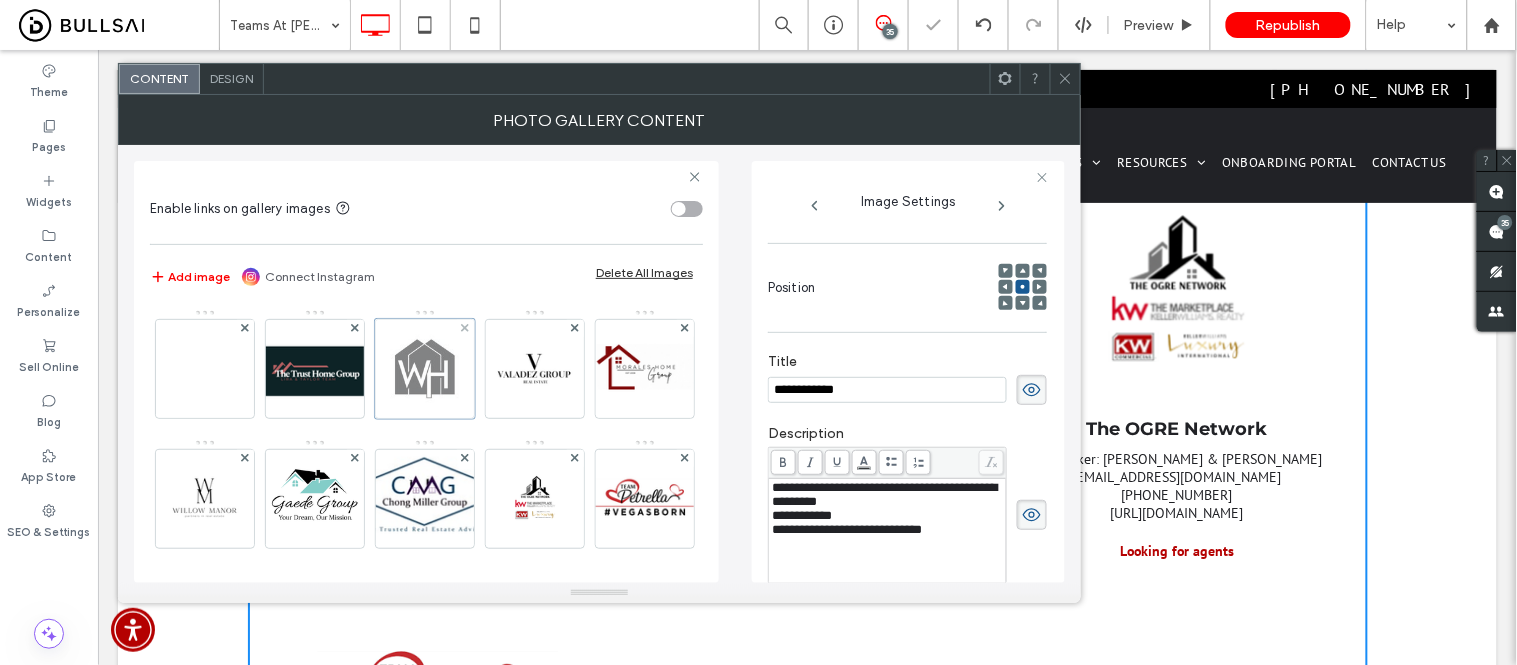 scroll, scrollTop: 233, scrollLeft: 0, axis: vertical 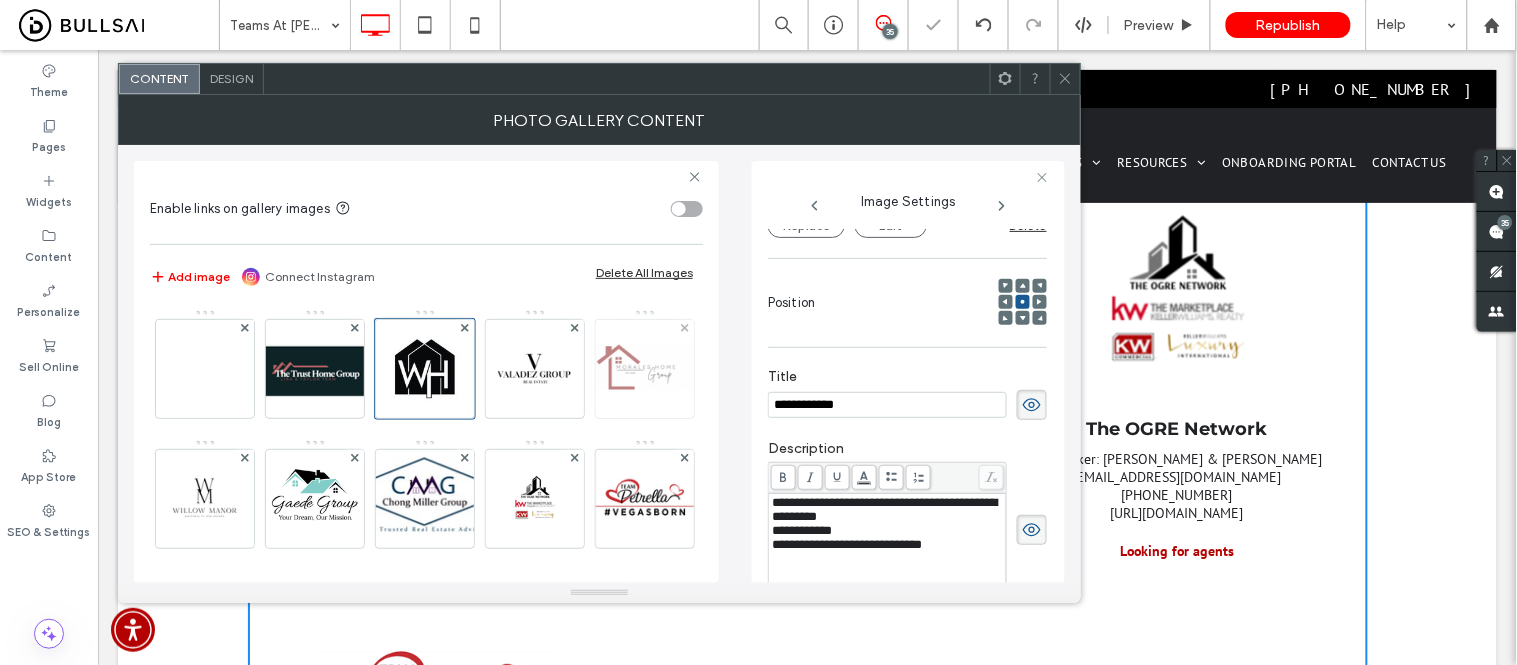drag, startPoint x: 194, startPoint y: 506, endPoint x: 255, endPoint y: 502, distance: 61.13101 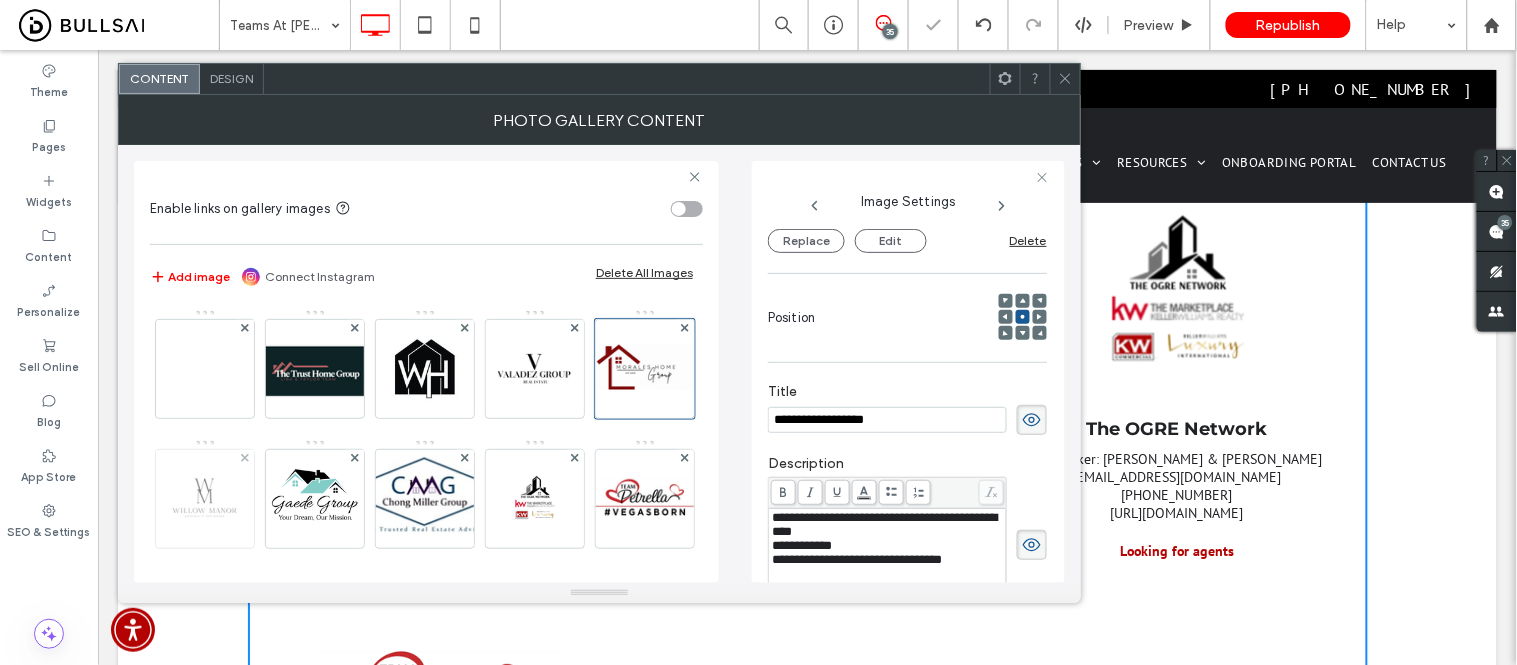 scroll, scrollTop: 248, scrollLeft: 0, axis: vertical 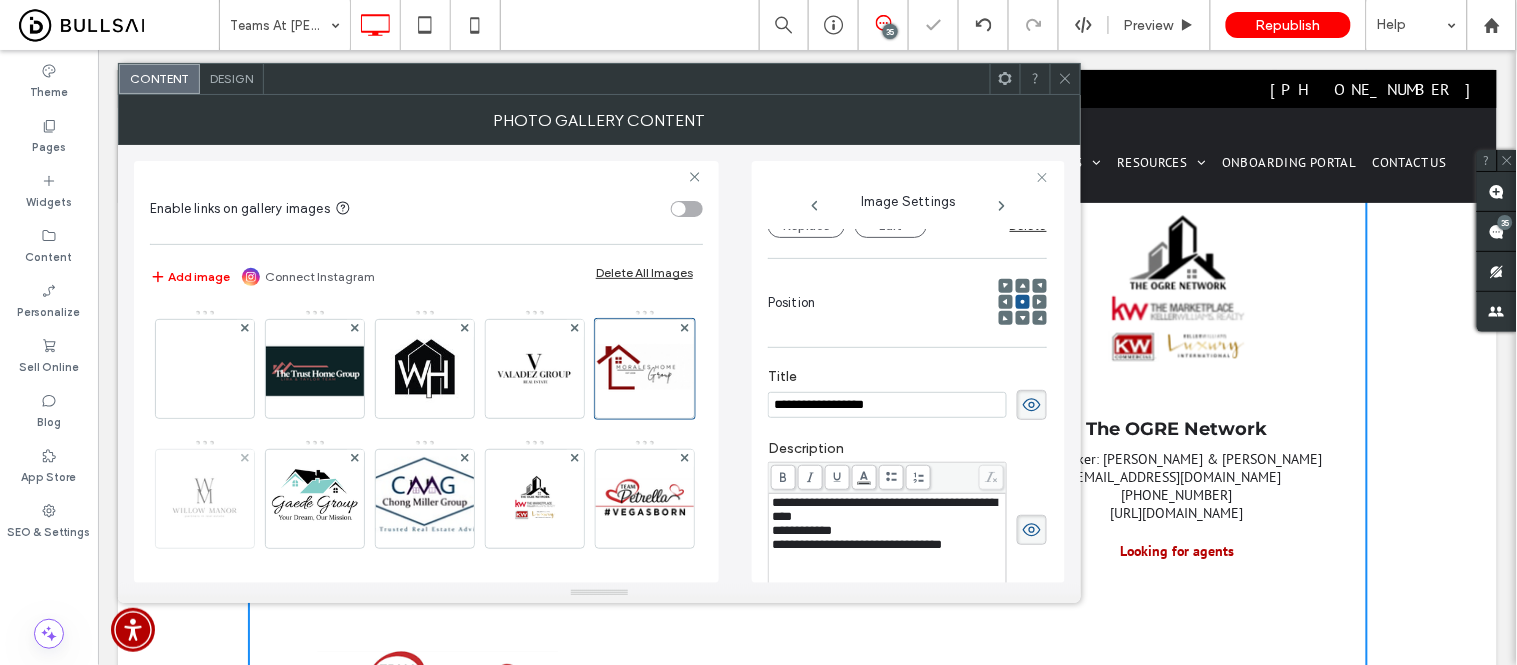 click at bounding box center (205, 499) 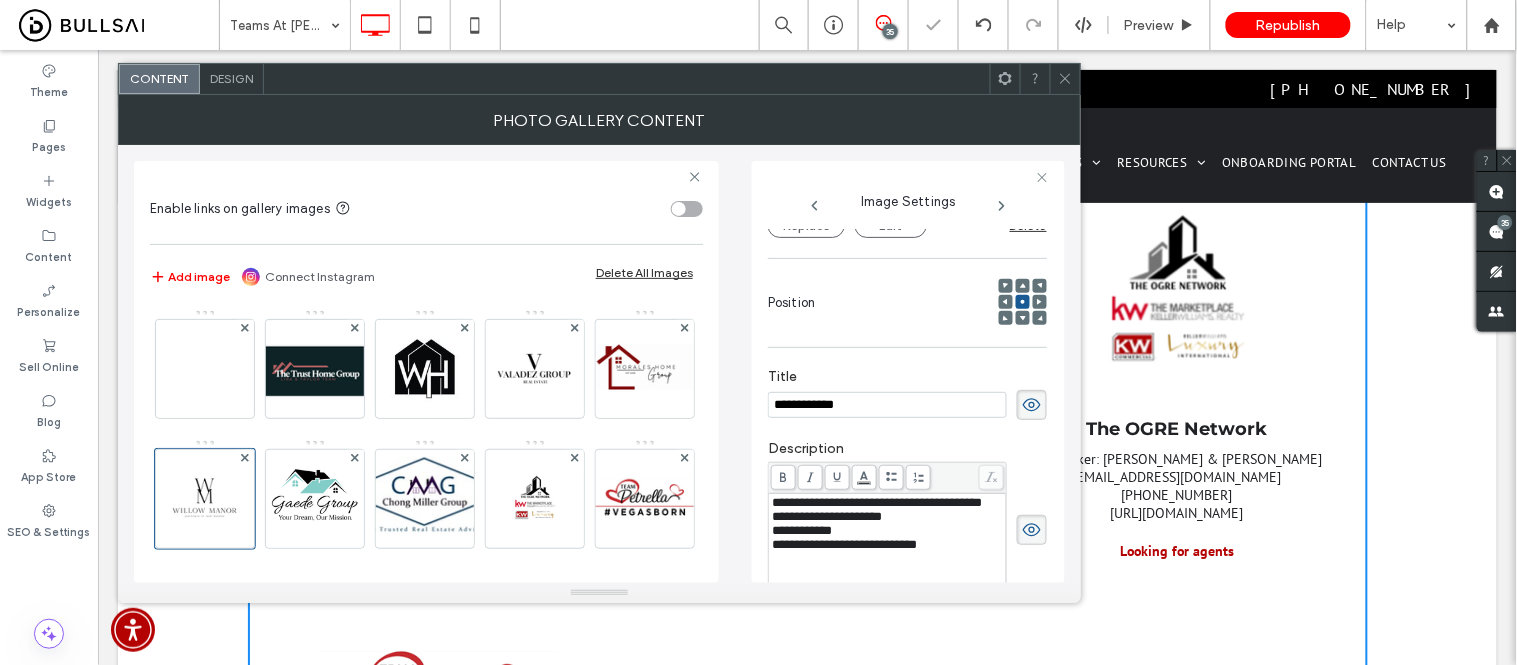 click at bounding box center (1065, 79) 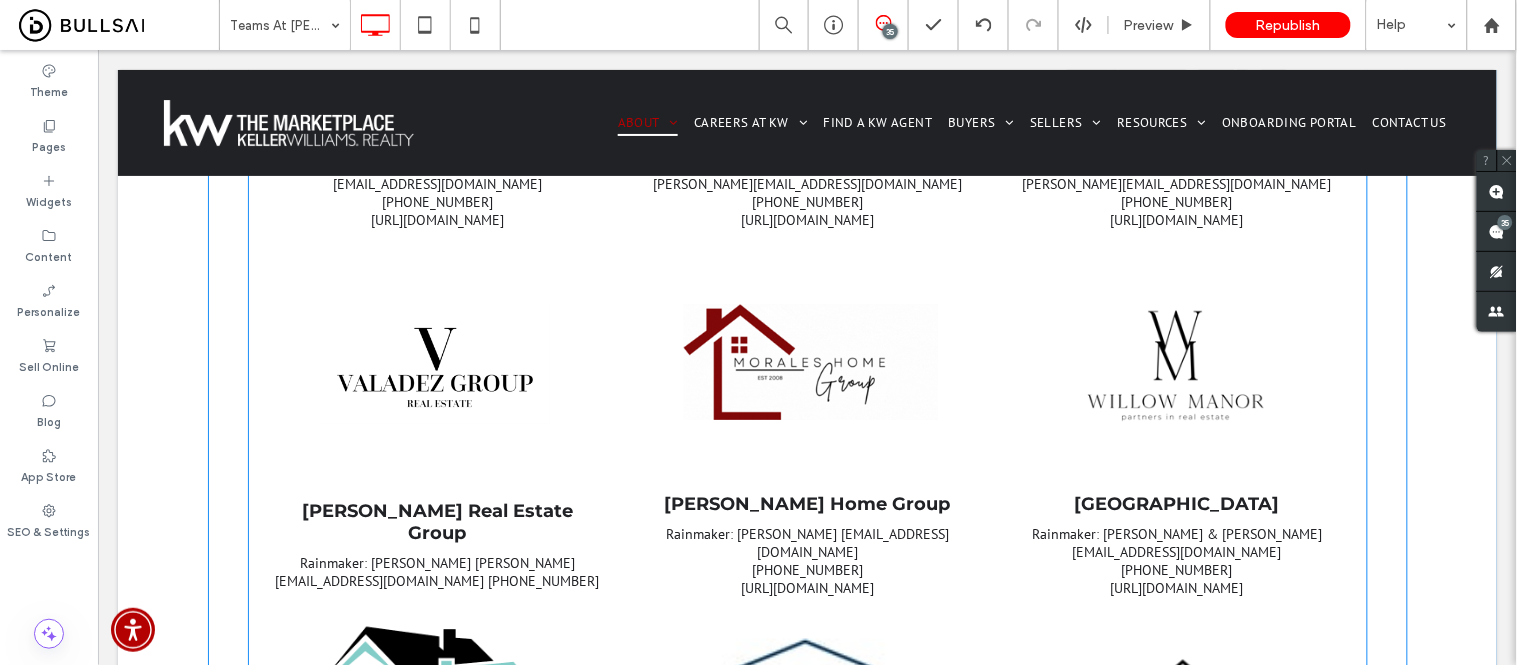 scroll, scrollTop: 1666, scrollLeft: 0, axis: vertical 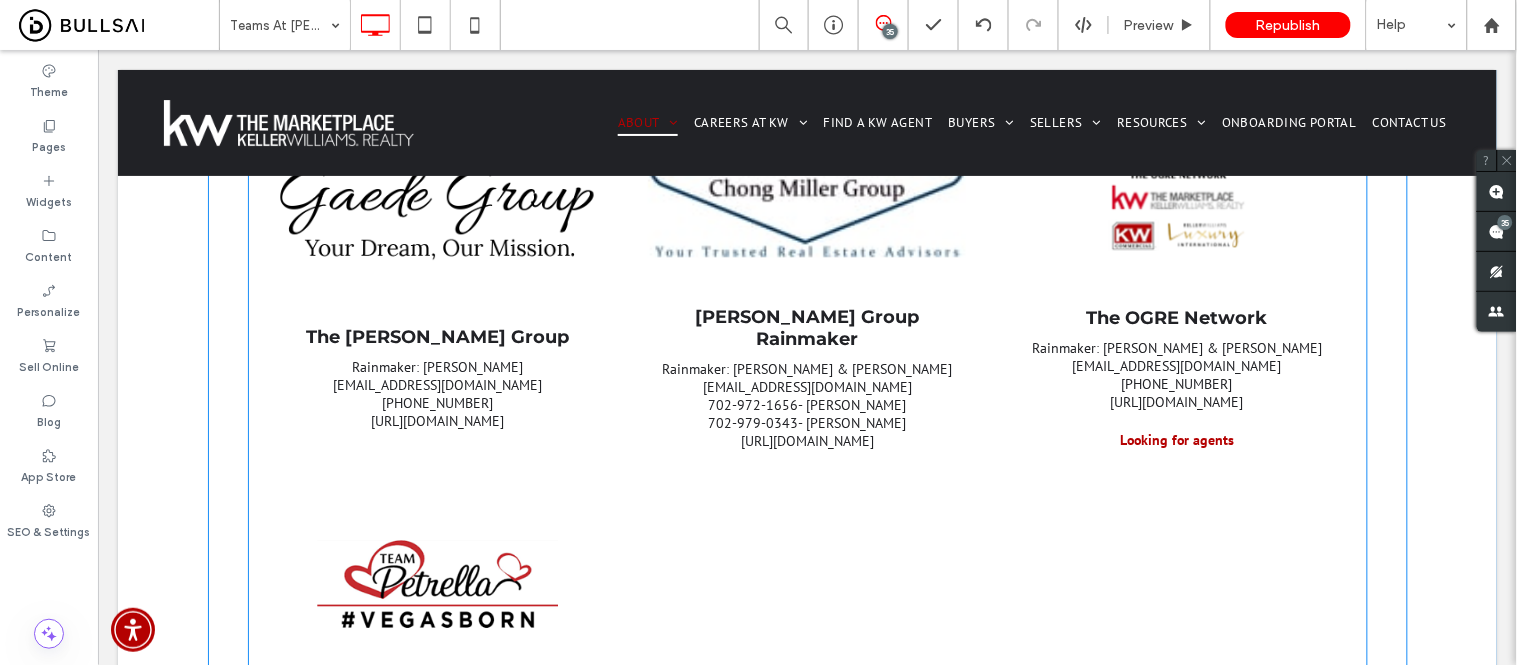 click on "[URL][DOMAIN_NAME]" at bounding box center (806, 440) 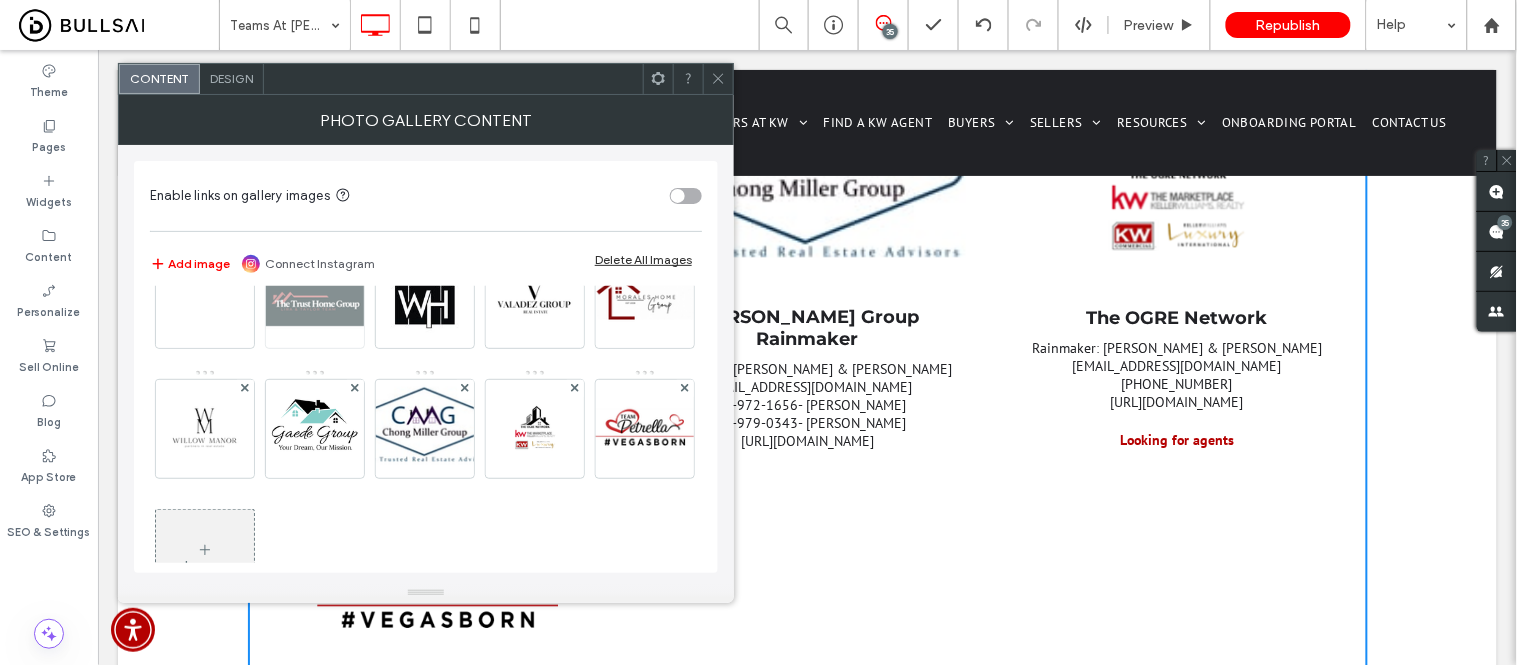 scroll, scrollTop: 111, scrollLeft: 0, axis: vertical 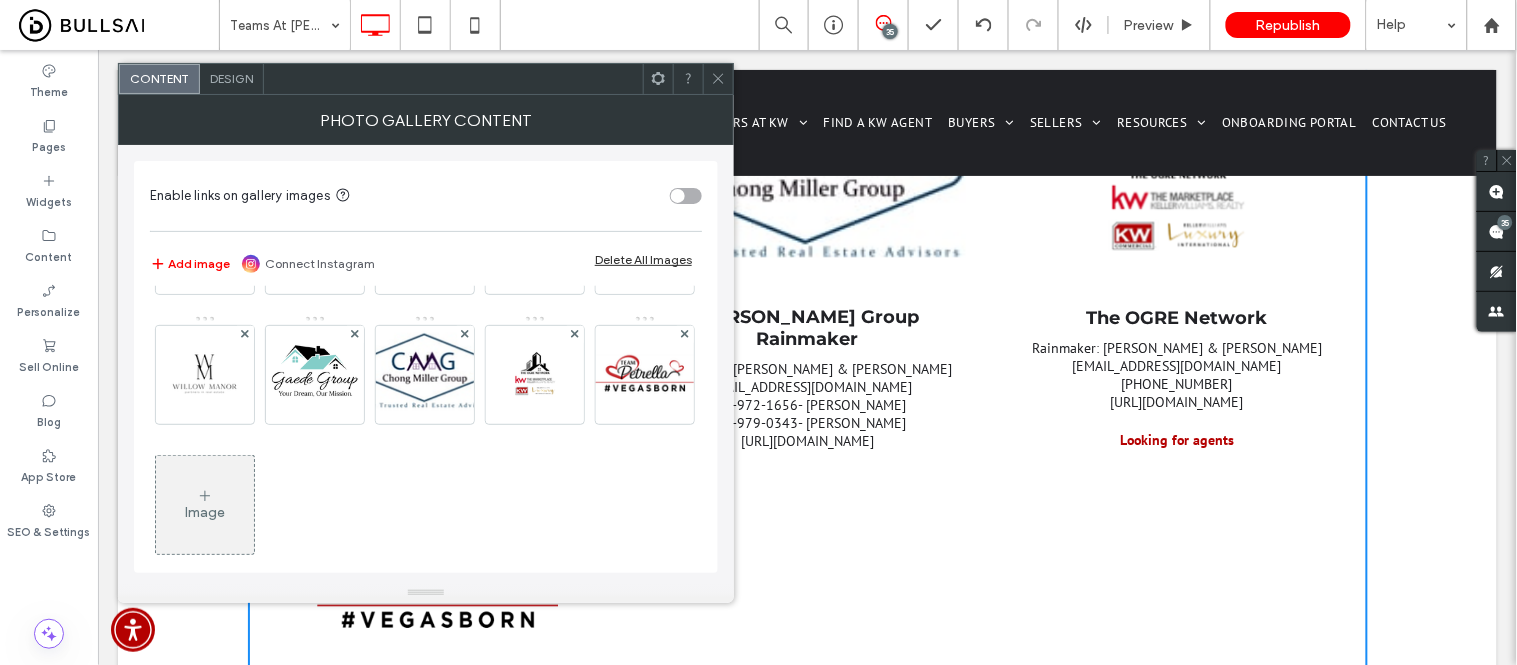 click 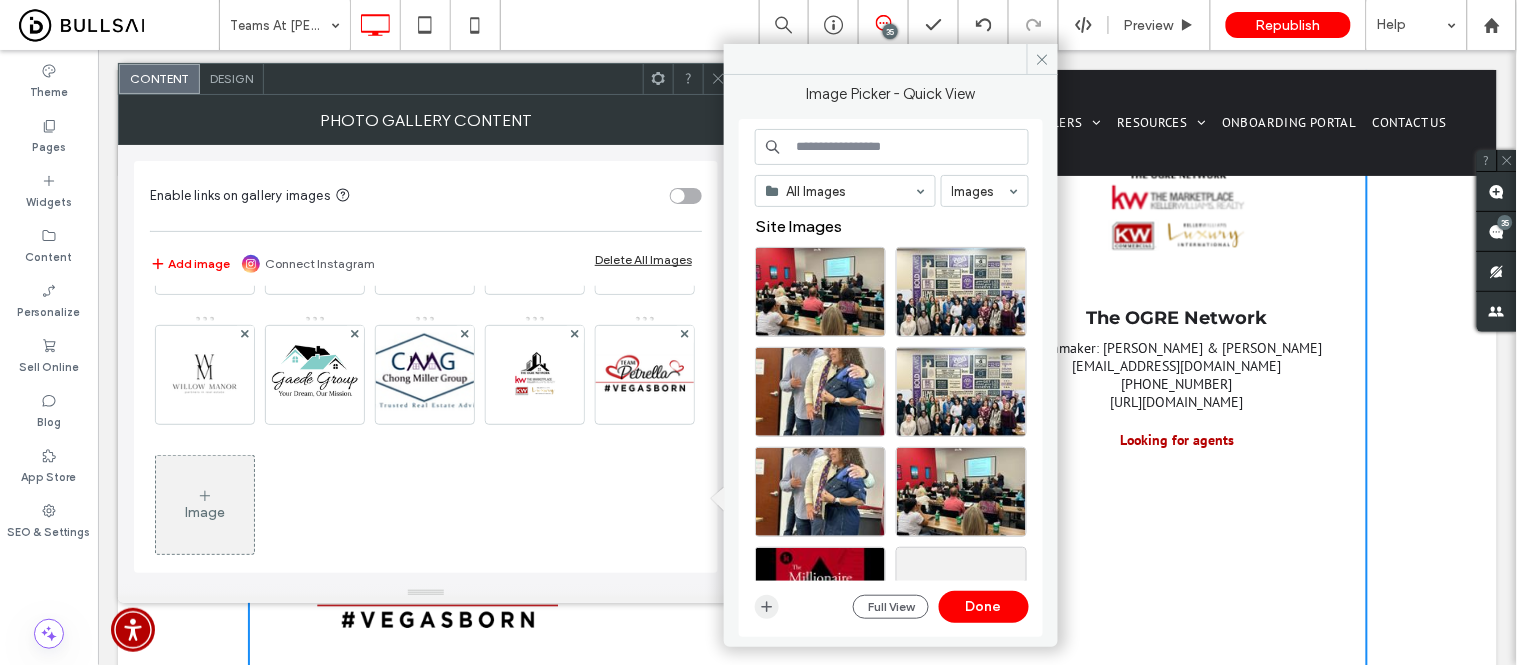 click 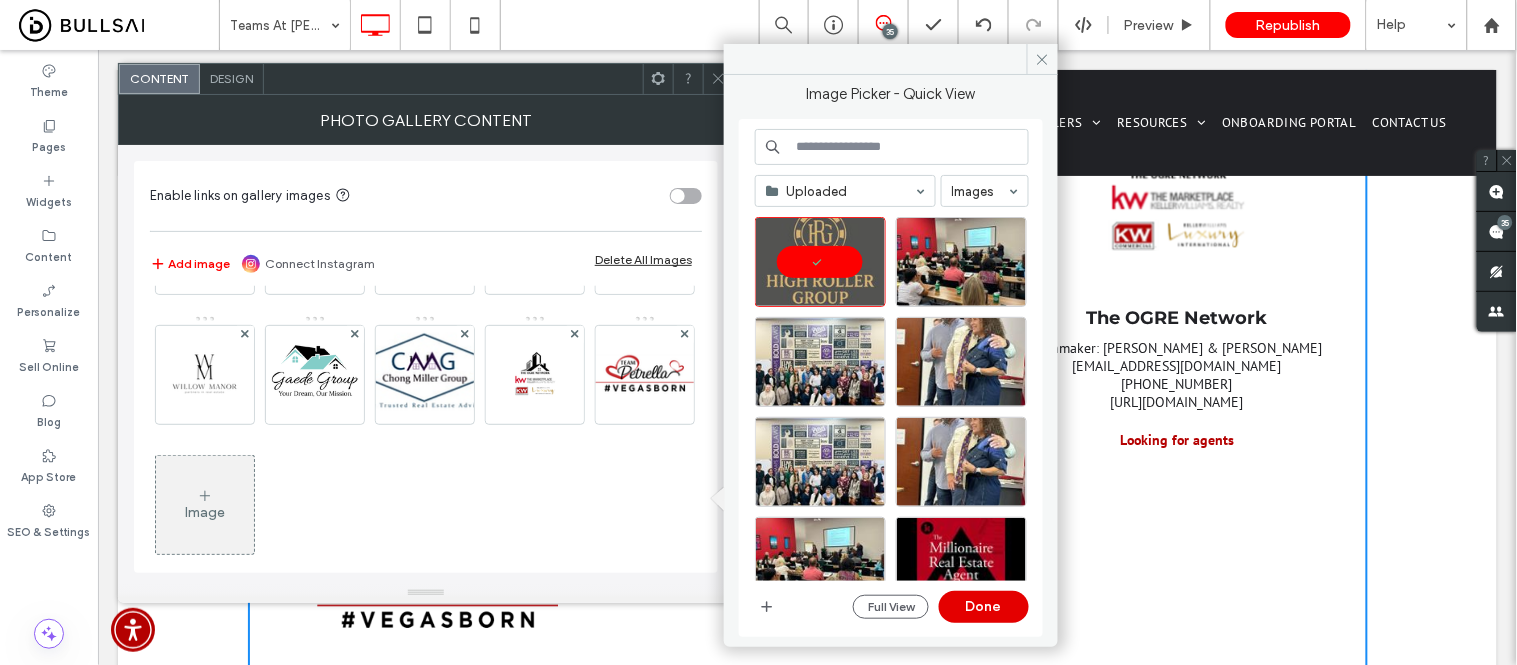 click on "Done" at bounding box center [984, 607] 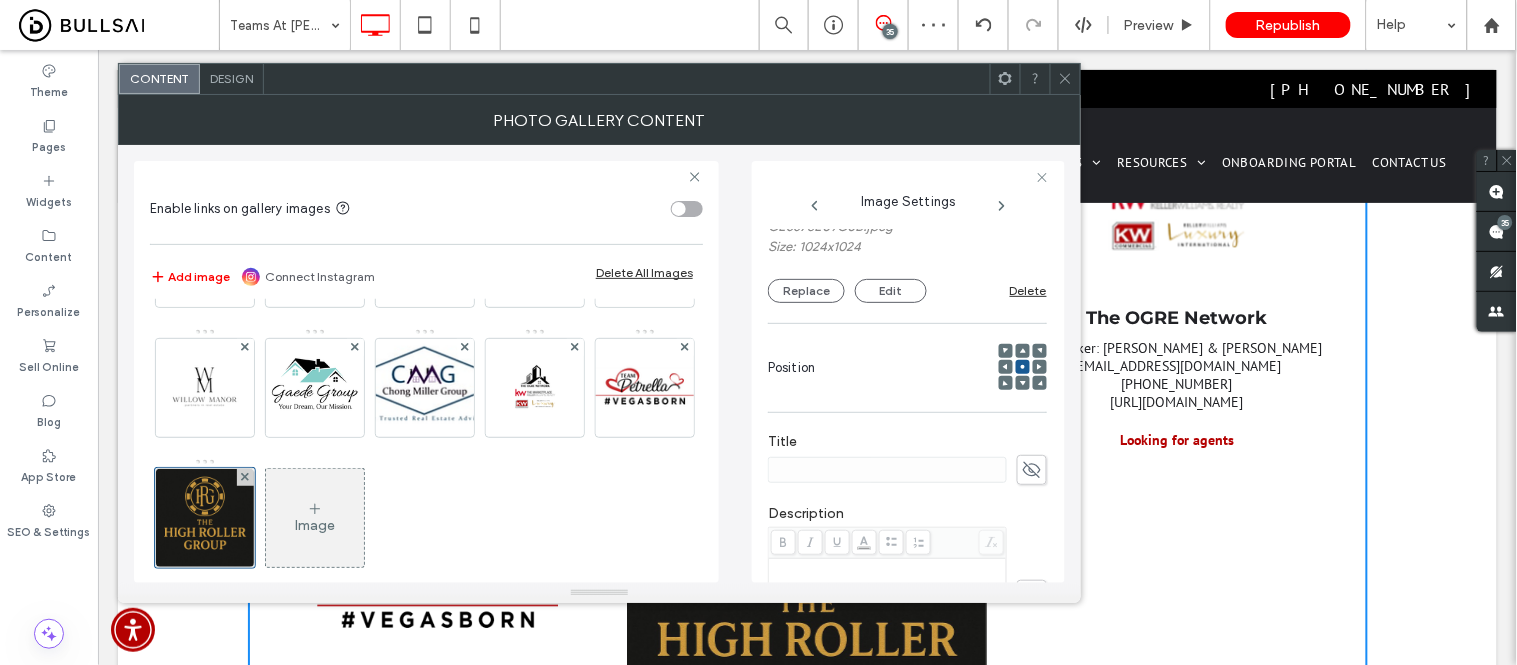 scroll, scrollTop: 222, scrollLeft: 0, axis: vertical 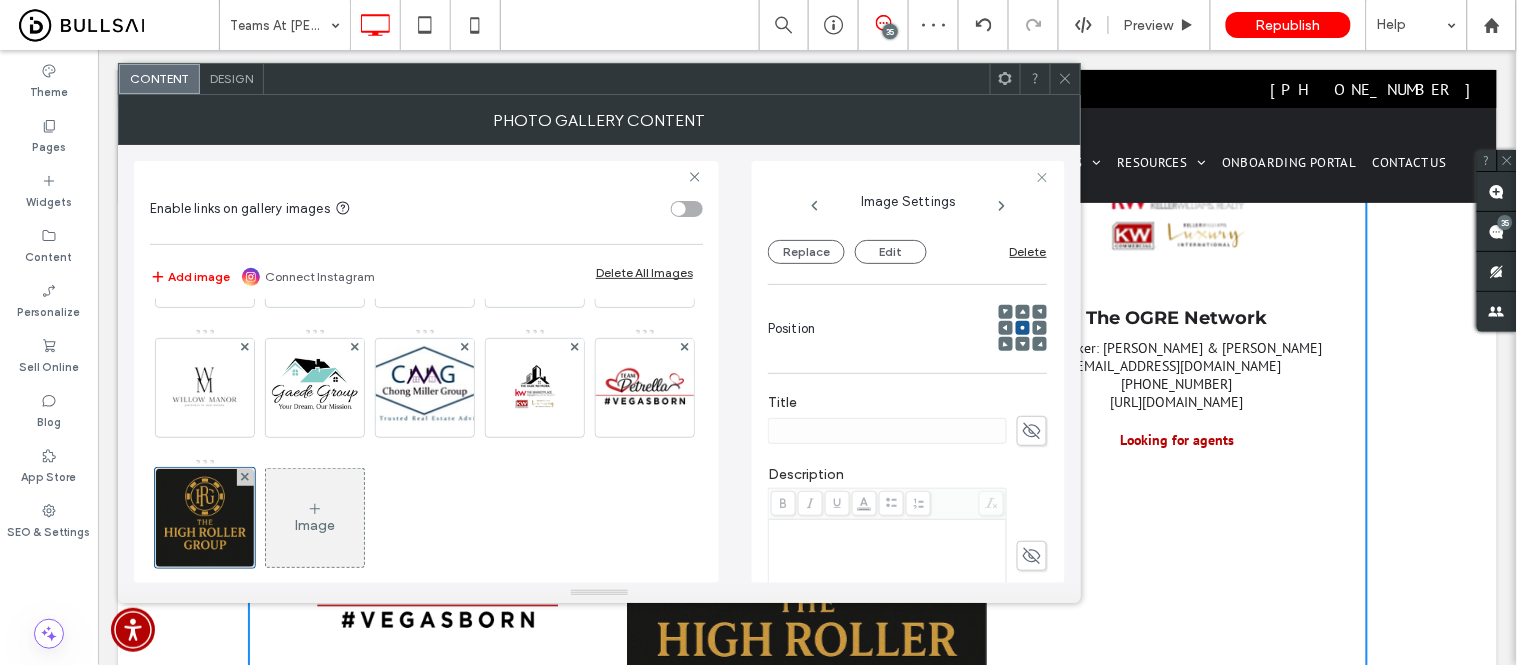 click 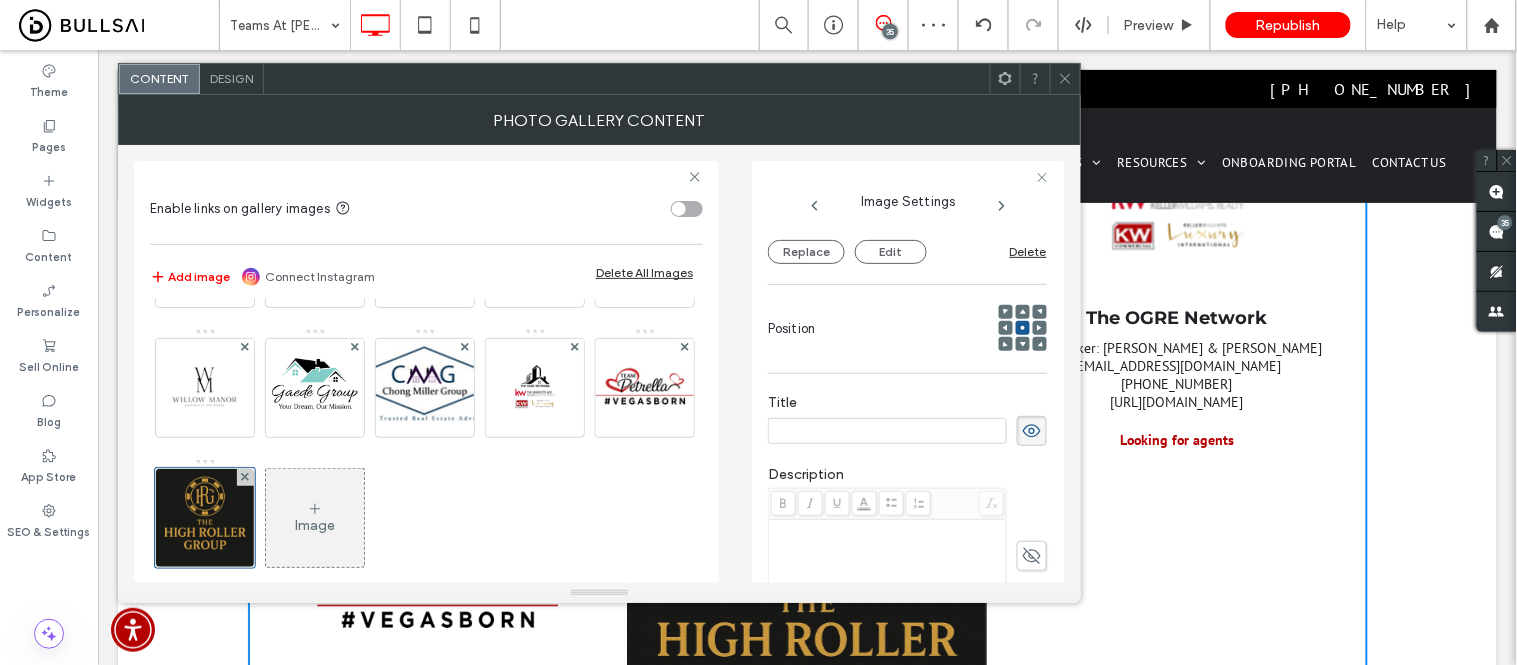 click at bounding box center (887, 431) 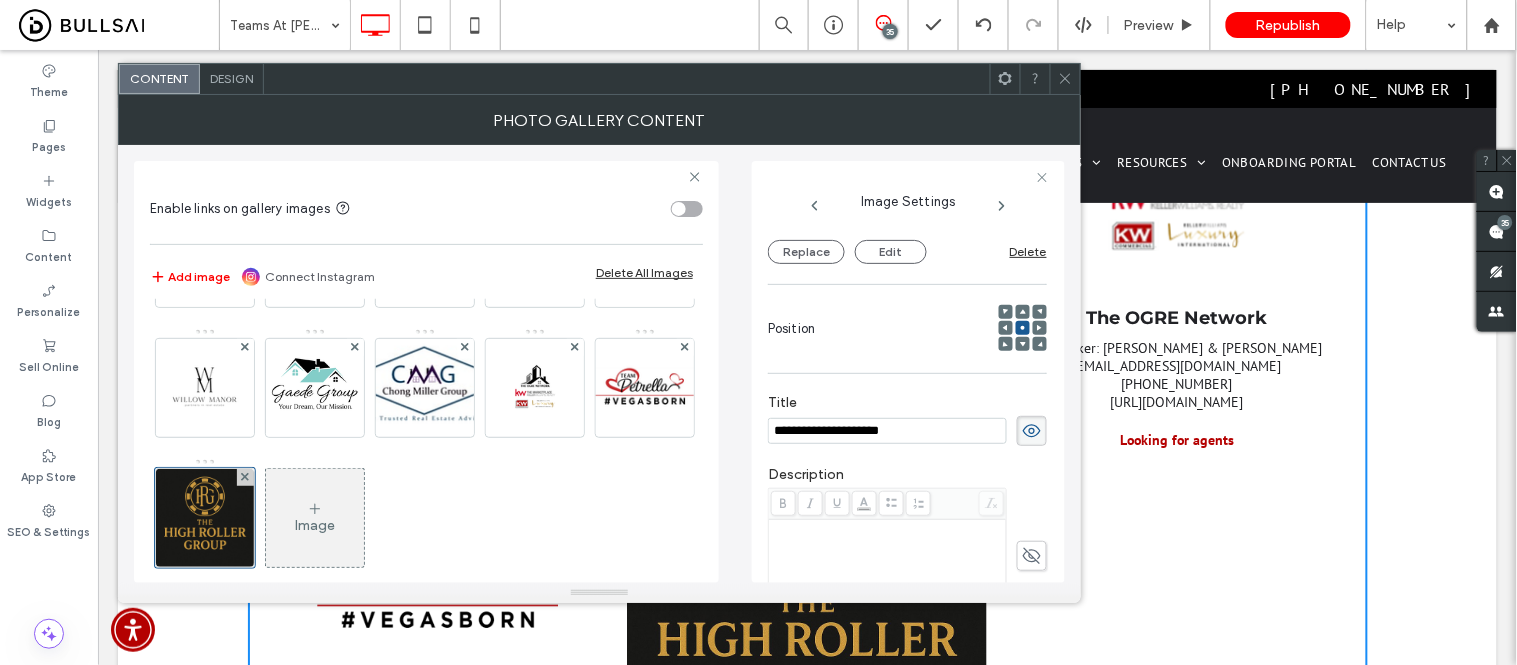 type on "**********" 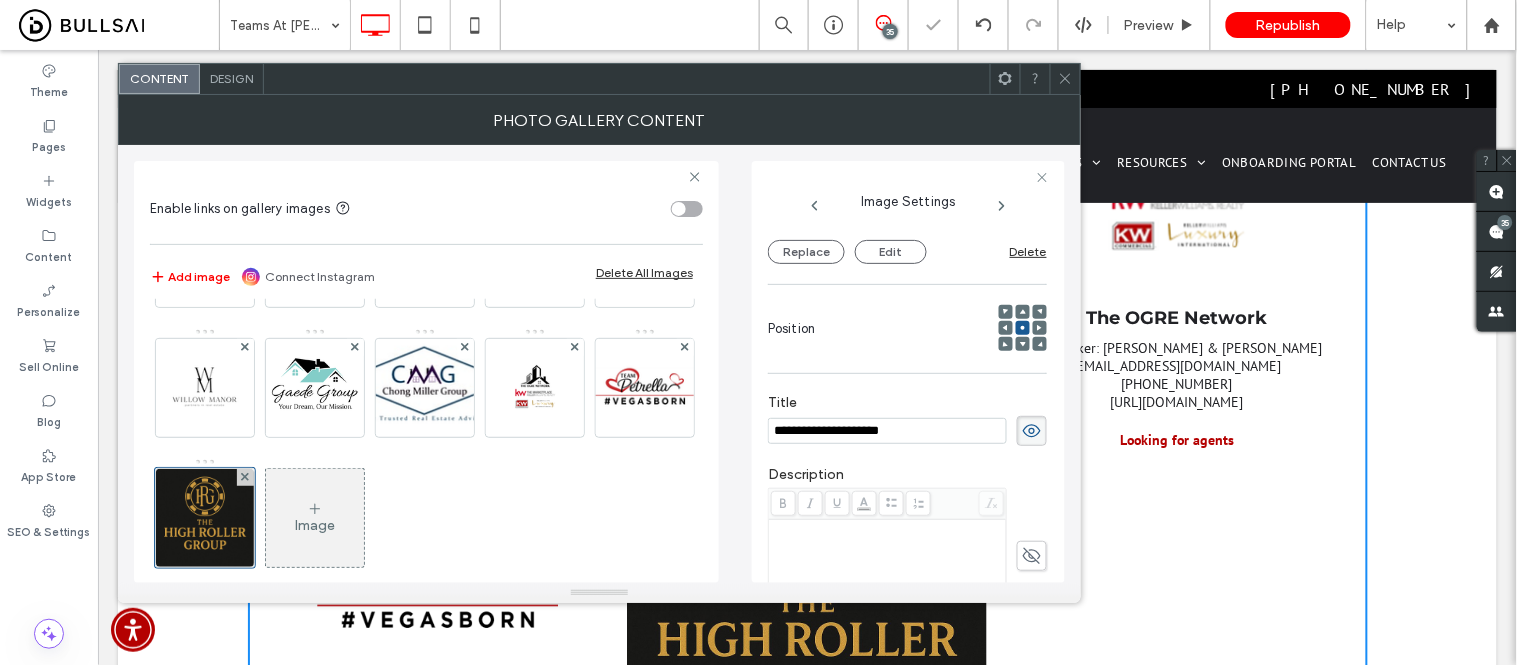 click on "Image" at bounding box center (425, 393) 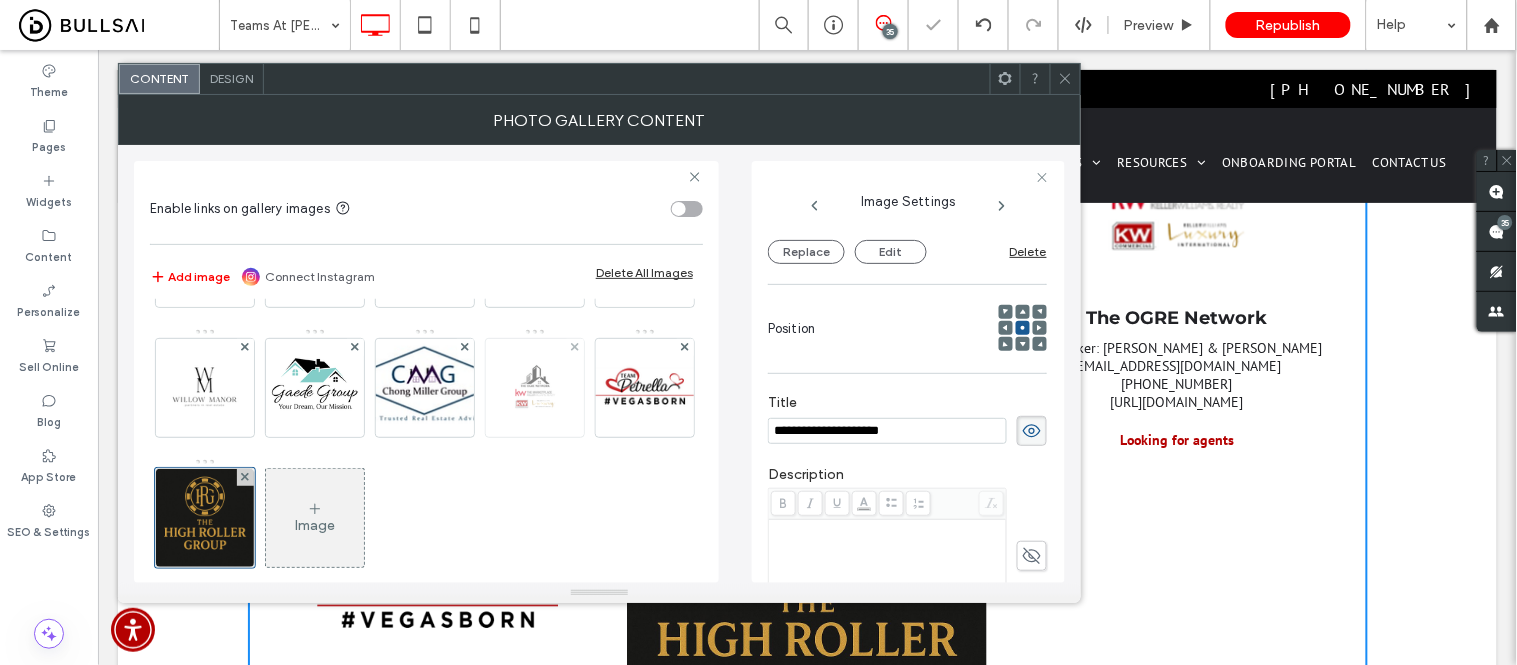 click at bounding box center [534, 388] 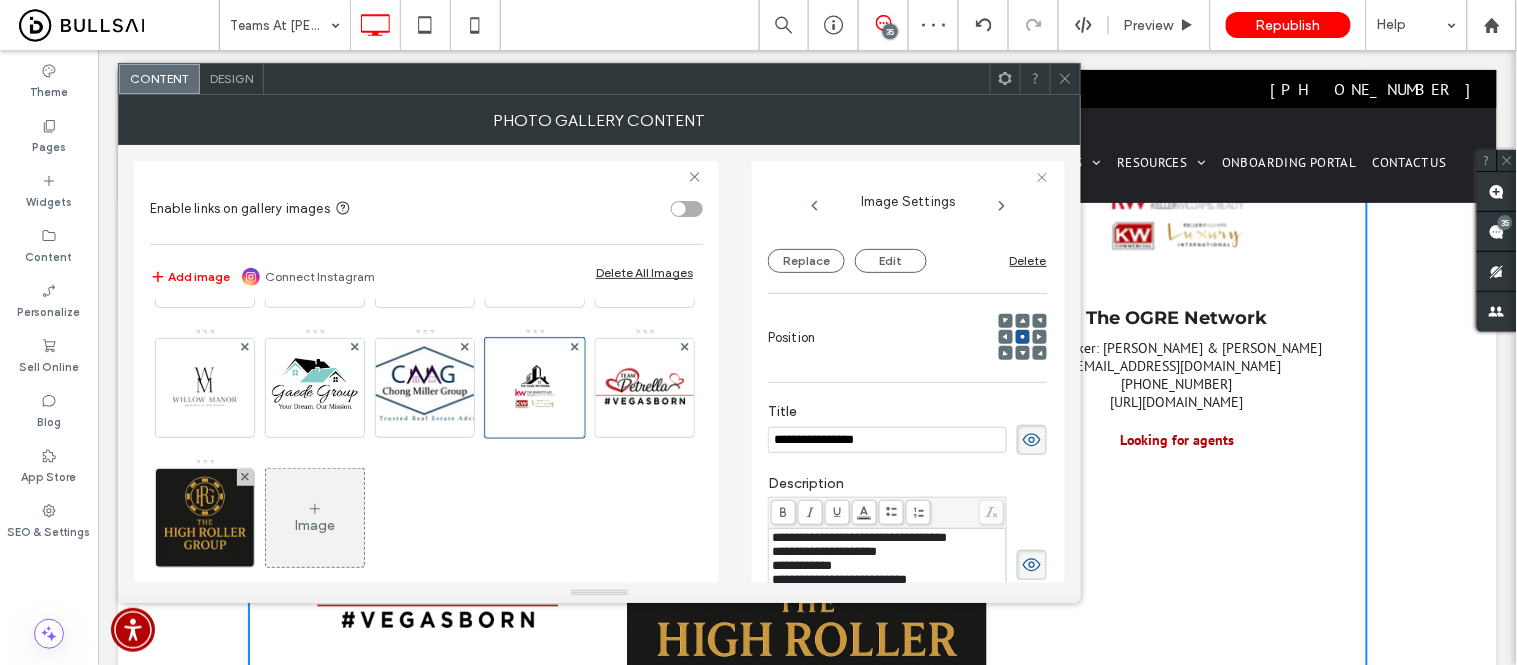 scroll, scrollTop: 222, scrollLeft: 0, axis: vertical 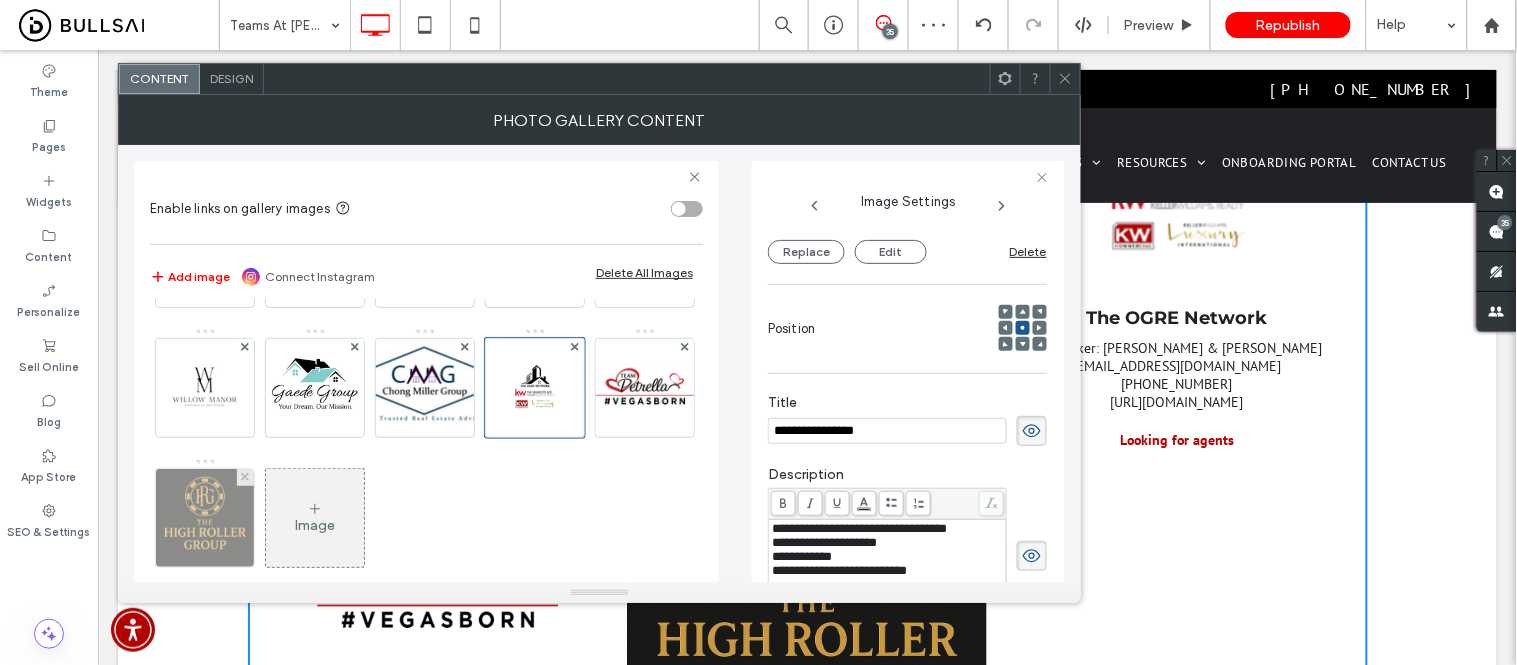 click at bounding box center (205, 518) 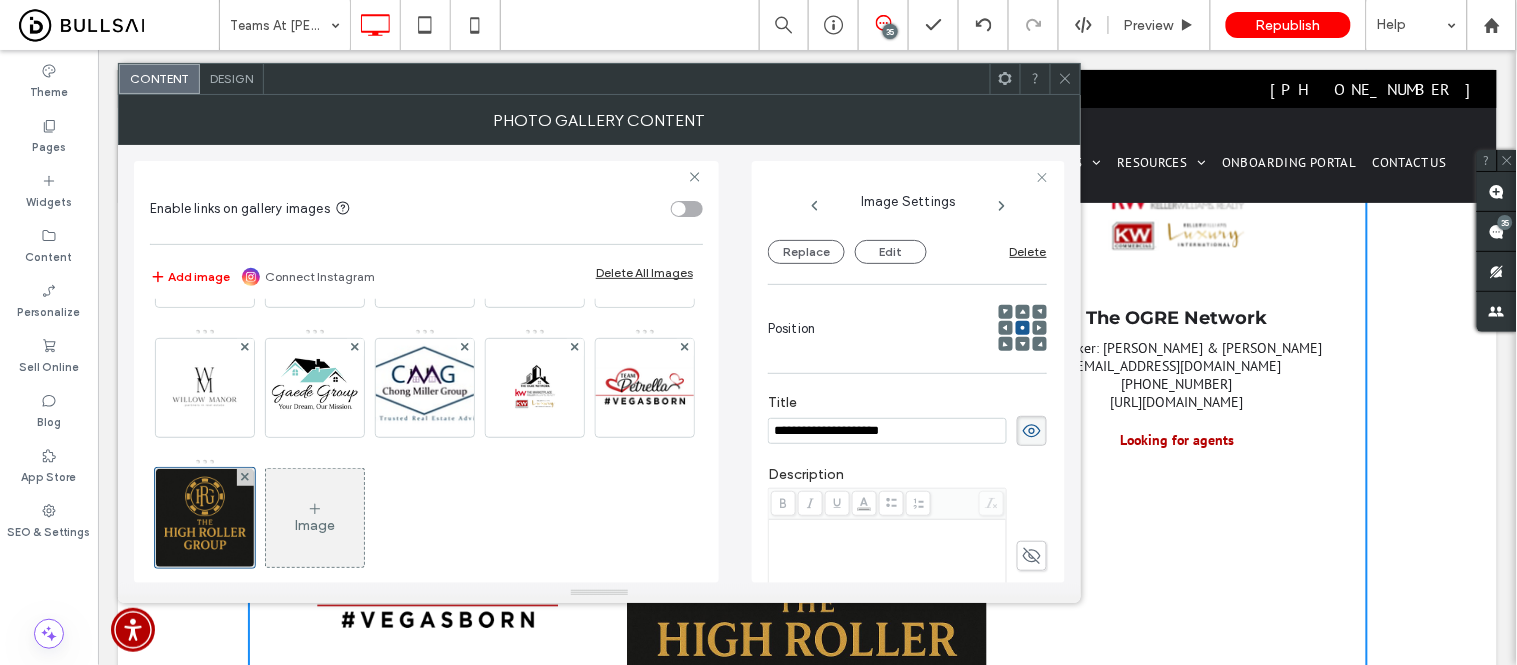 click 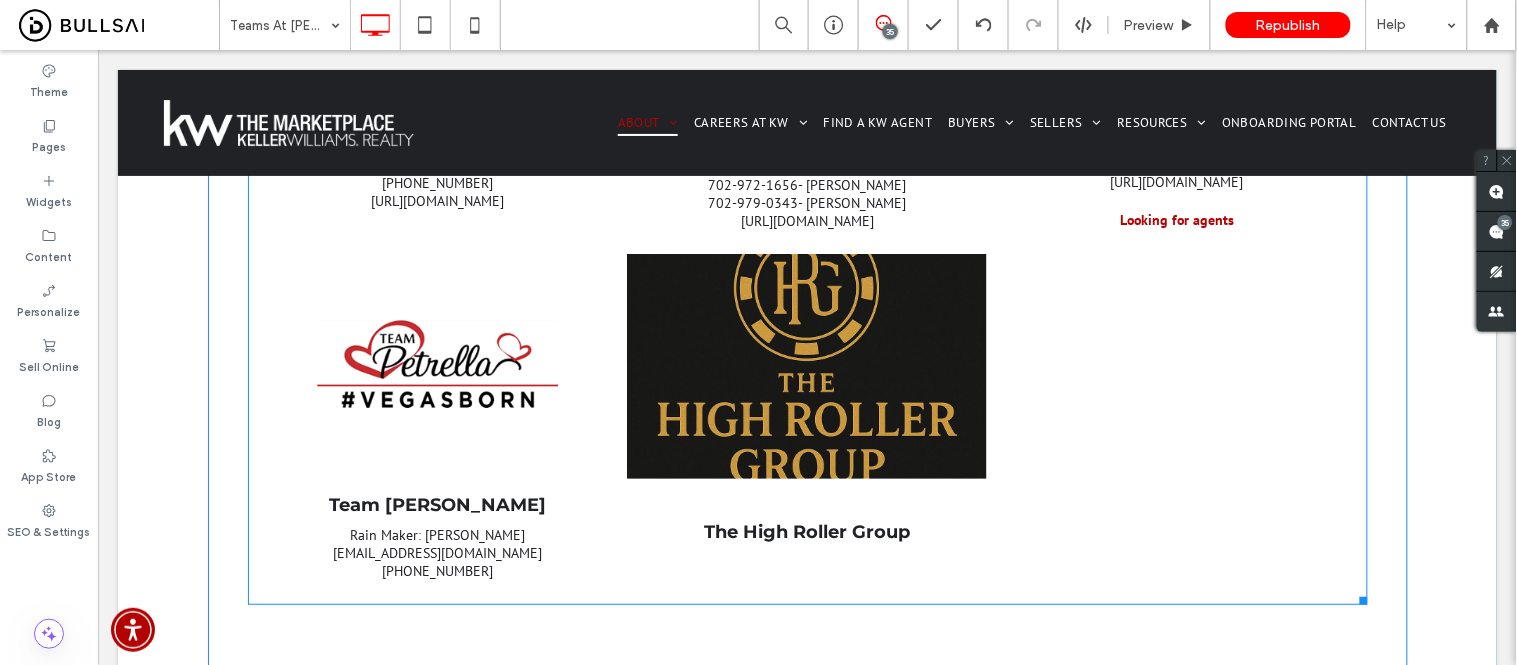 scroll, scrollTop: 1888, scrollLeft: 0, axis: vertical 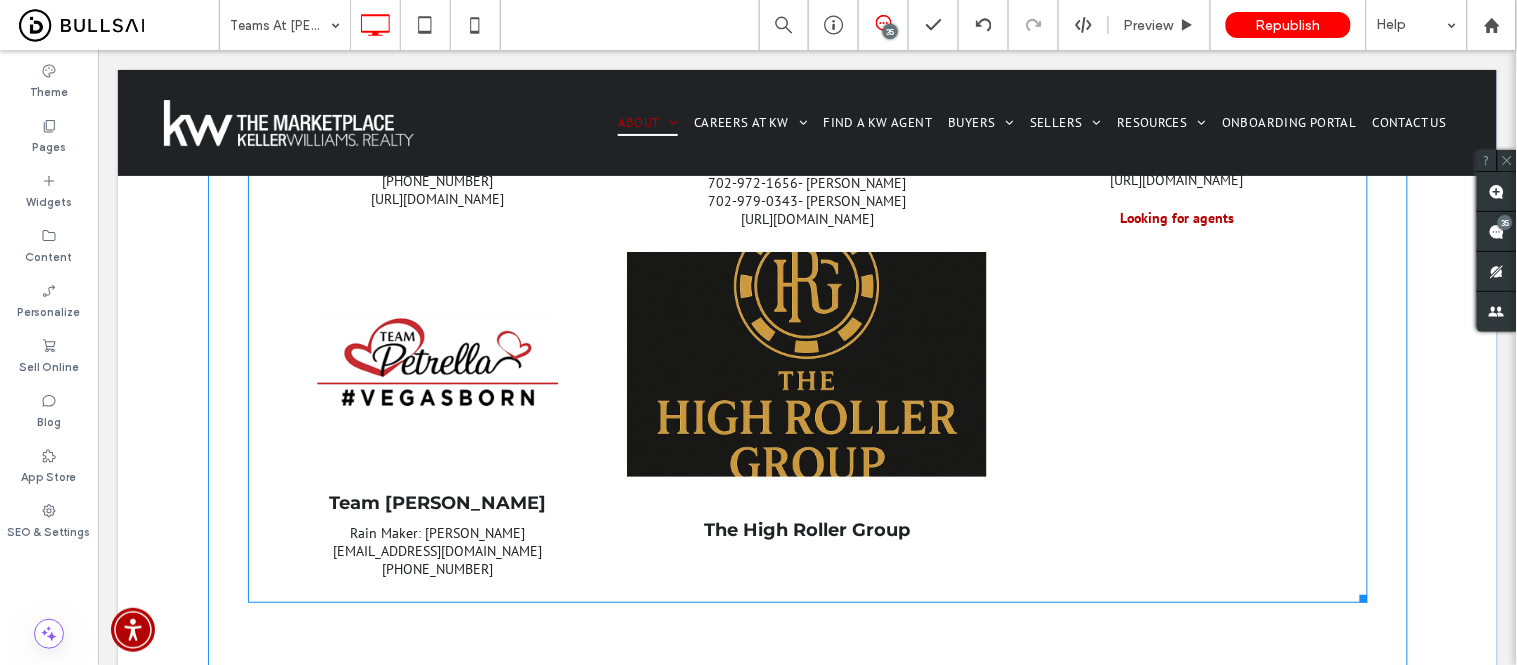 click at bounding box center (806, 363) 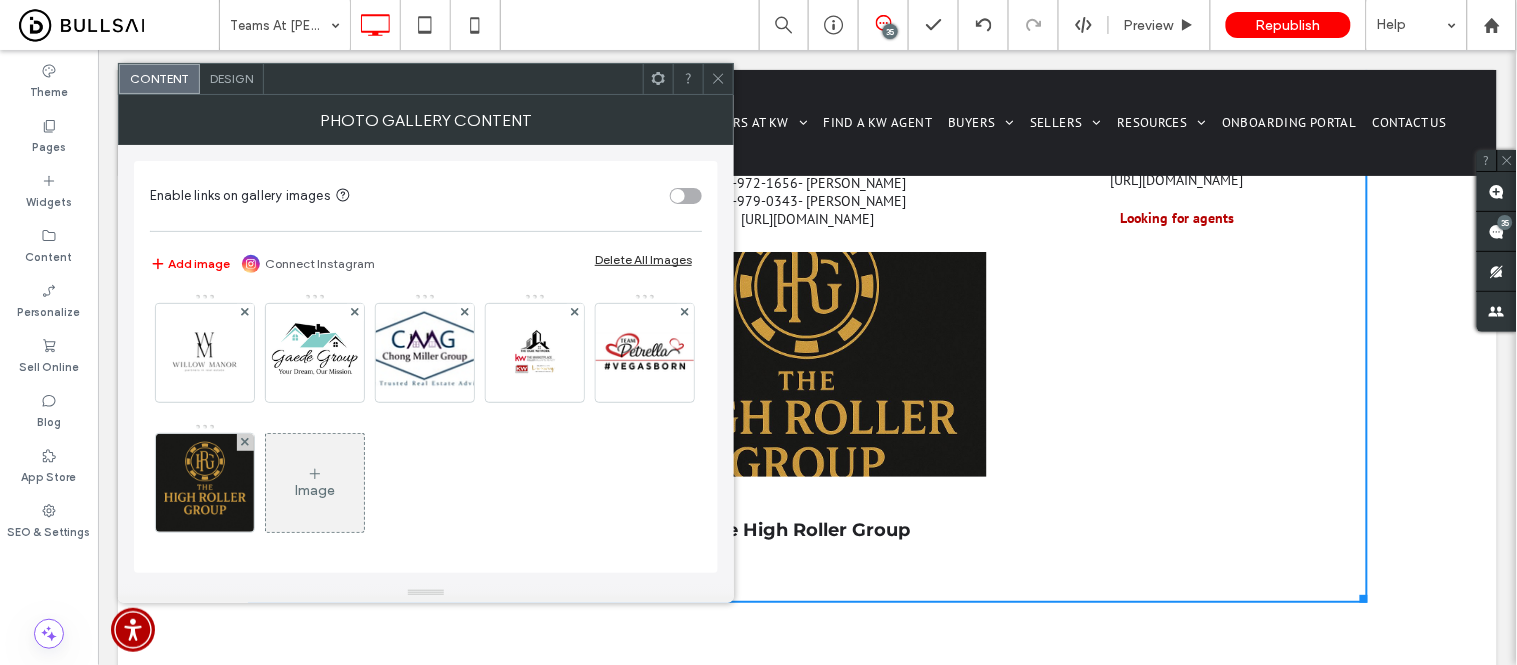 scroll, scrollTop: 135, scrollLeft: 0, axis: vertical 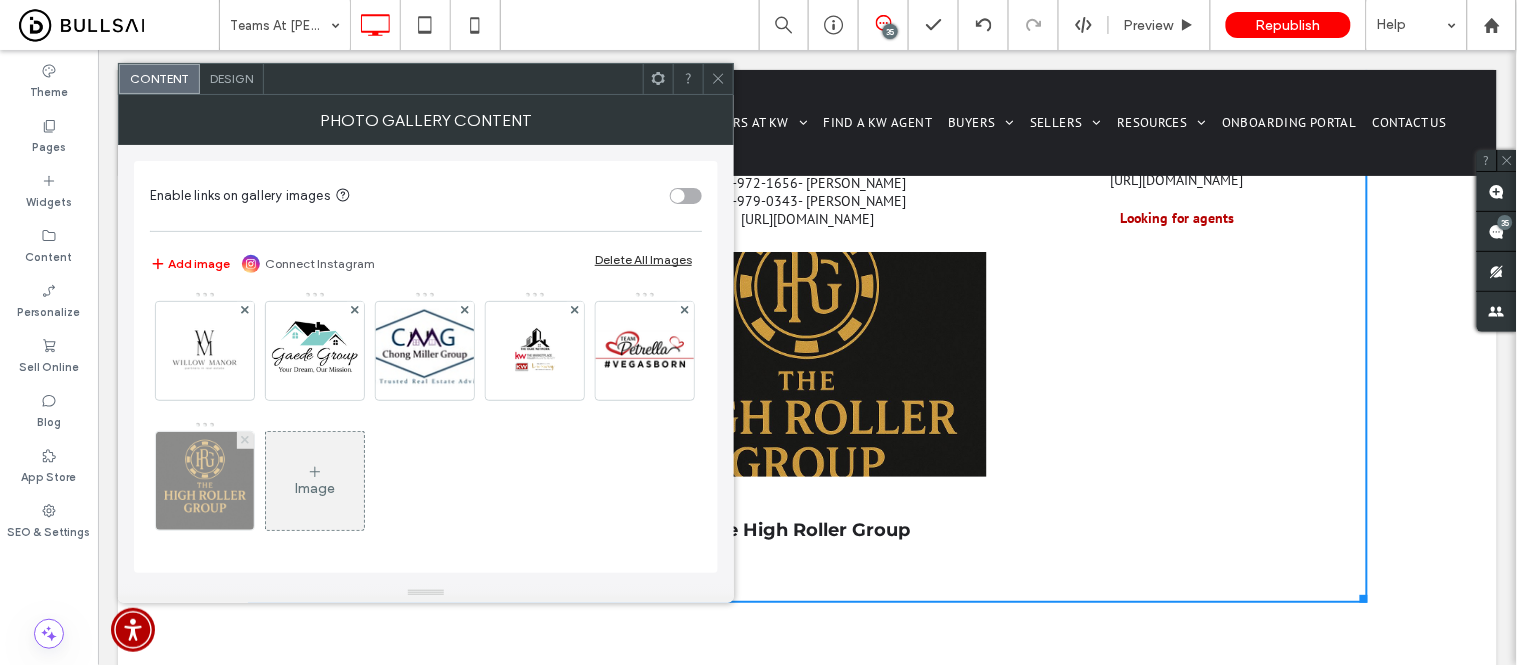 click 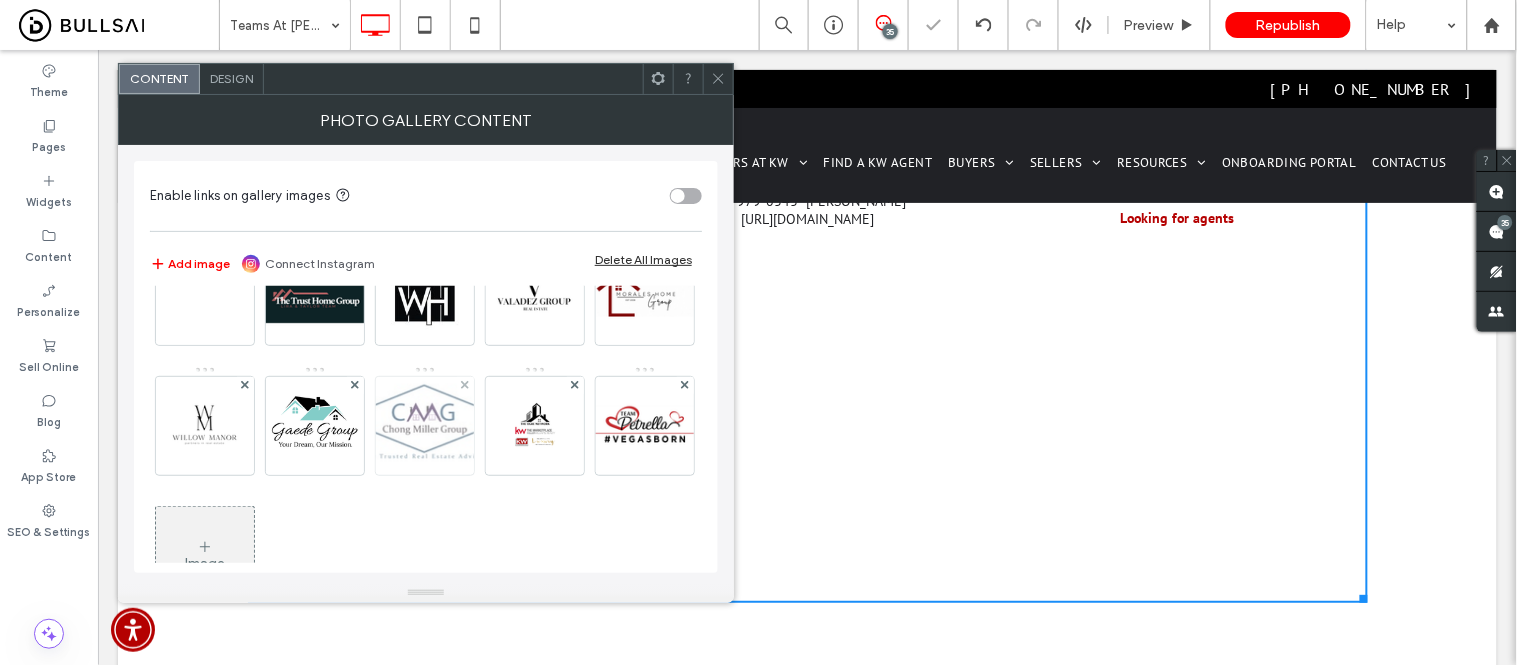 scroll, scrollTop: 0, scrollLeft: 0, axis: both 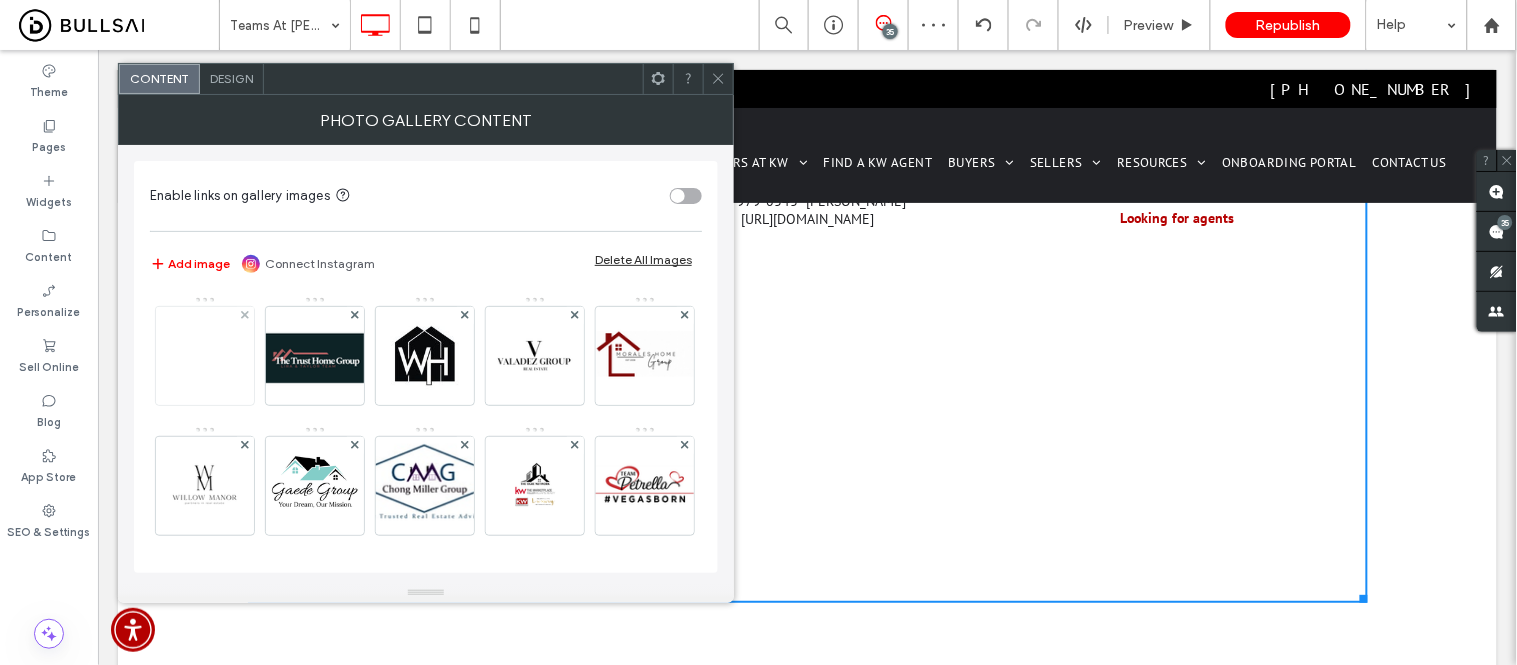 click at bounding box center (205, 356) 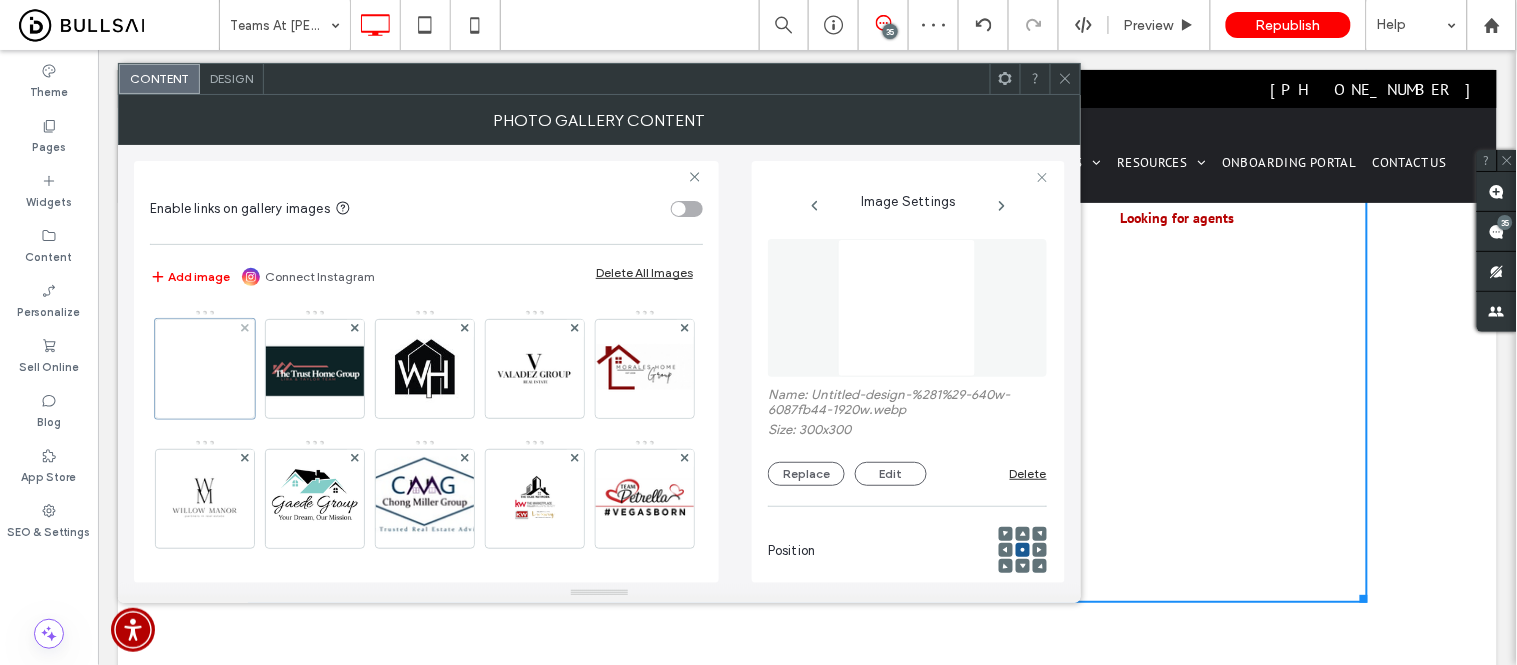 scroll, scrollTop: 0, scrollLeft: 37, axis: horizontal 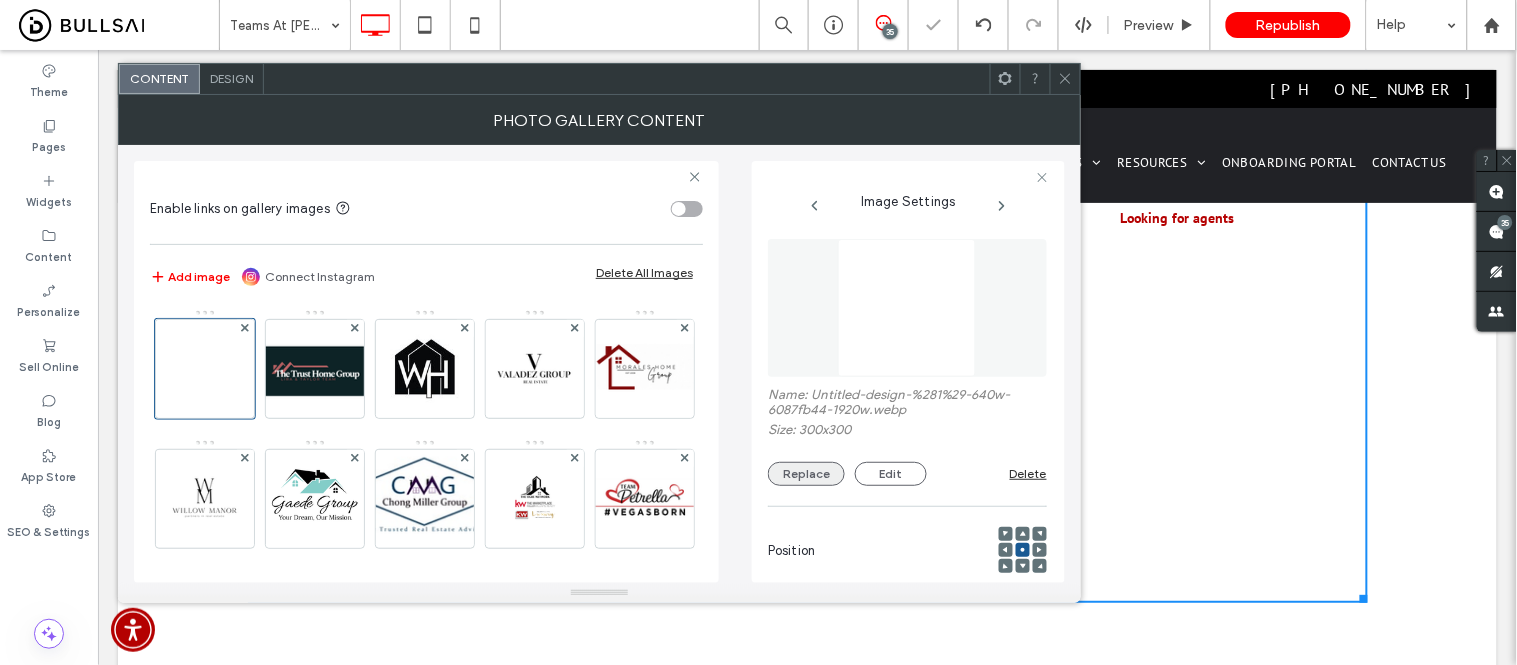 click on "Replace" at bounding box center [806, 474] 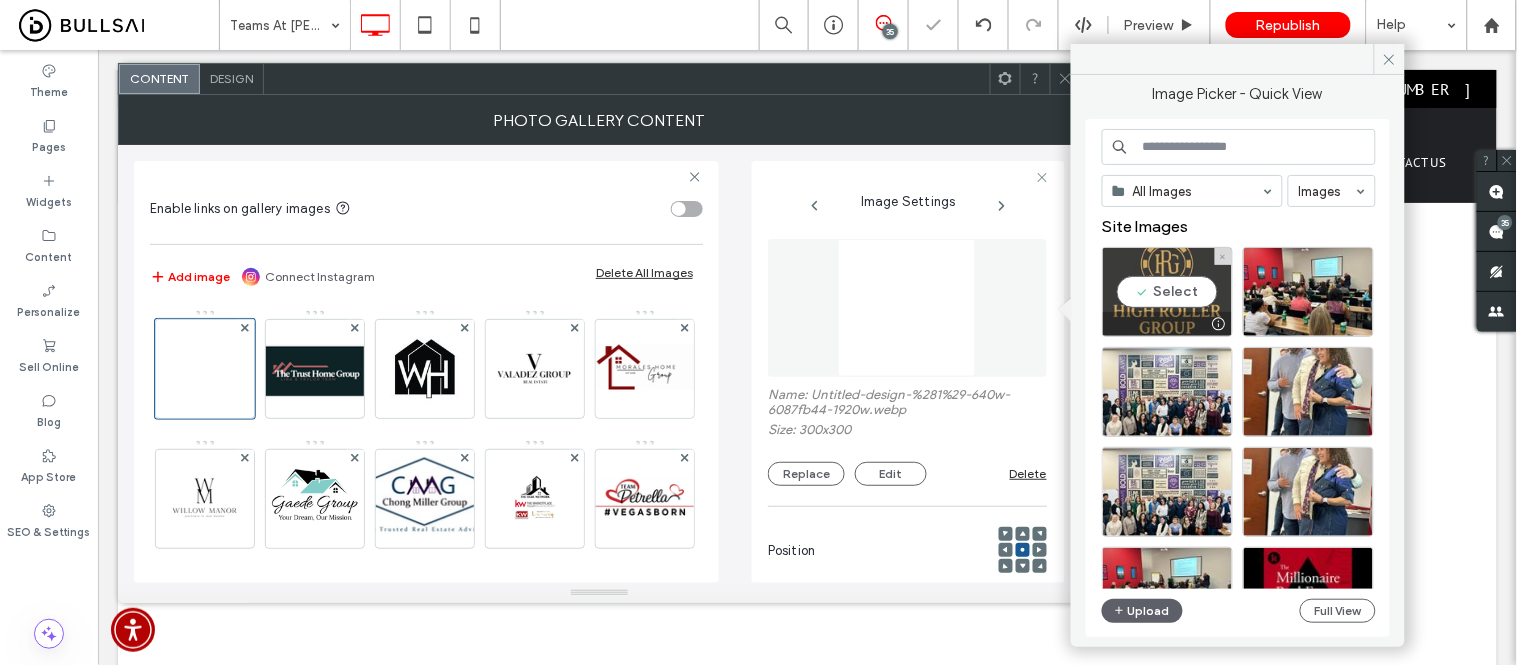 click on "Select" at bounding box center (1167, 292) 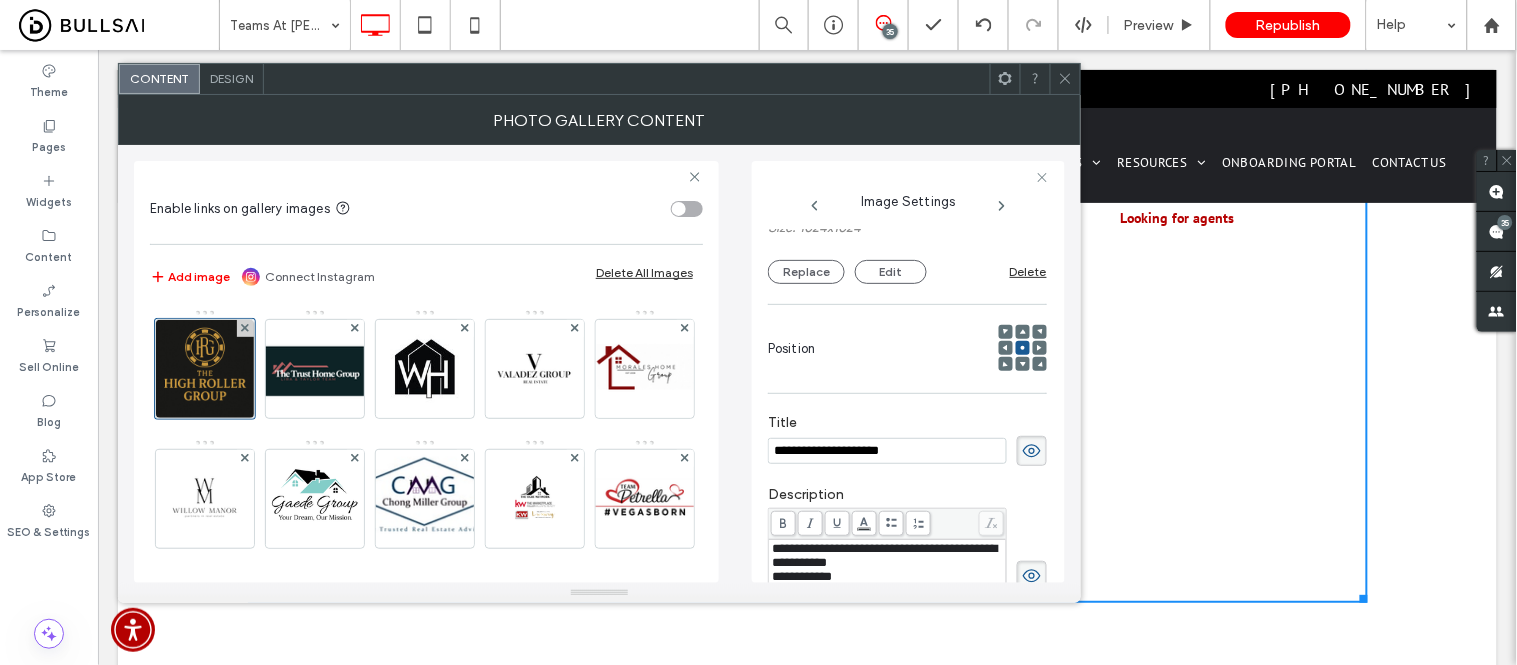 scroll, scrollTop: 222, scrollLeft: 0, axis: vertical 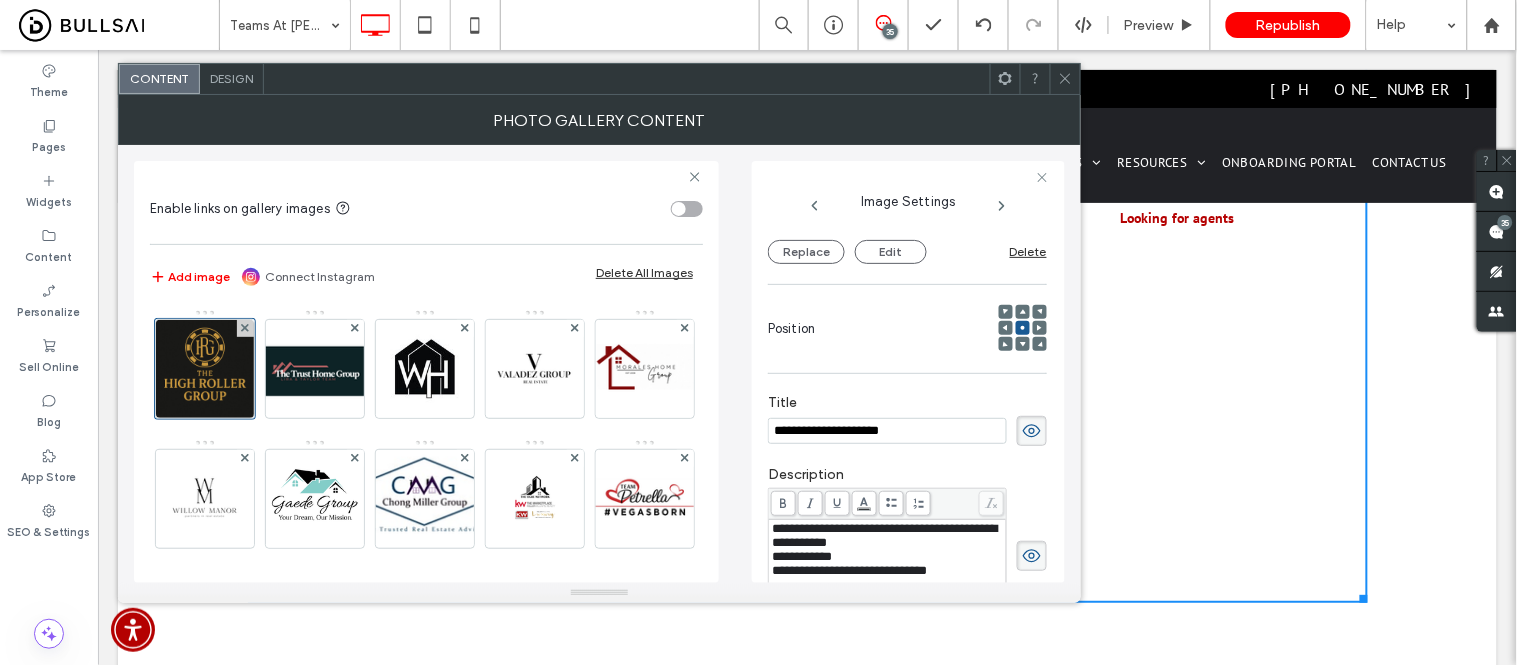 click 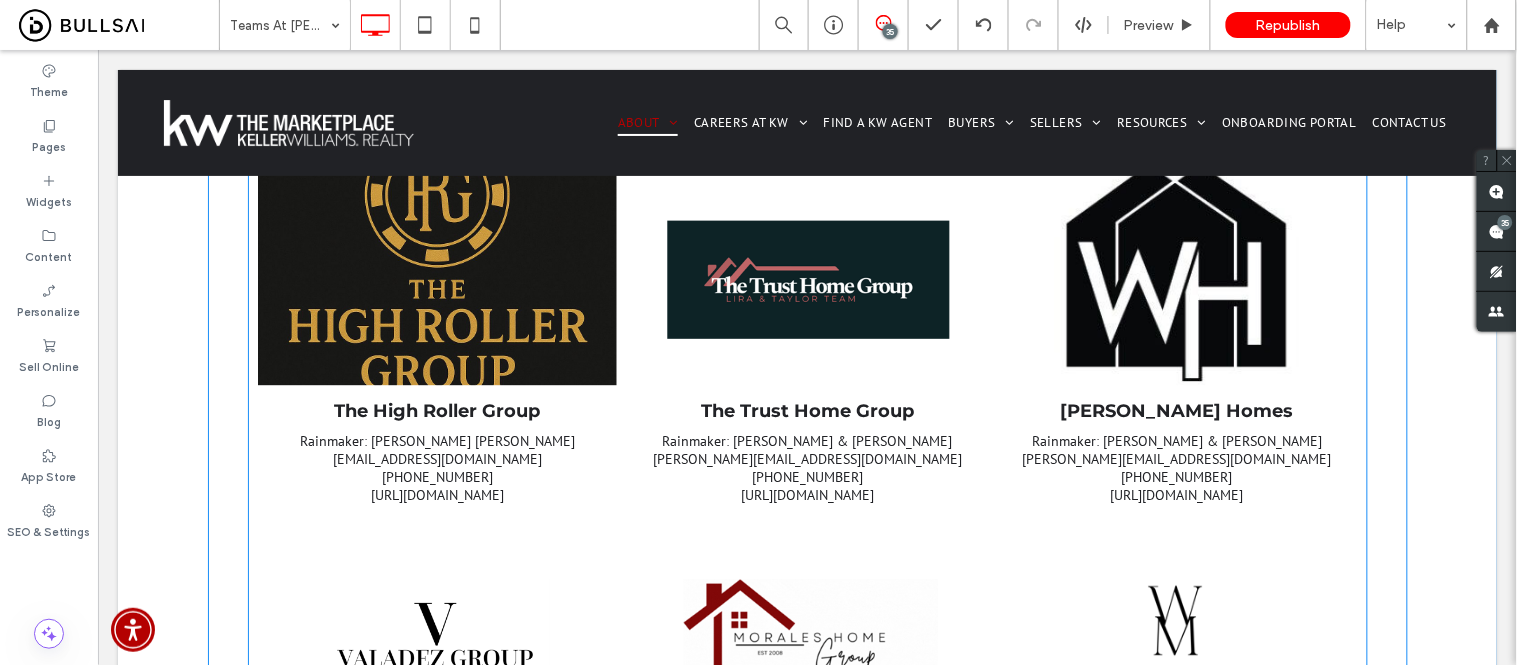scroll, scrollTop: 666, scrollLeft: 0, axis: vertical 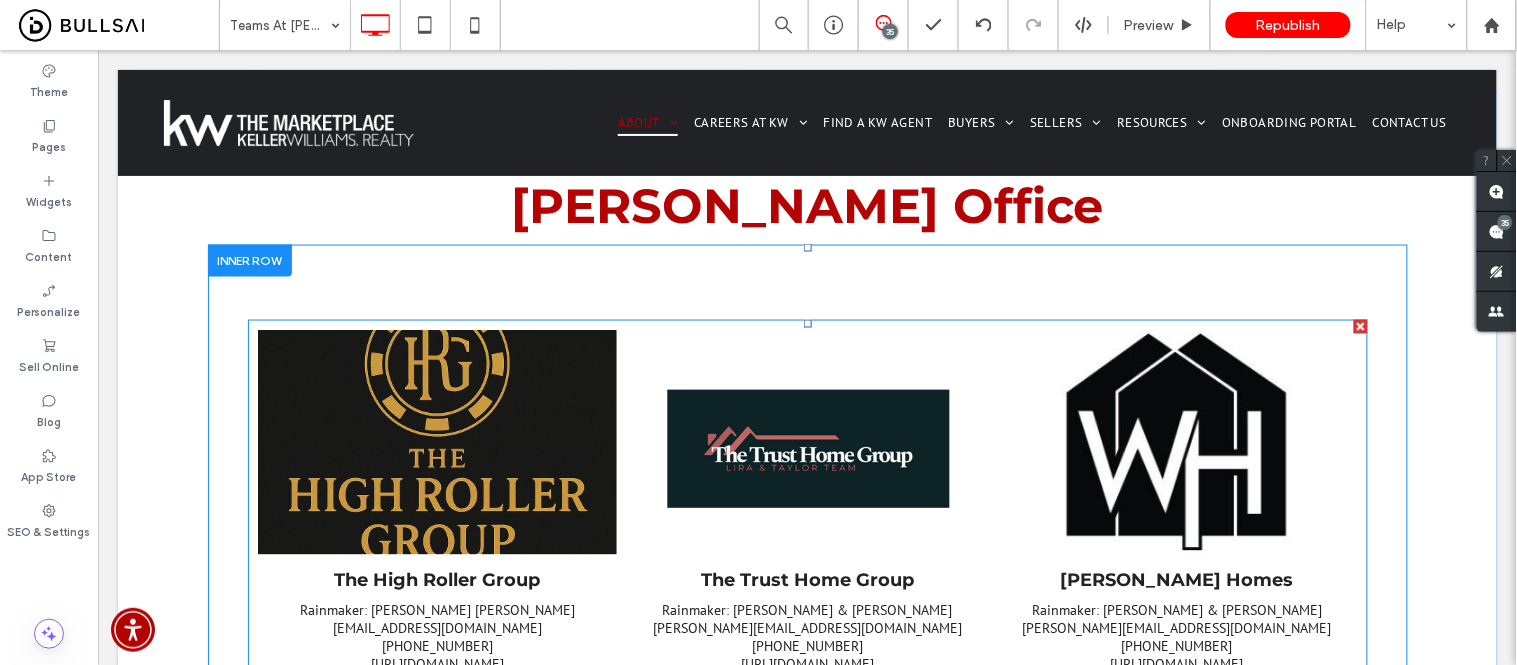 click at bounding box center (437, 441) 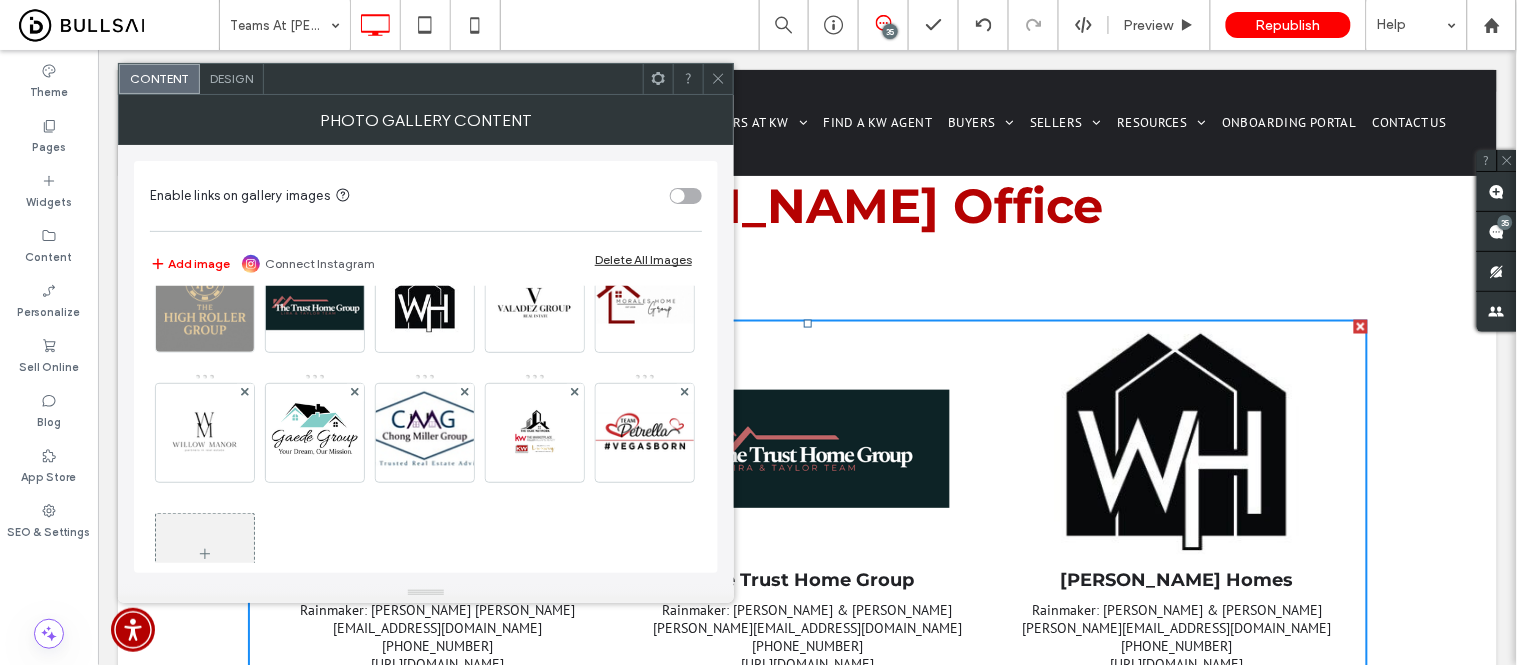 scroll, scrollTop: 0, scrollLeft: 0, axis: both 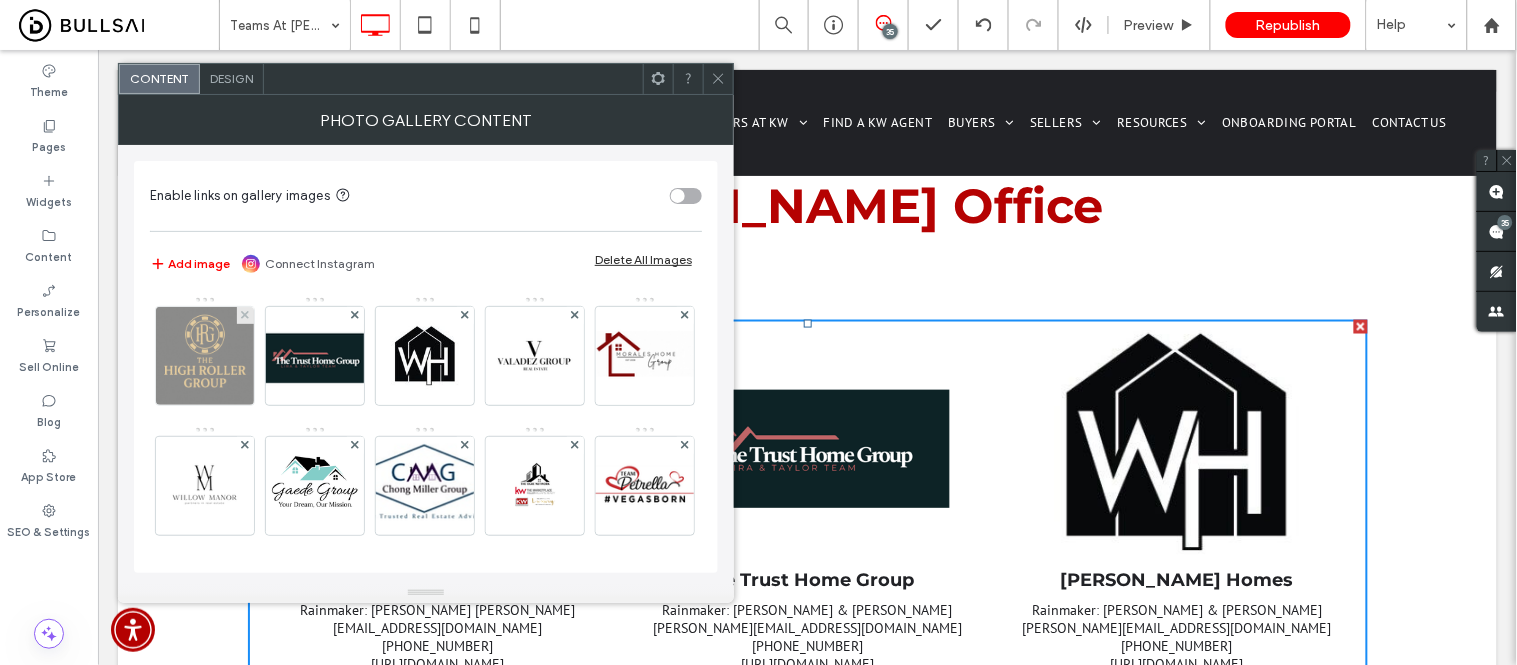 click at bounding box center (205, 356) 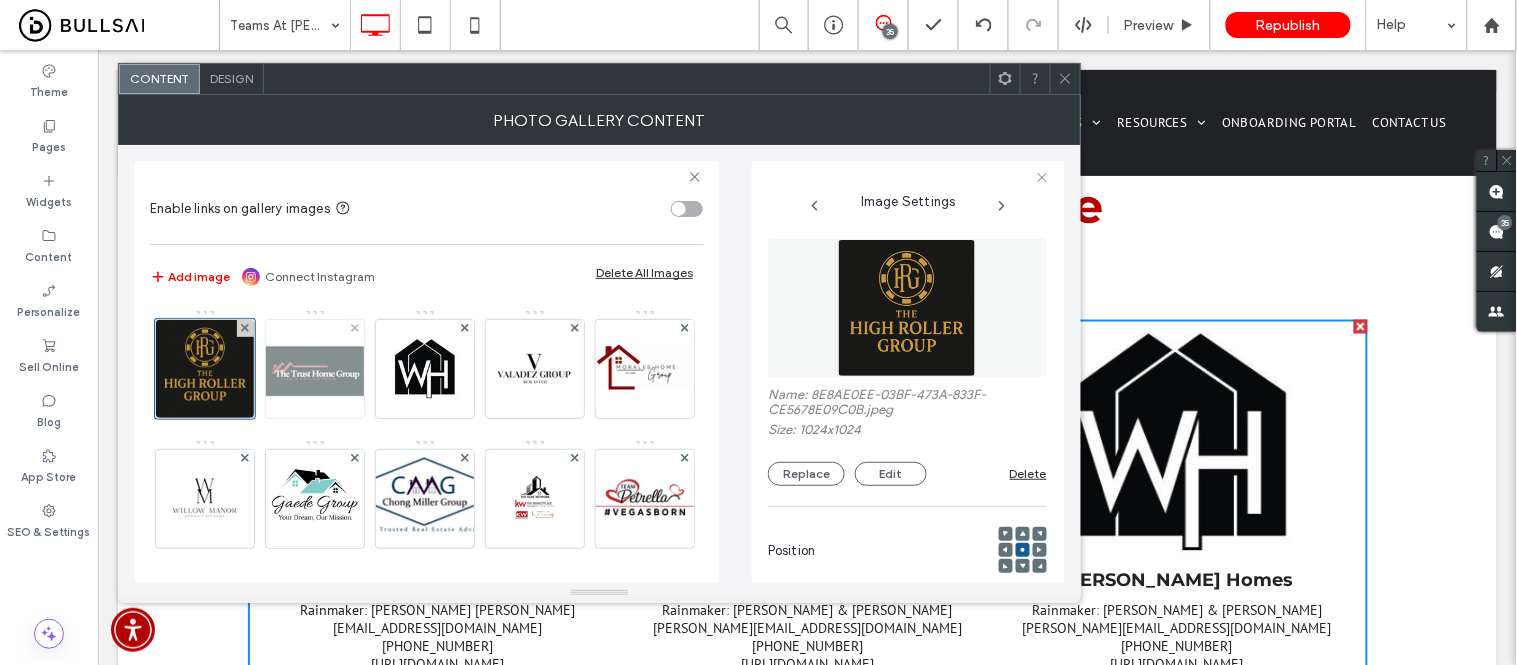 scroll, scrollTop: 0, scrollLeft: 17, axis: horizontal 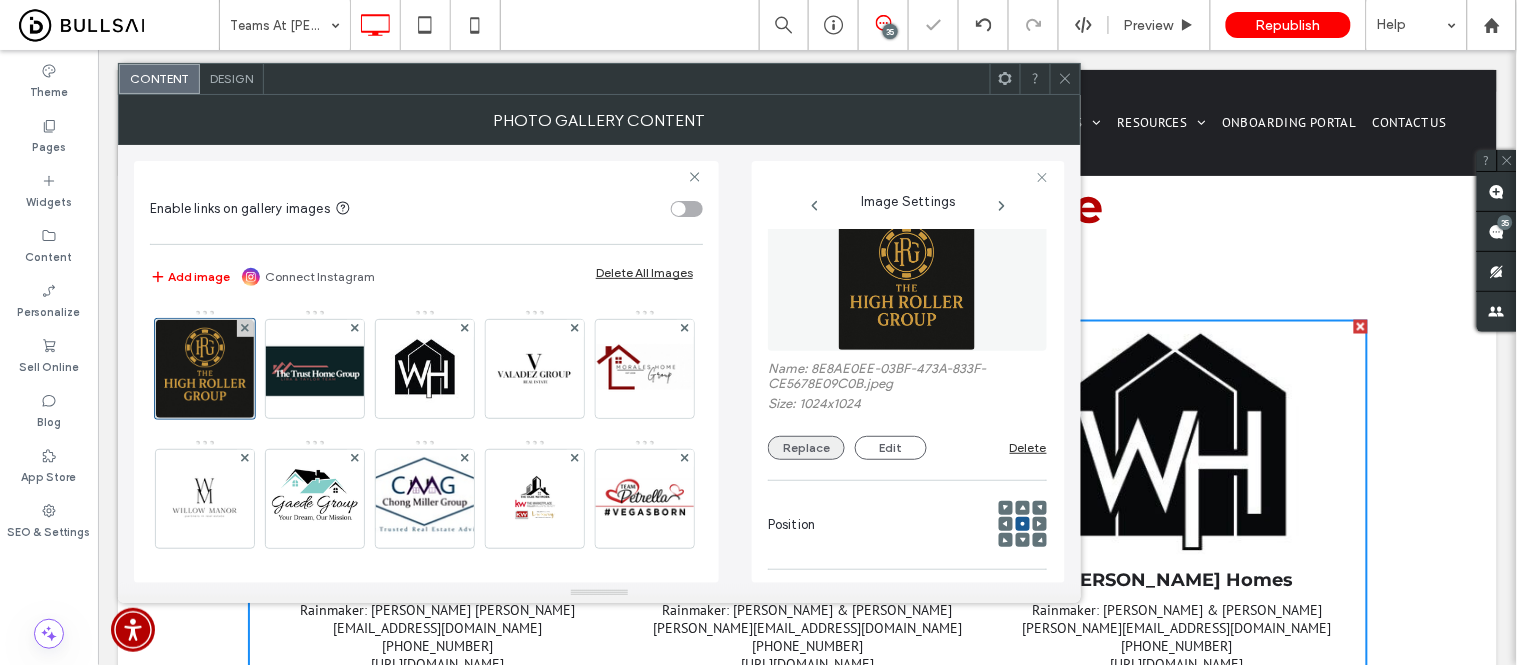 click on "Replace" at bounding box center [806, 448] 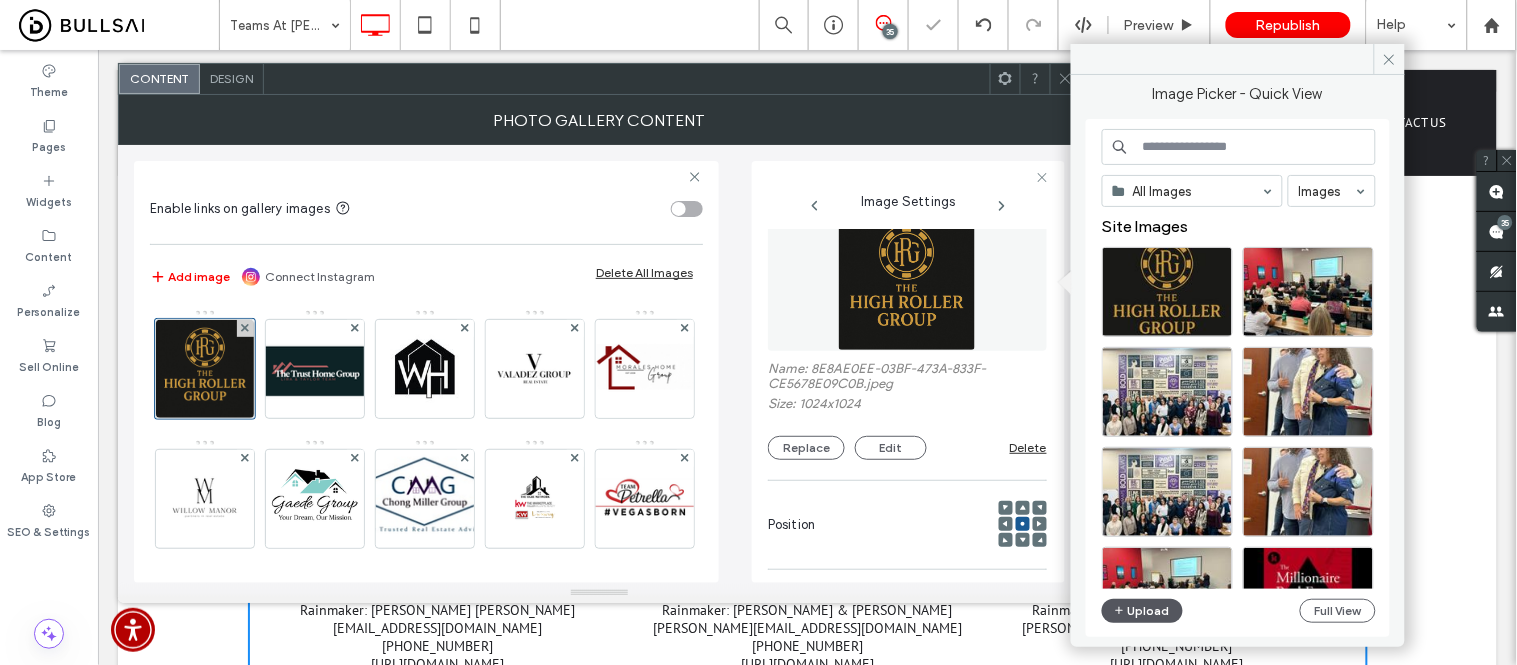 click on "Upload" at bounding box center [1143, 611] 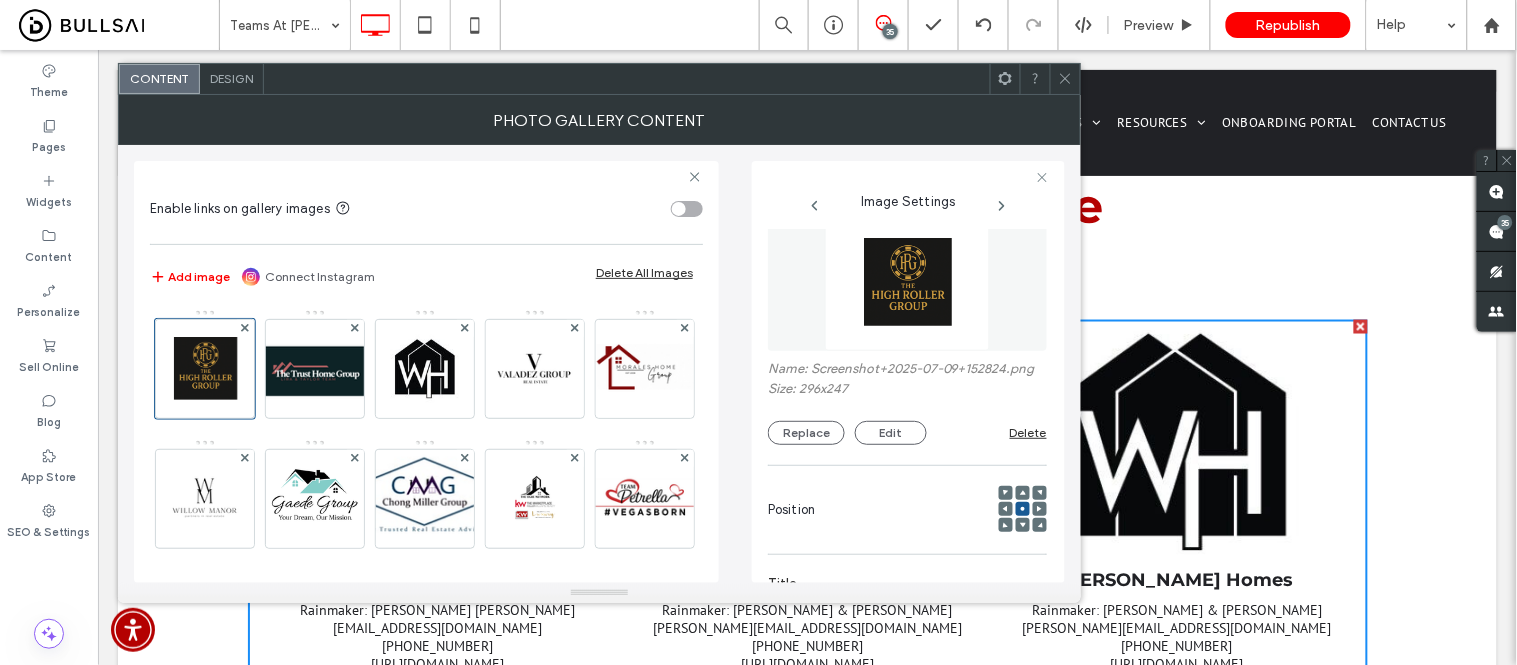 click 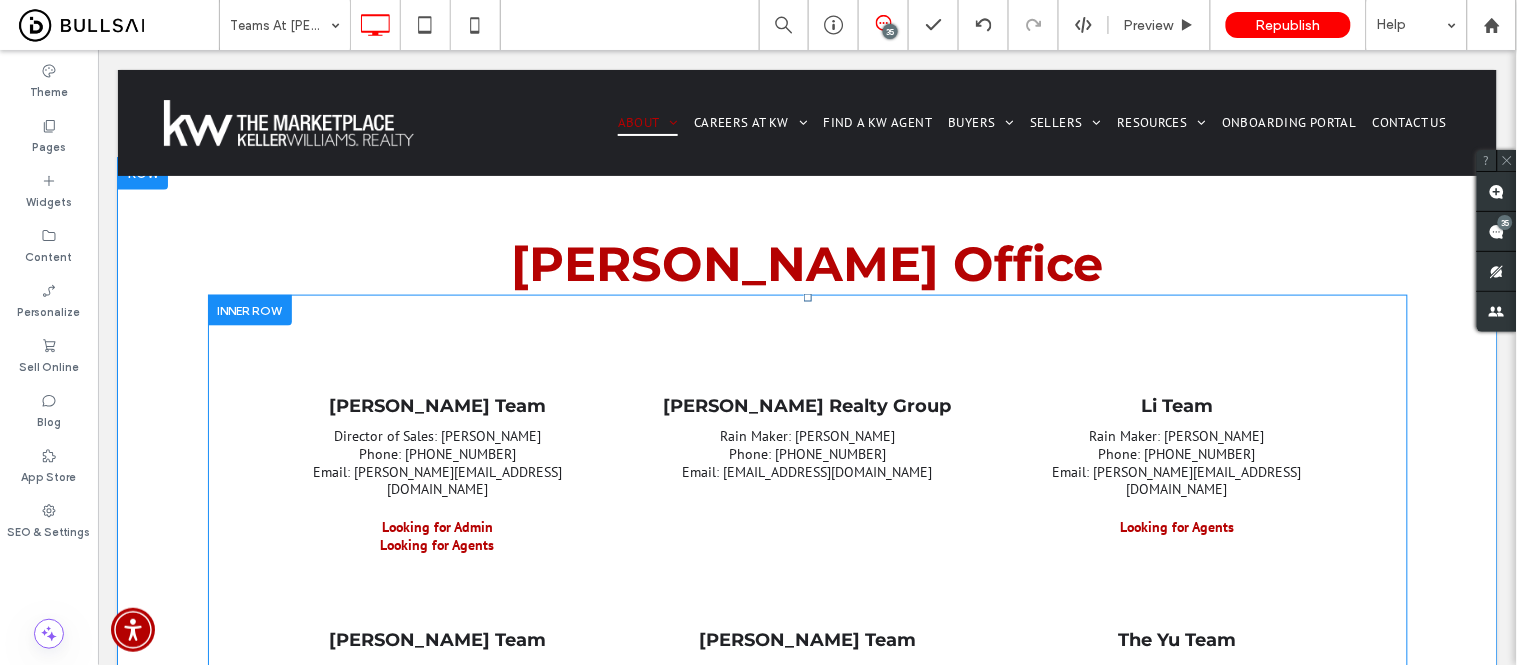 scroll, scrollTop: 2444, scrollLeft: 0, axis: vertical 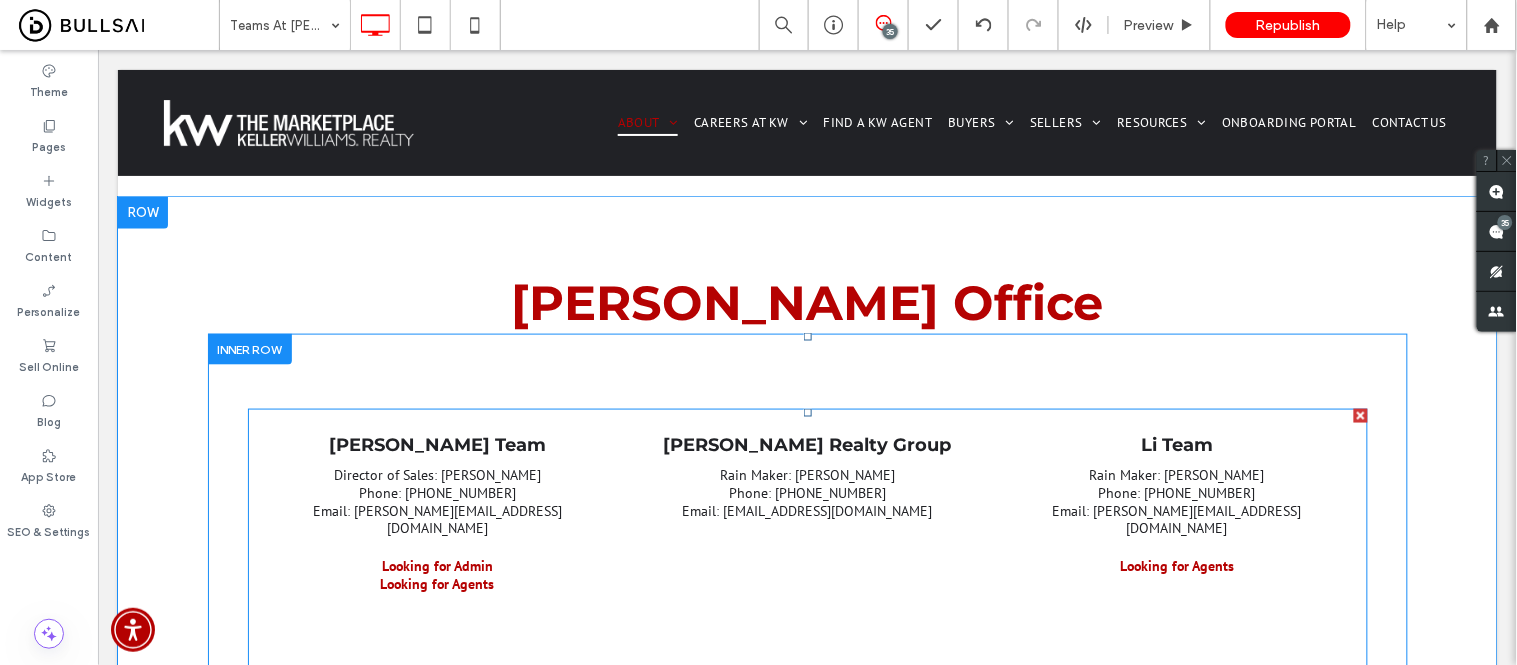 click at bounding box center [437, 530] 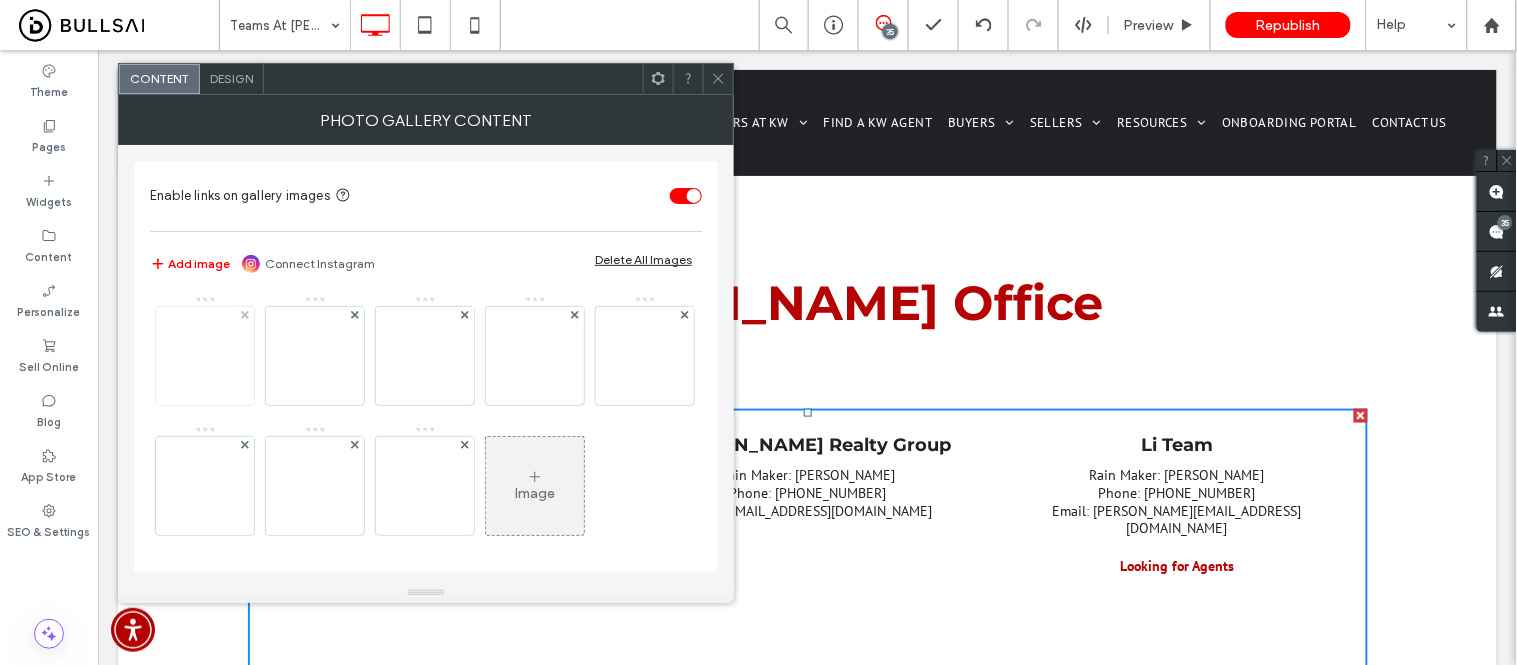 click at bounding box center [205, 356] 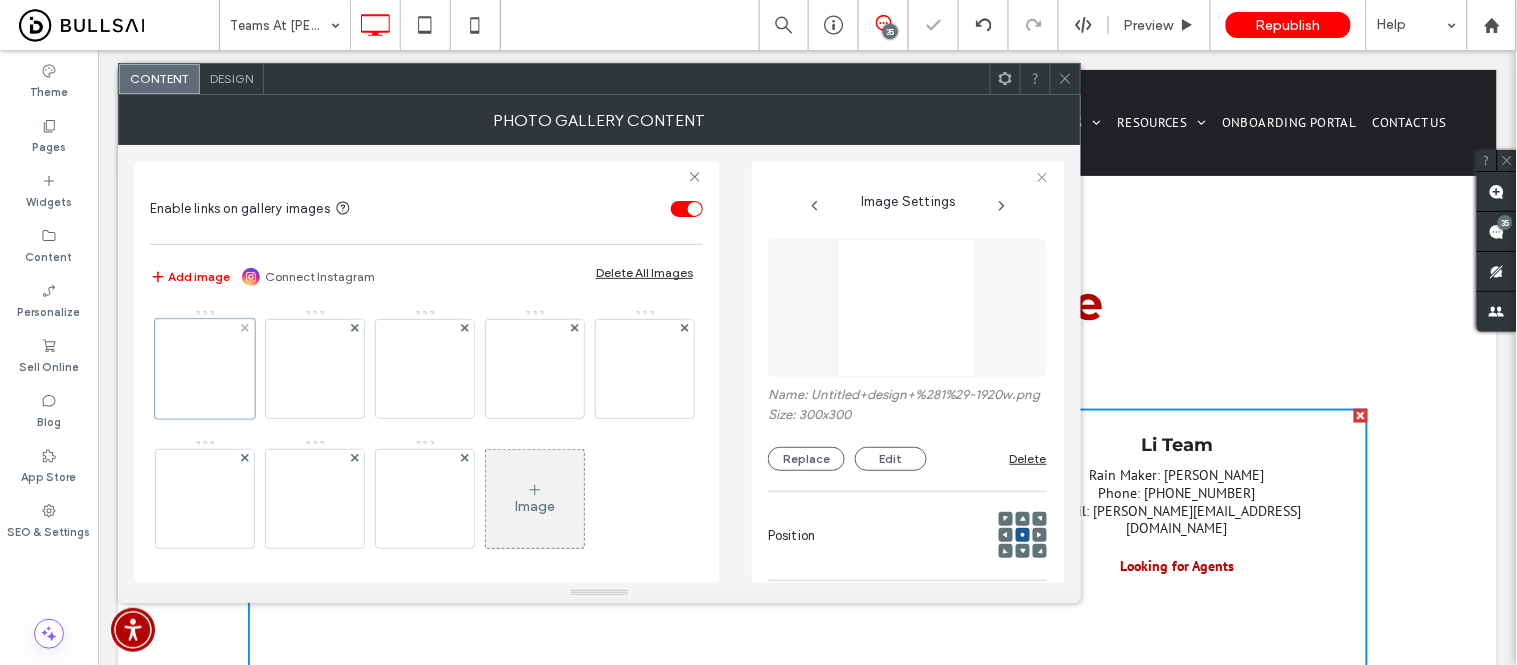 scroll, scrollTop: 0, scrollLeft: 147, axis: horizontal 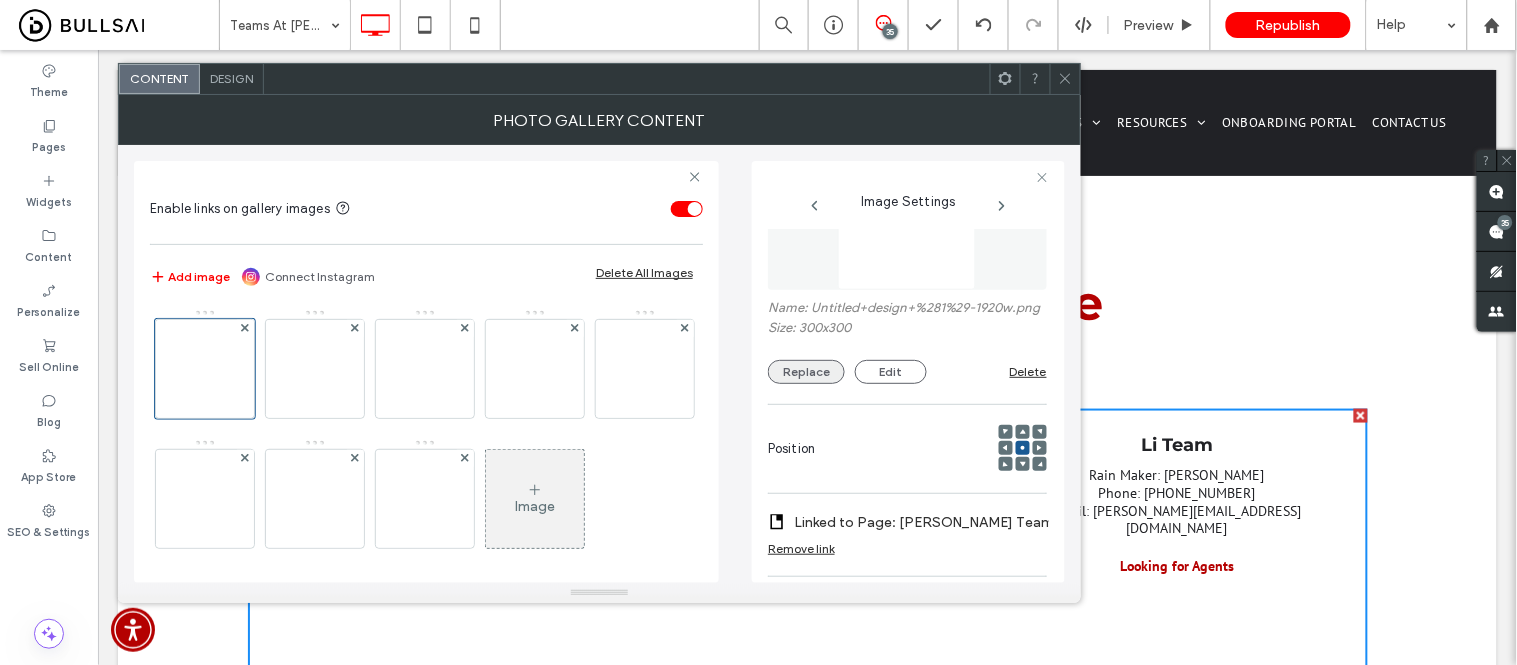 click on "Replace" at bounding box center [806, 372] 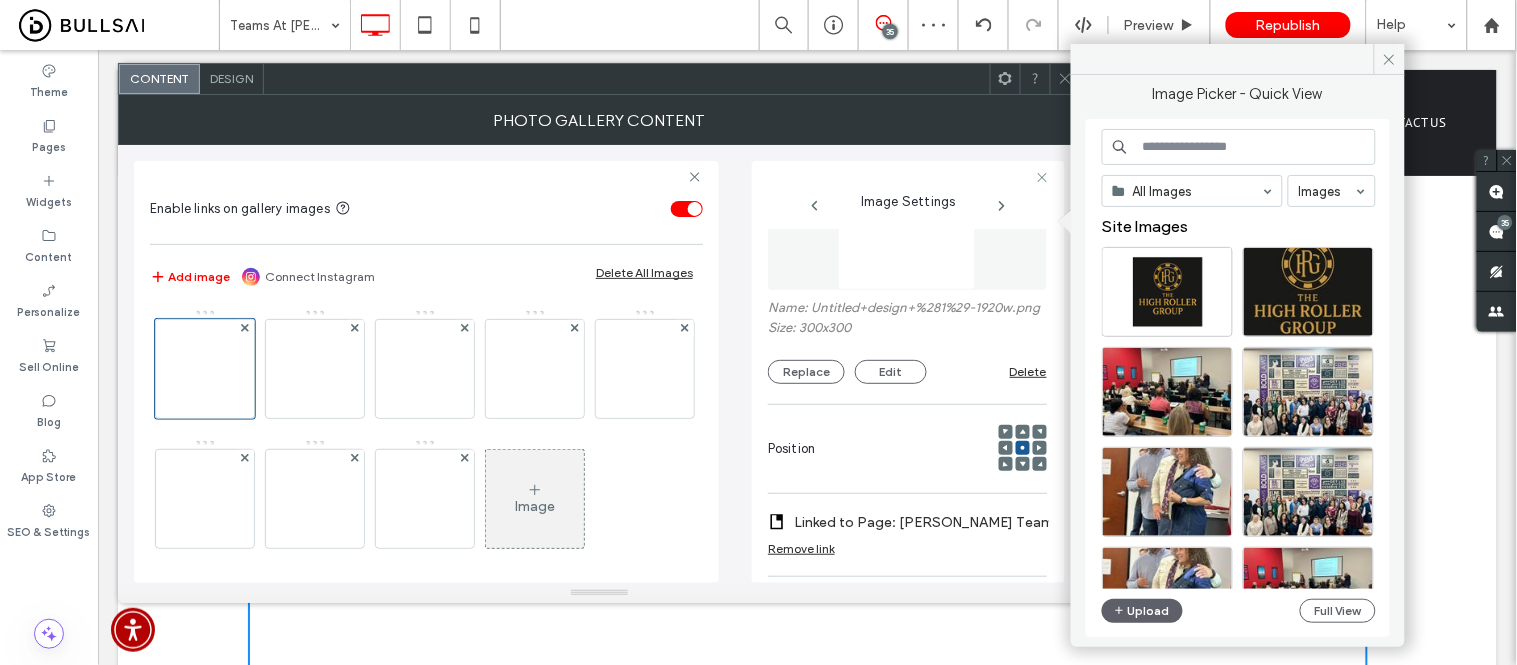click on "All Images Images Site Images Upload Full View" at bounding box center (1239, 378) 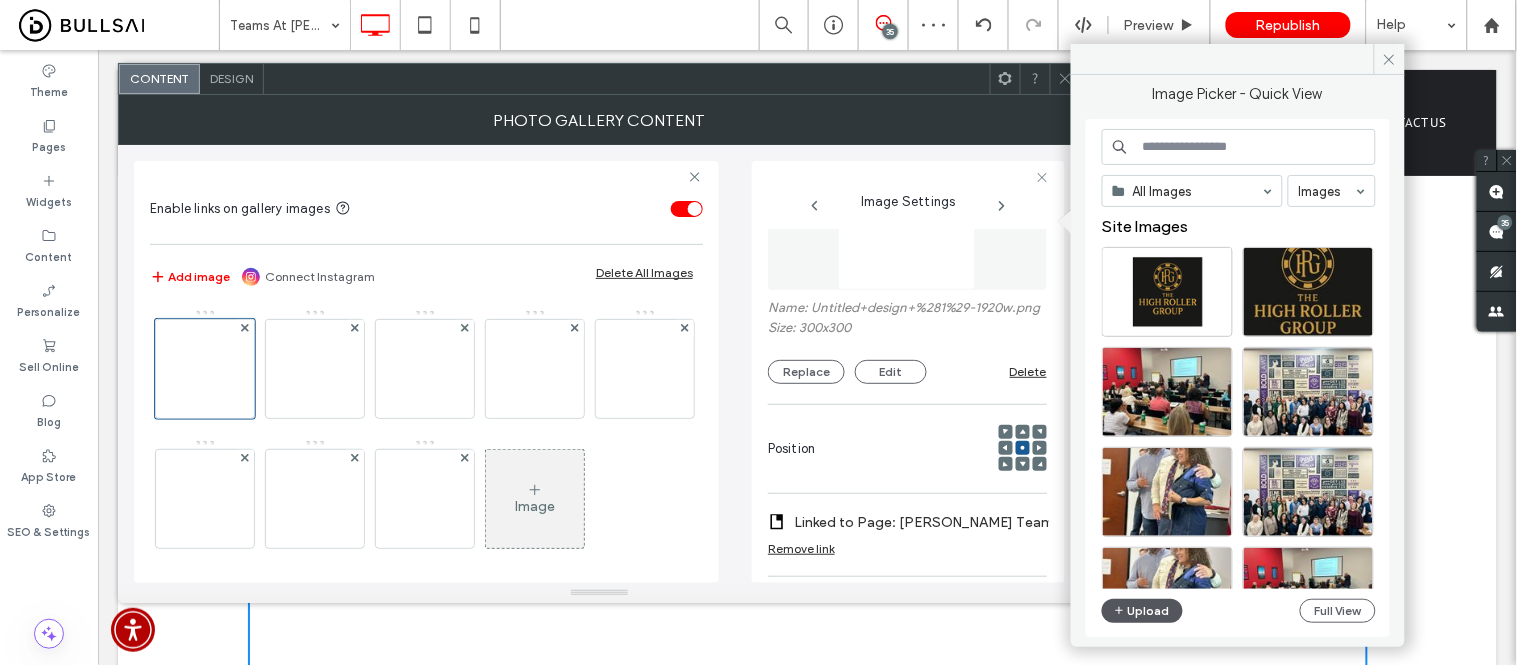 click on "Upload" at bounding box center [1143, 611] 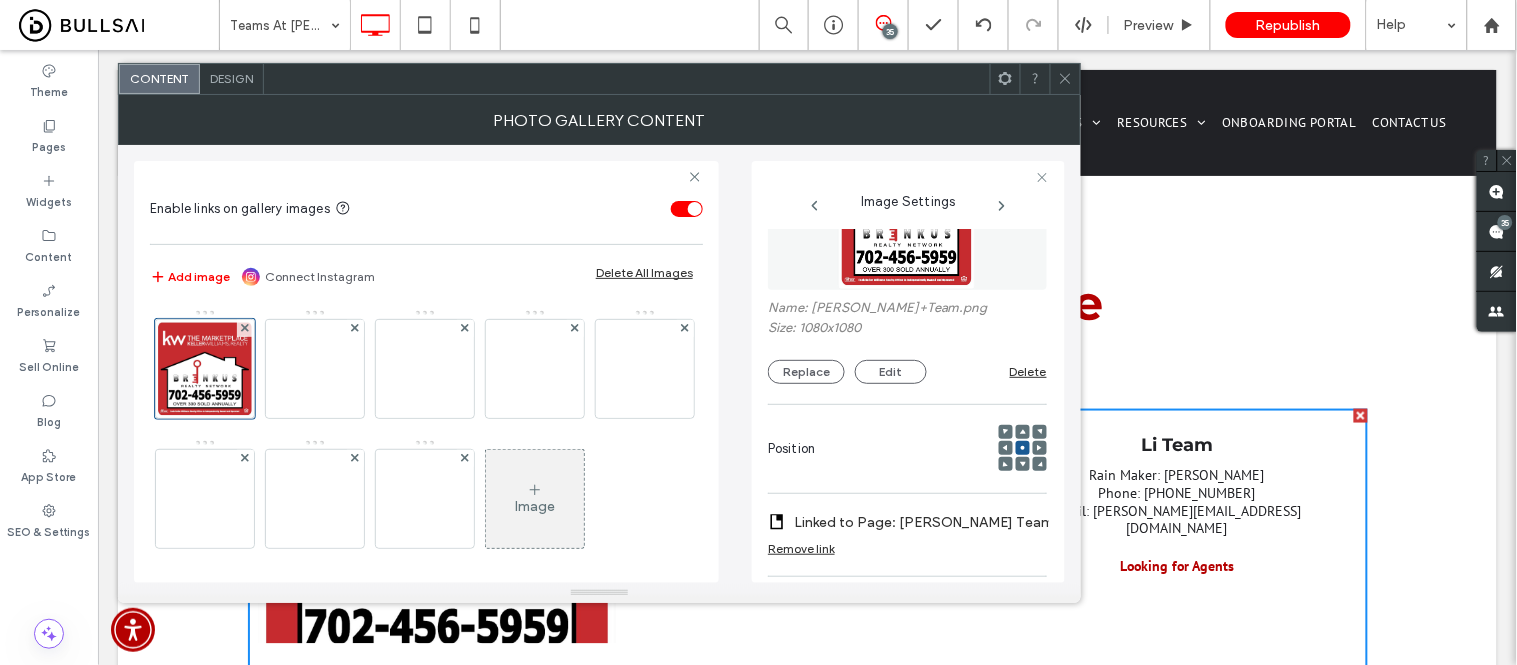 drag, startPoint x: 1071, startPoint y: 80, endPoint x: 1062, endPoint y: 86, distance: 10.816654 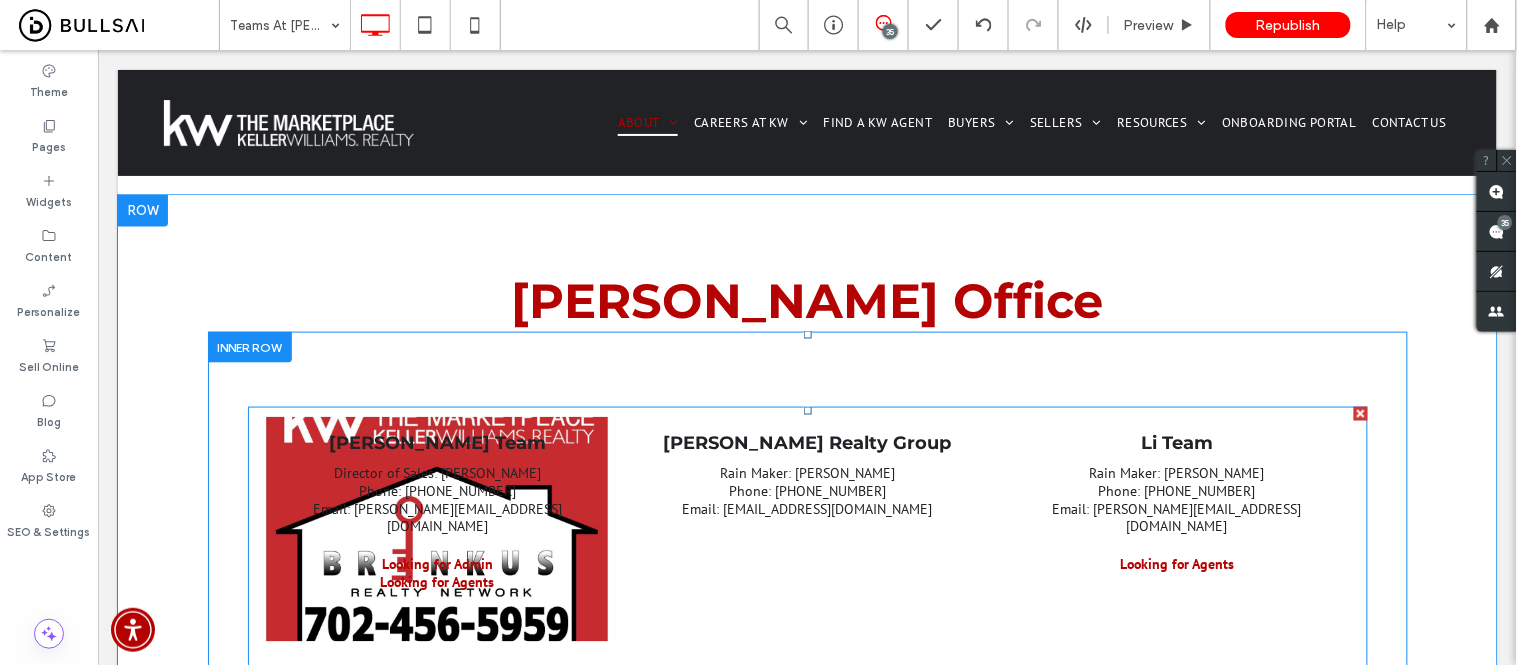 scroll, scrollTop: 2444, scrollLeft: 0, axis: vertical 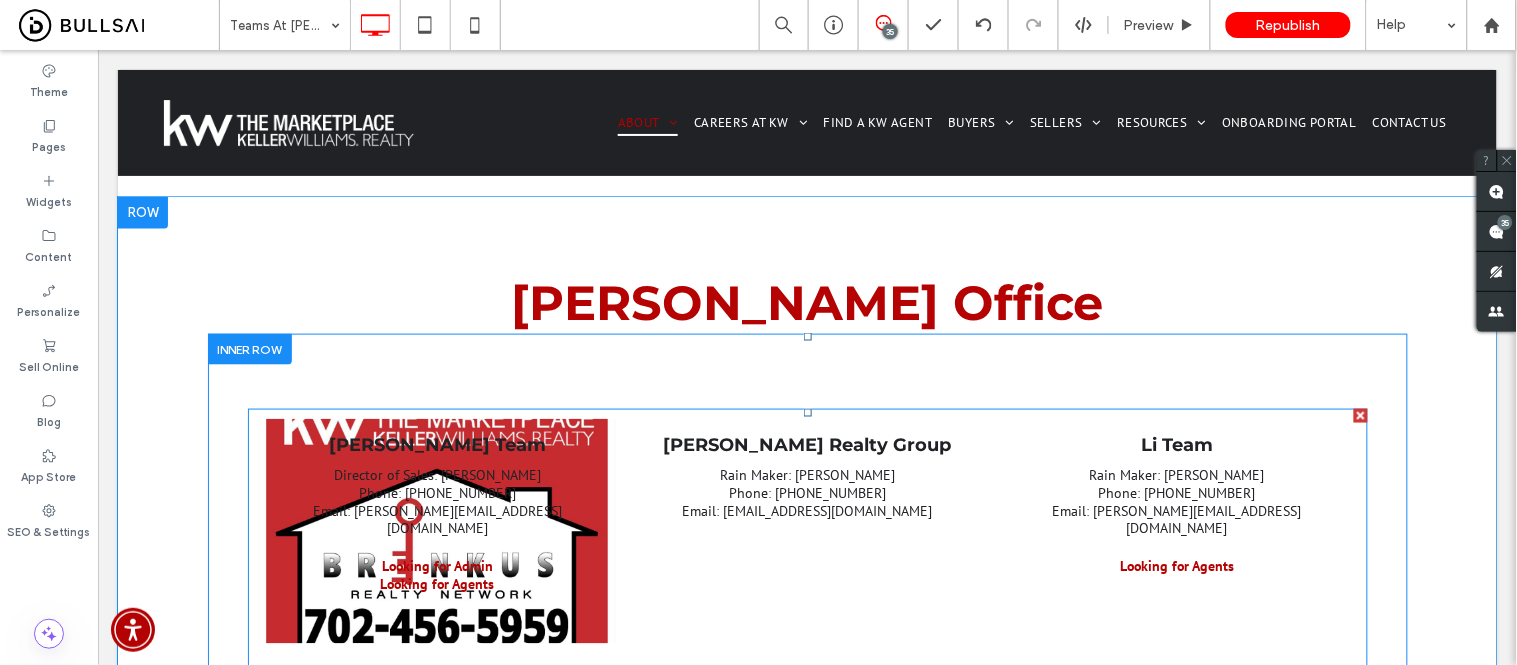 click at bounding box center (437, 530) 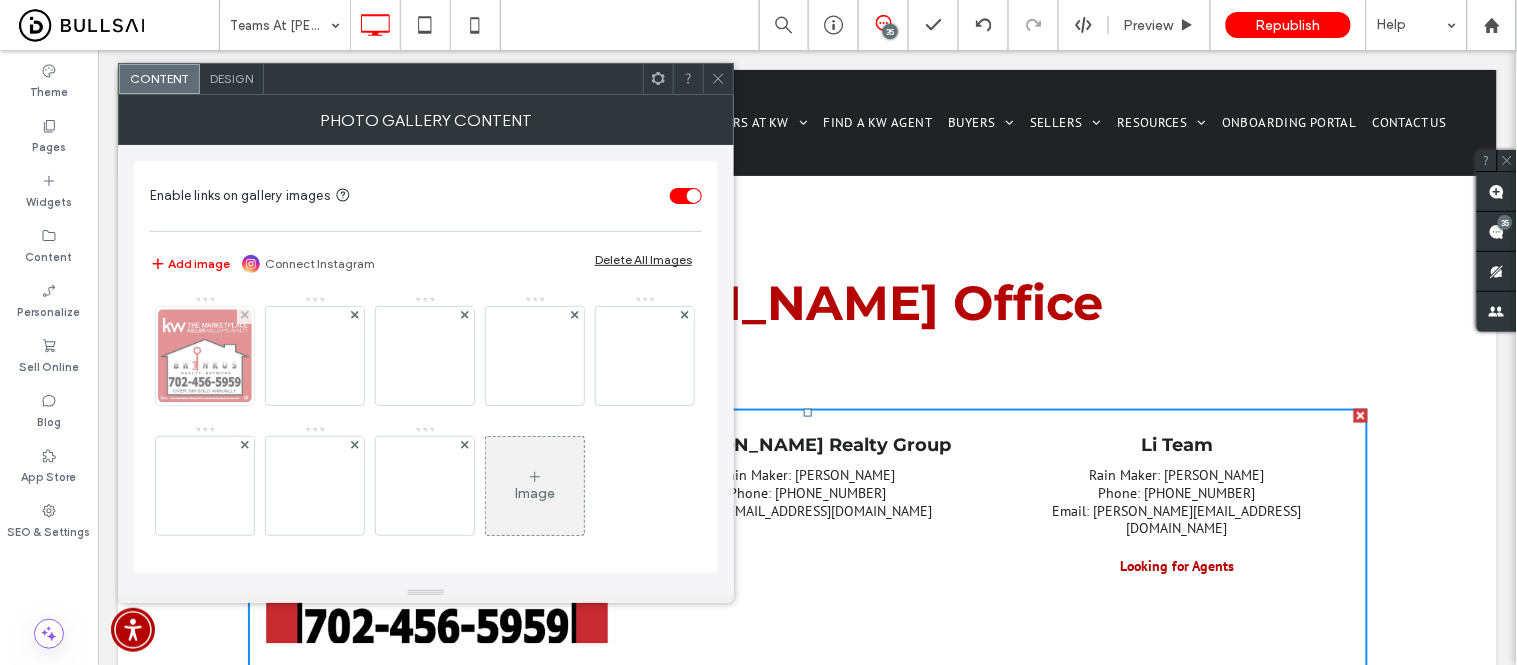 click at bounding box center [205, 356] 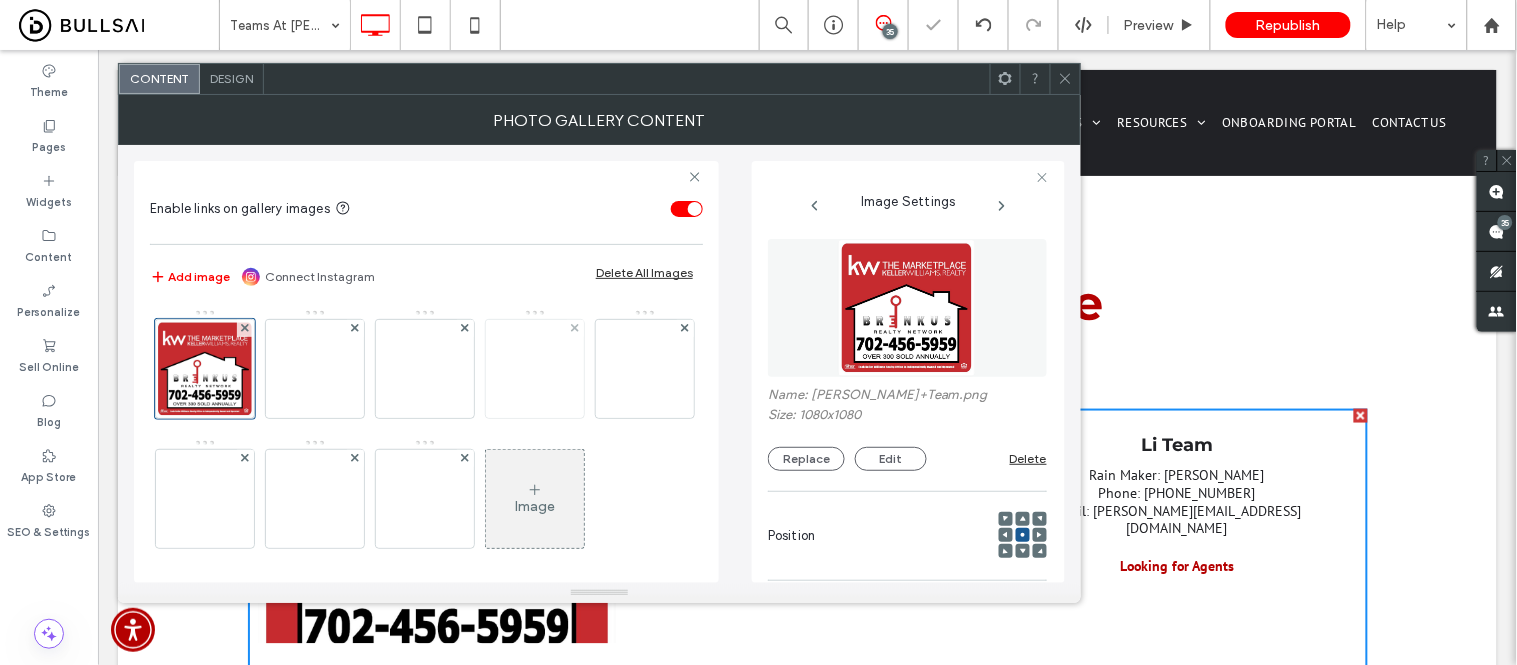 scroll, scrollTop: 0, scrollLeft: 37, axis: horizontal 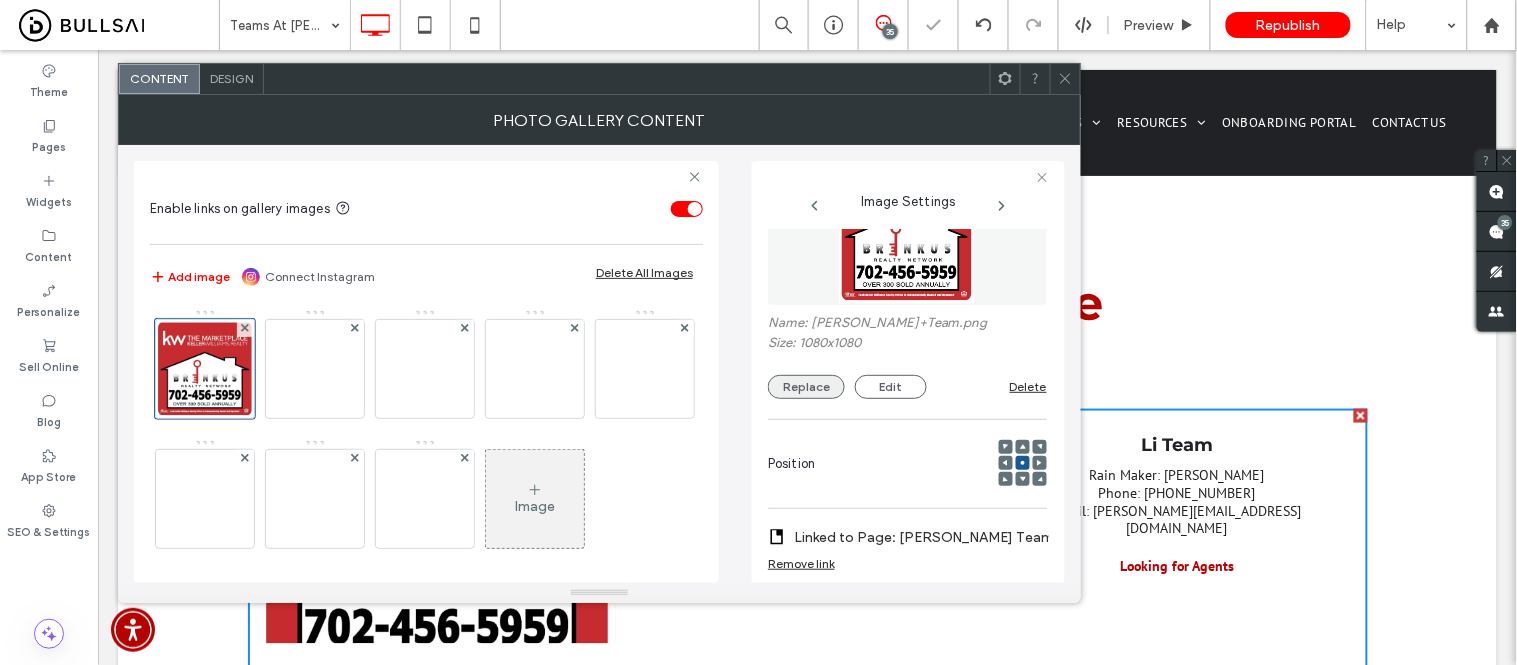 click on "Replace" at bounding box center (806, 387) 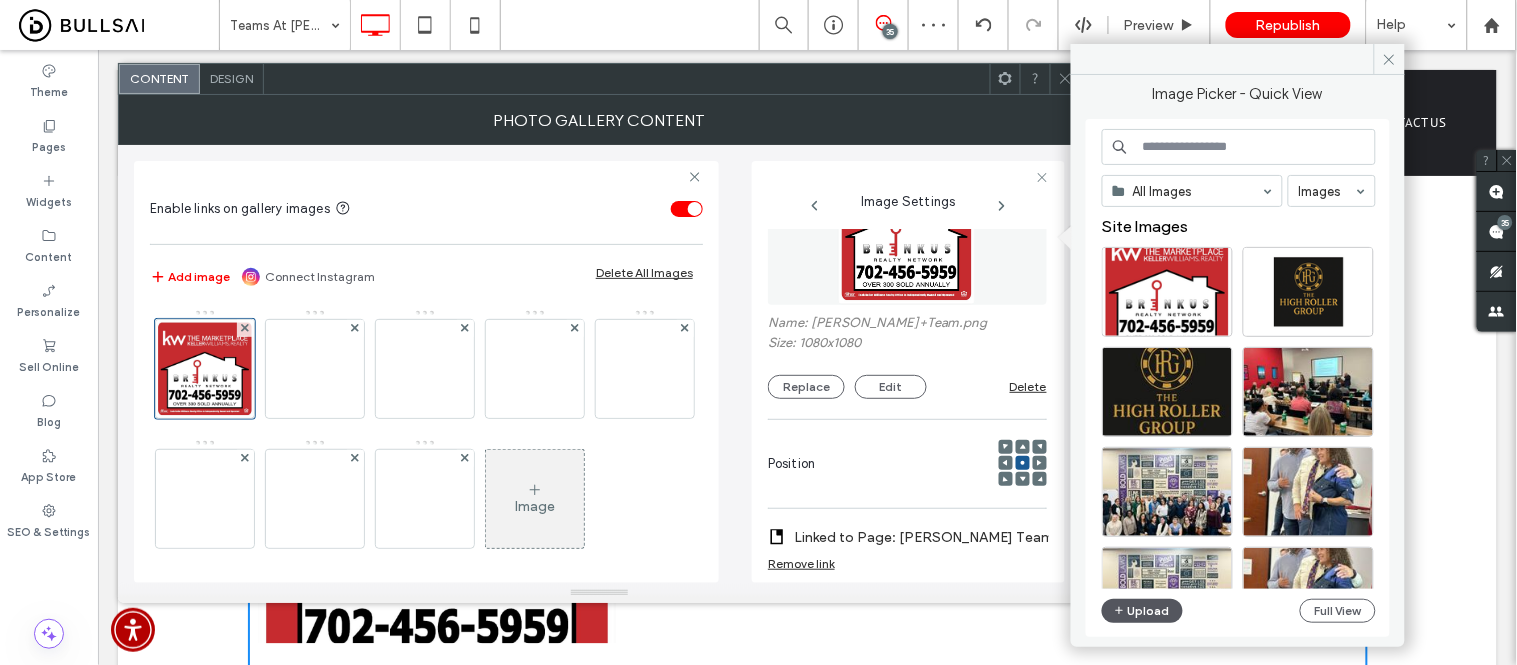click on "Upload" at bounding box center [1143, 611] 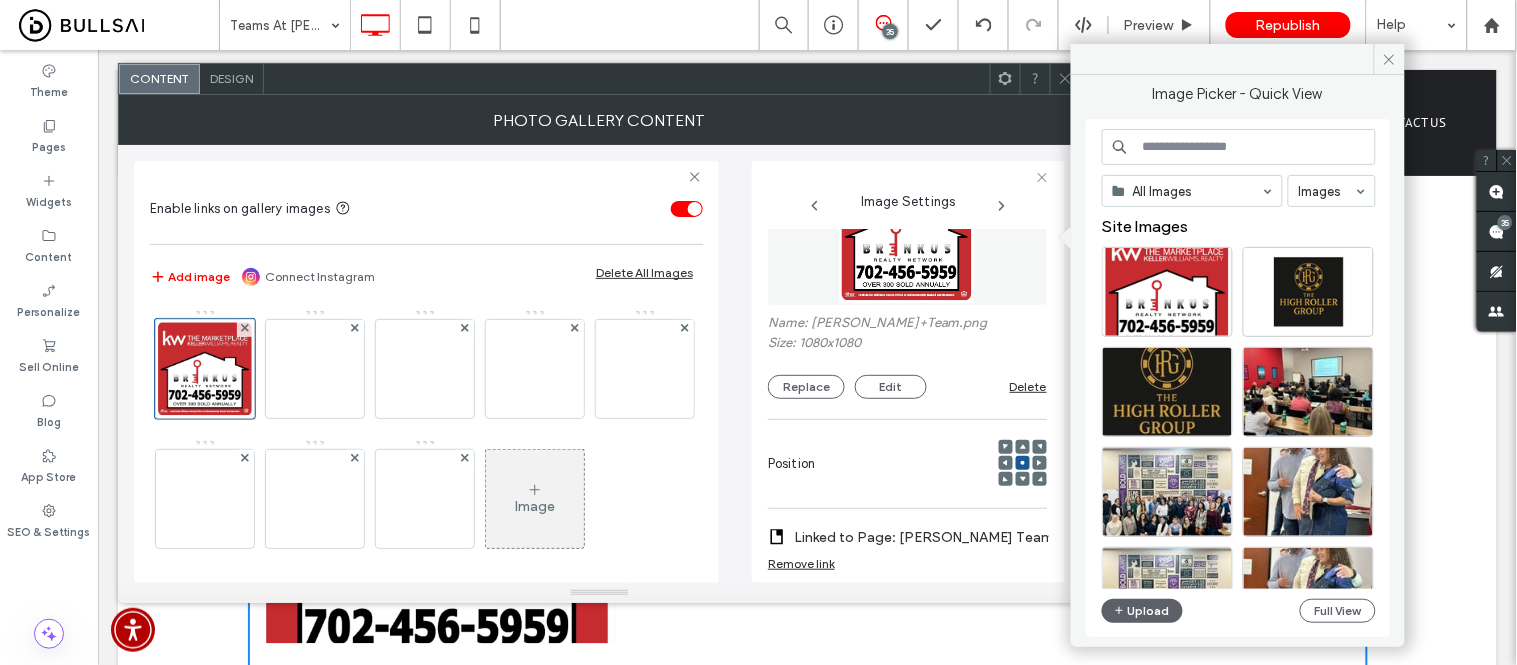 click on "All Images Images Site Images Upload Full View" at bounding box center (1239, 378) 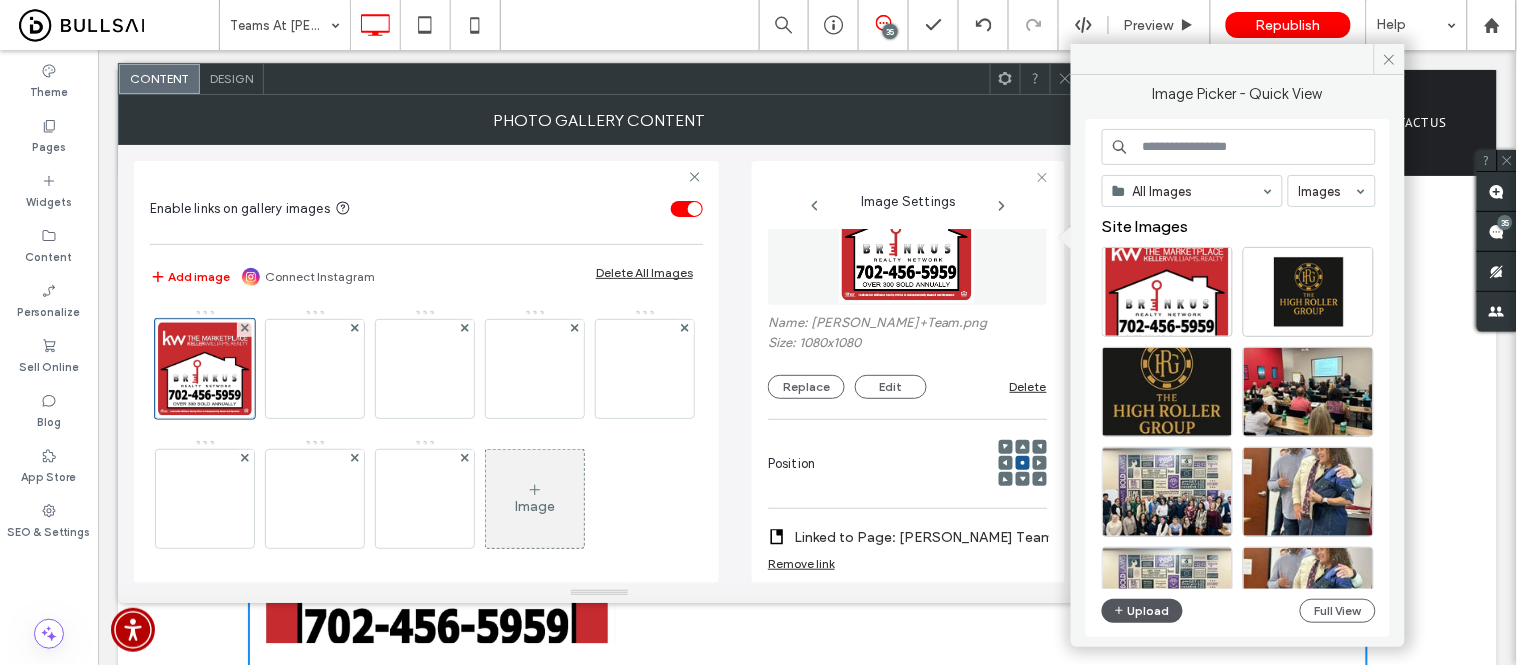 click on "Upload" at bounding box center (1143, 611) 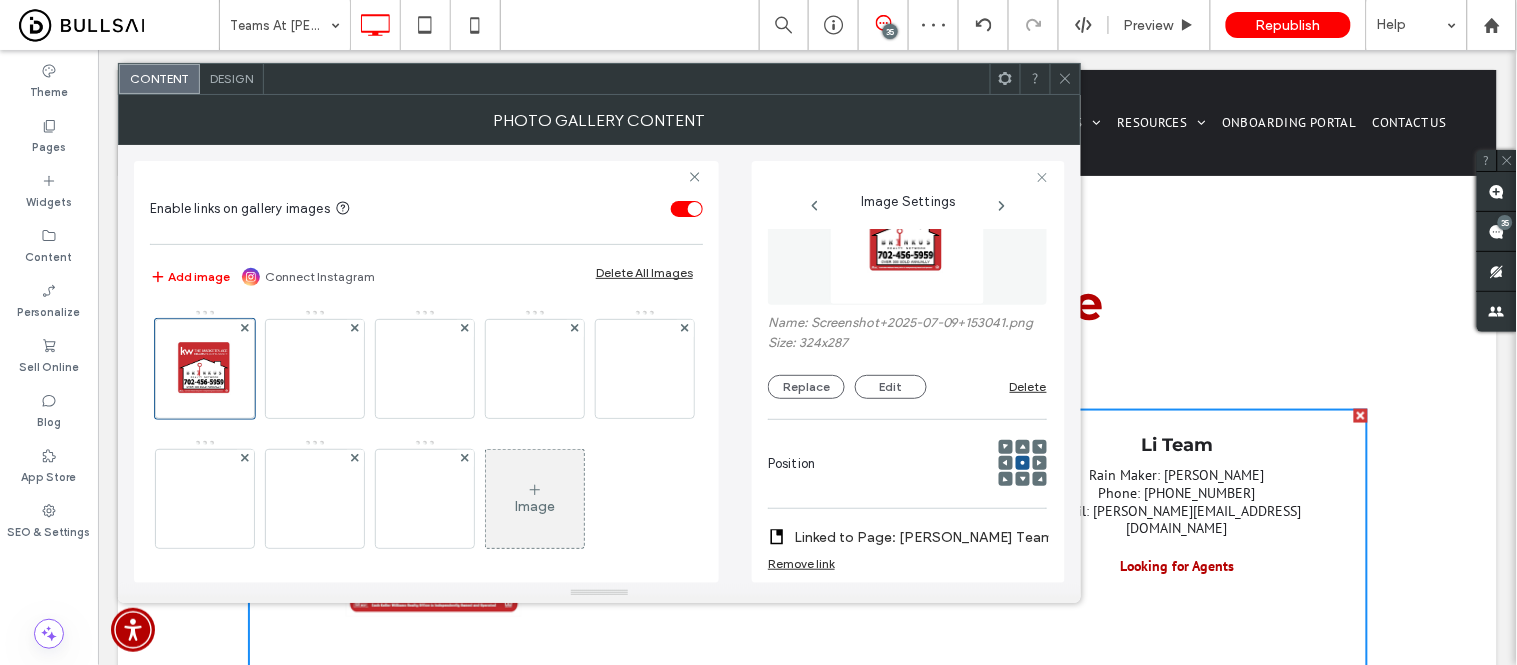 click 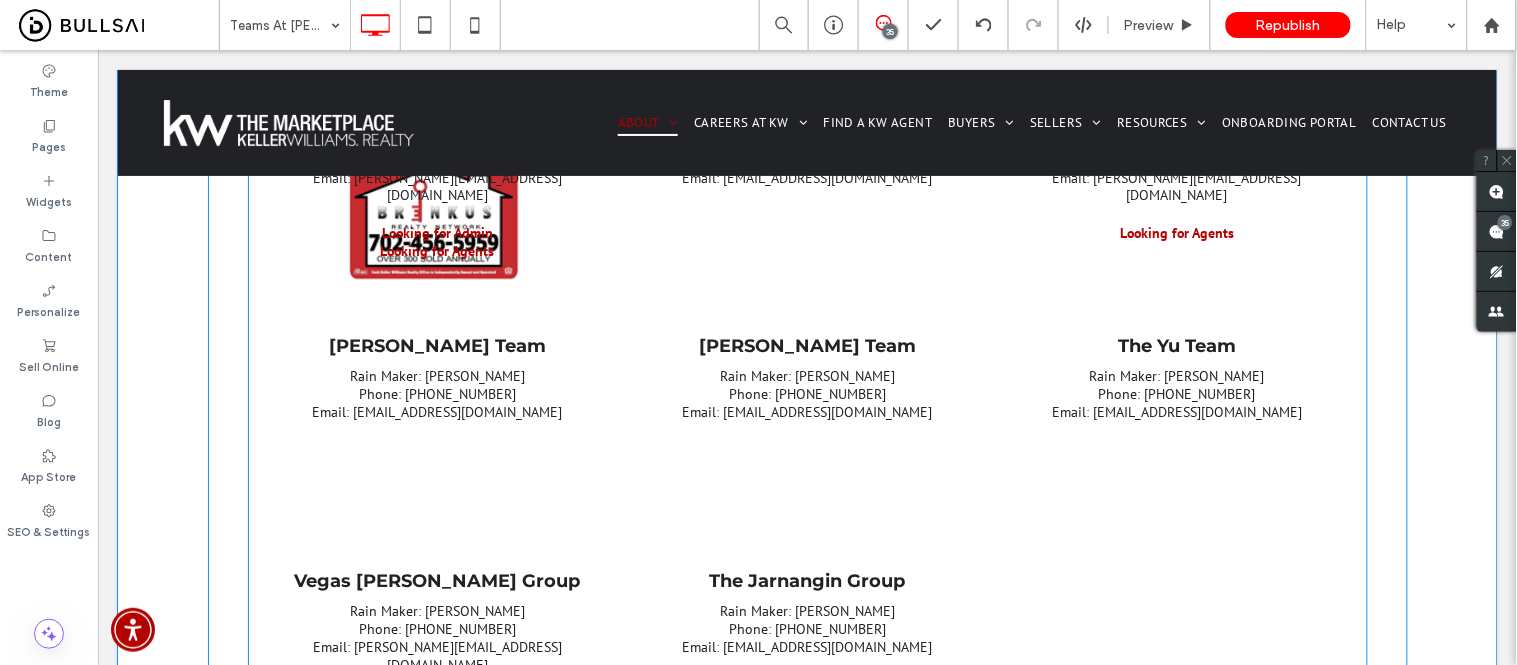 scroll, scrollTop: 2555, scrollLeft: 0, axis: vertical 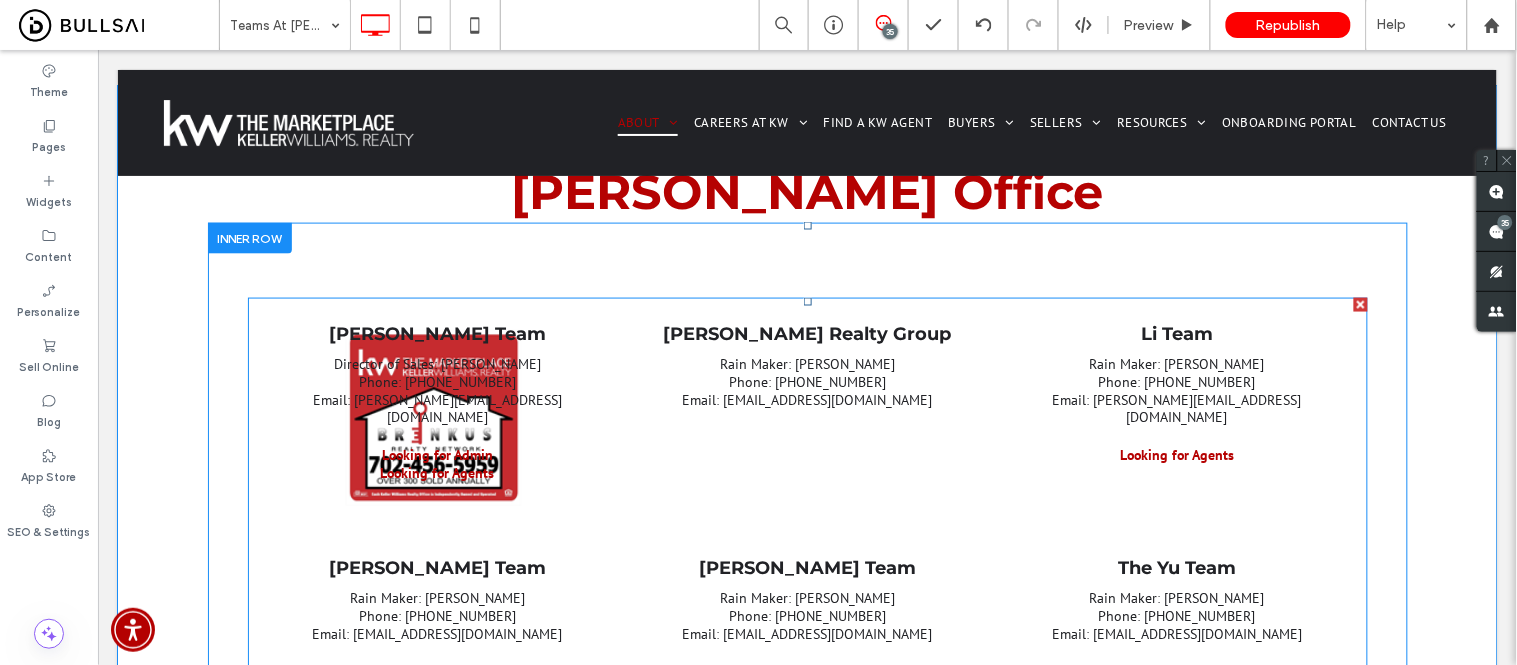 click at bounding box center [437, 419] 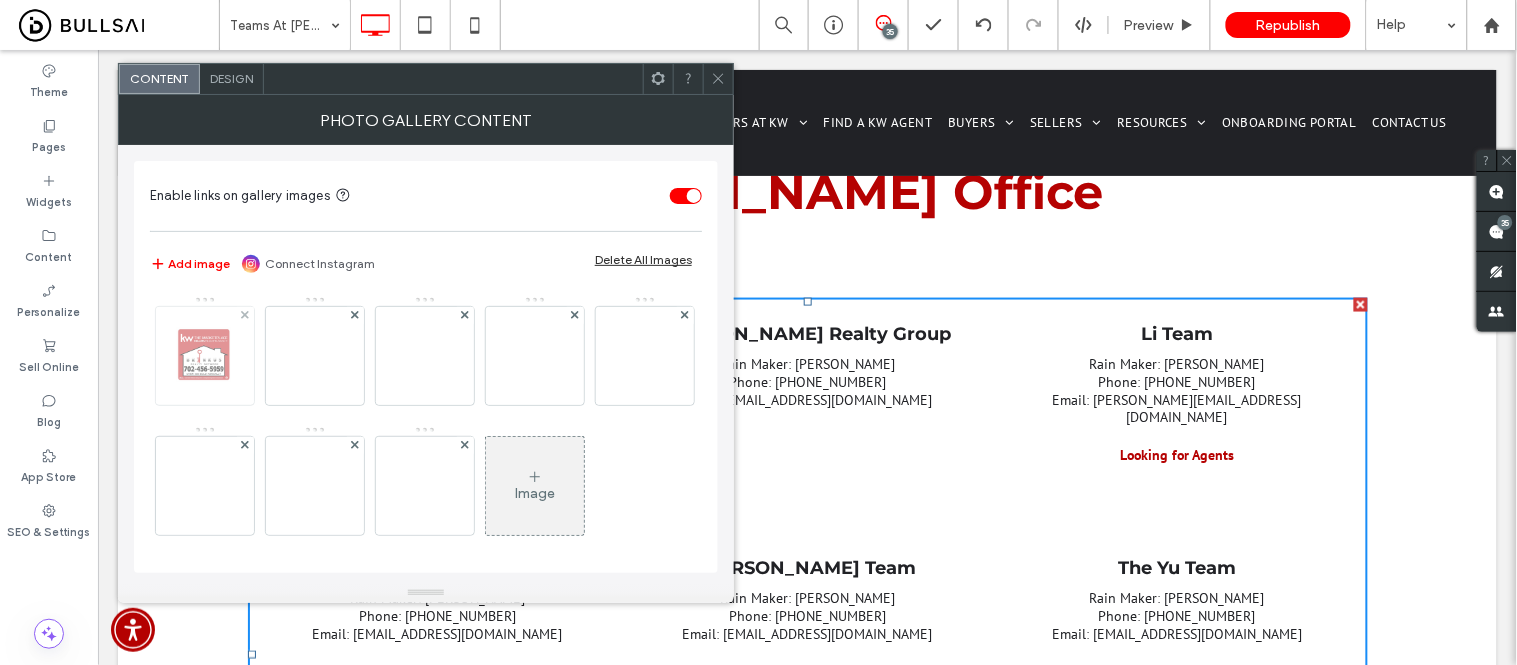 click at bounding box center [205, 356] 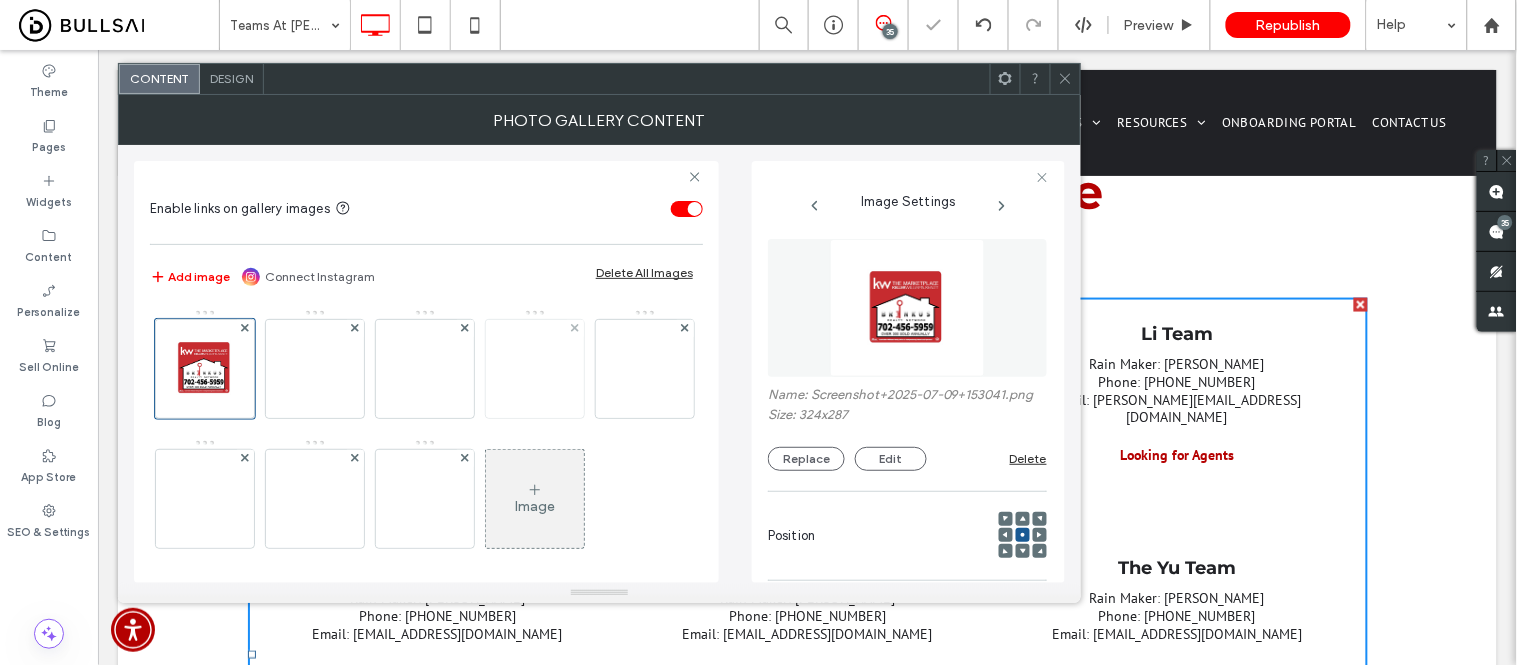 scroll, scrollTop: 0, scrollLeft: 147, axis: horizontal 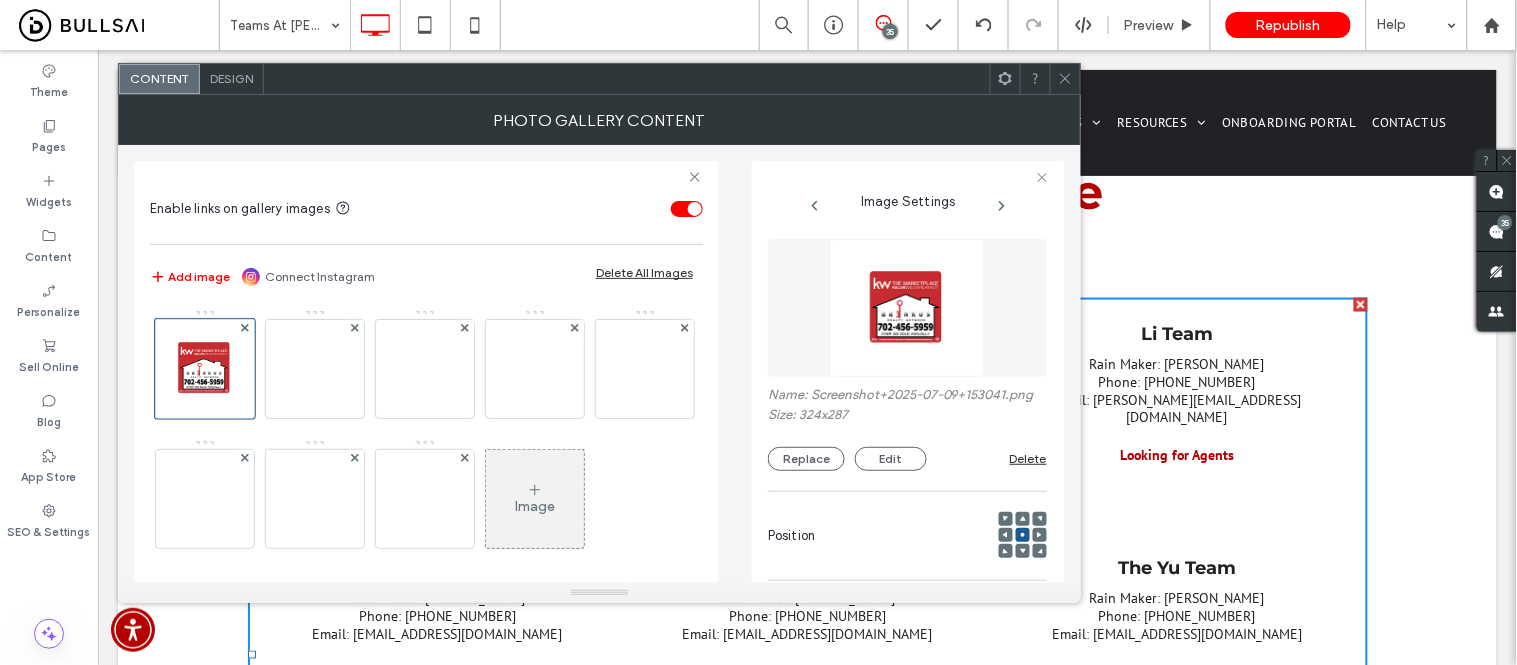 click 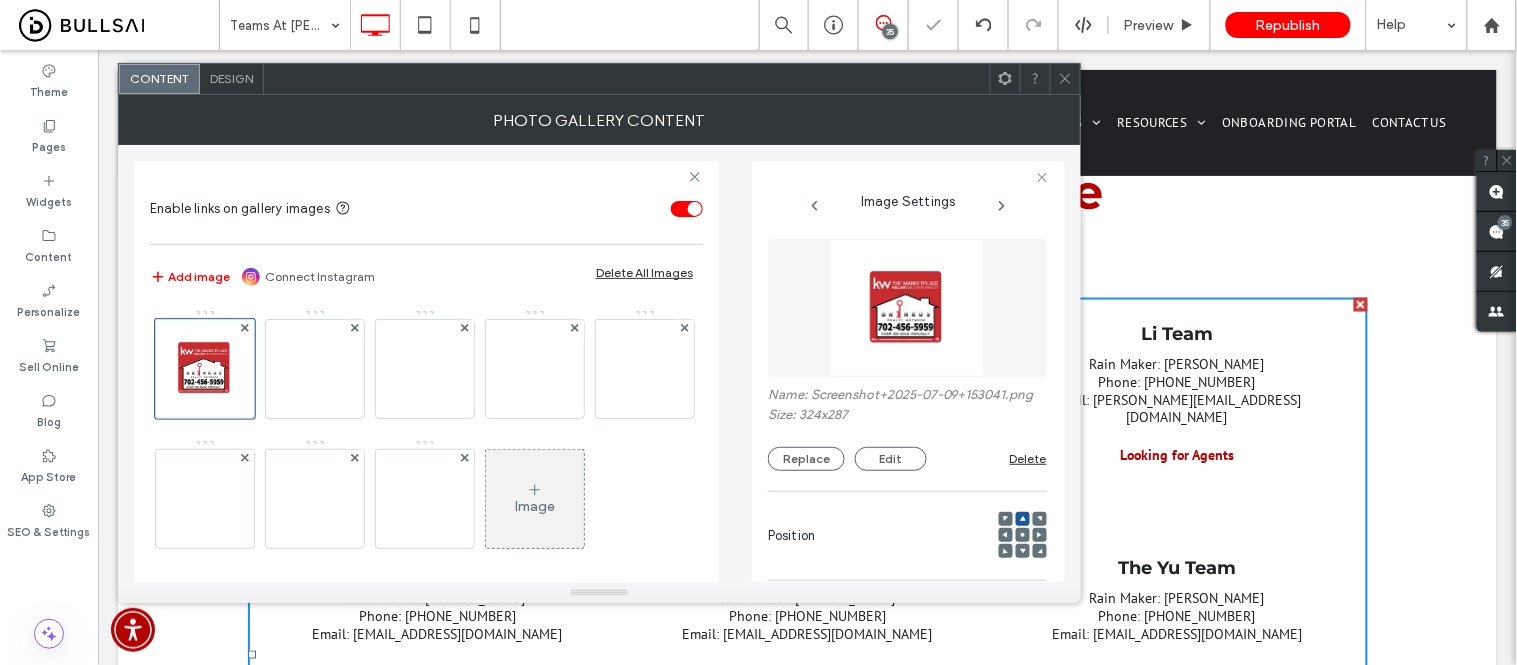 click at bounding box center [1065, 79] 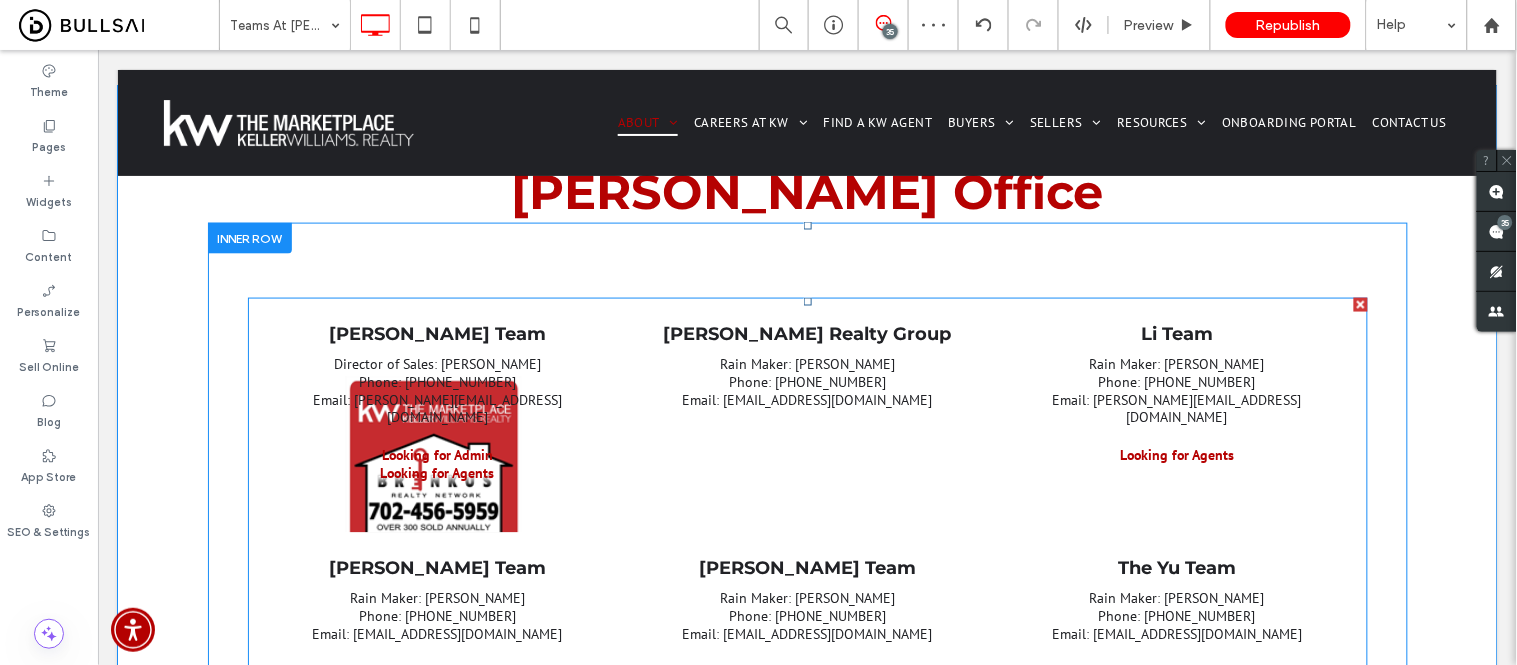 click at bounding box center [437, 419] 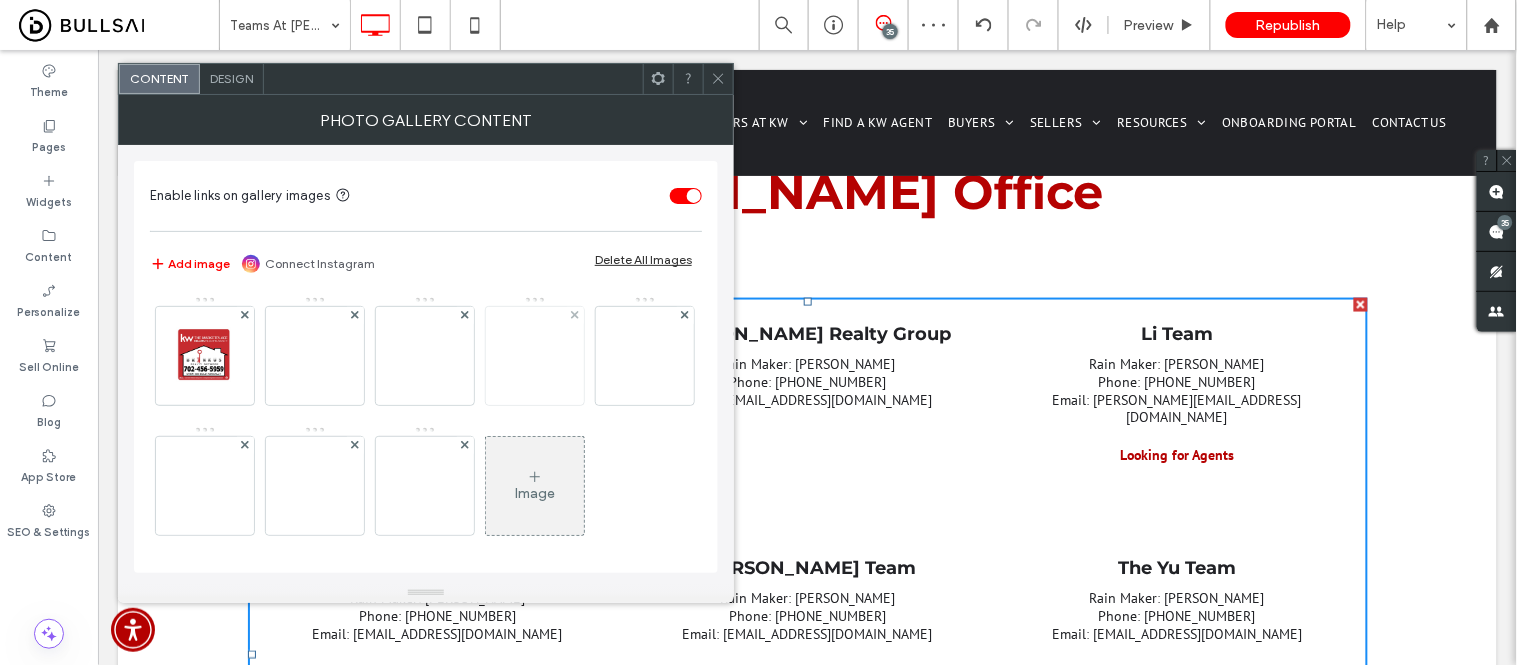 click at bounding box center [205, 356] 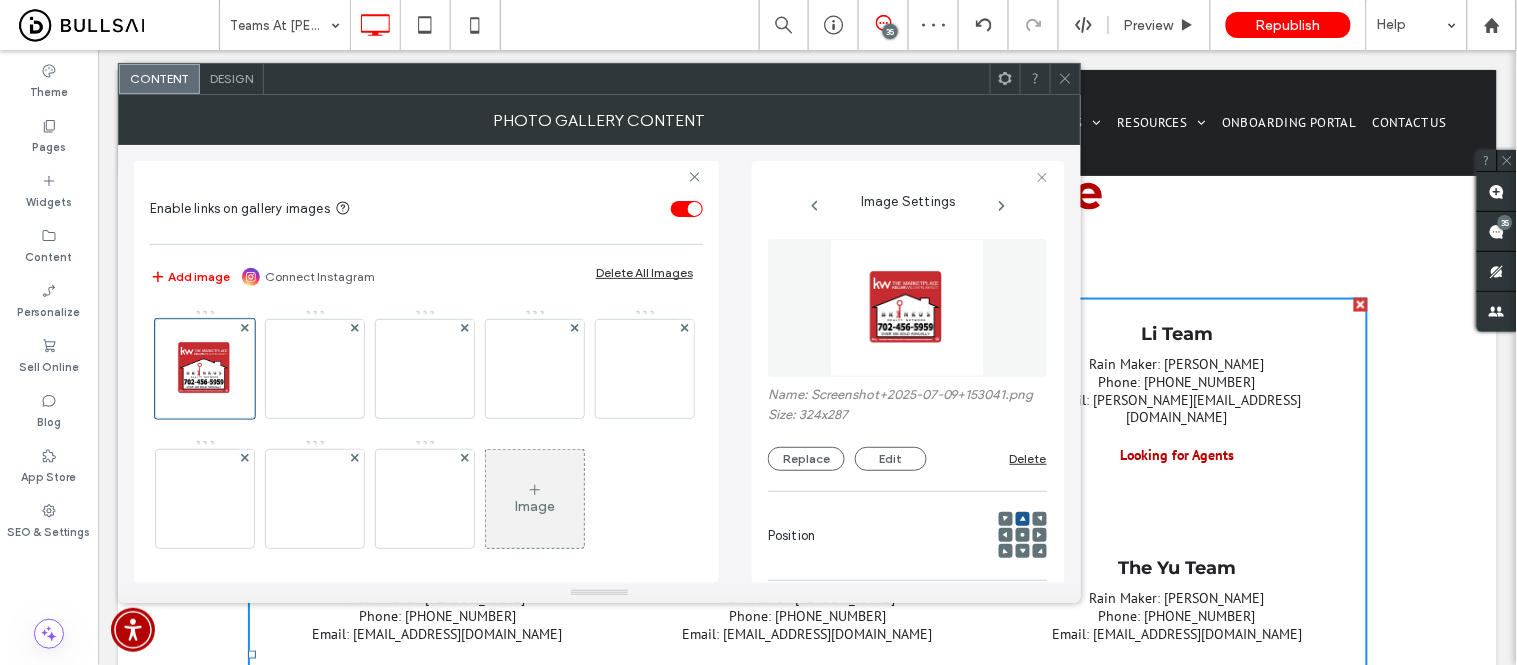 scroll, scrollTop: 0, scrollLeft: 26, axis: horizontal 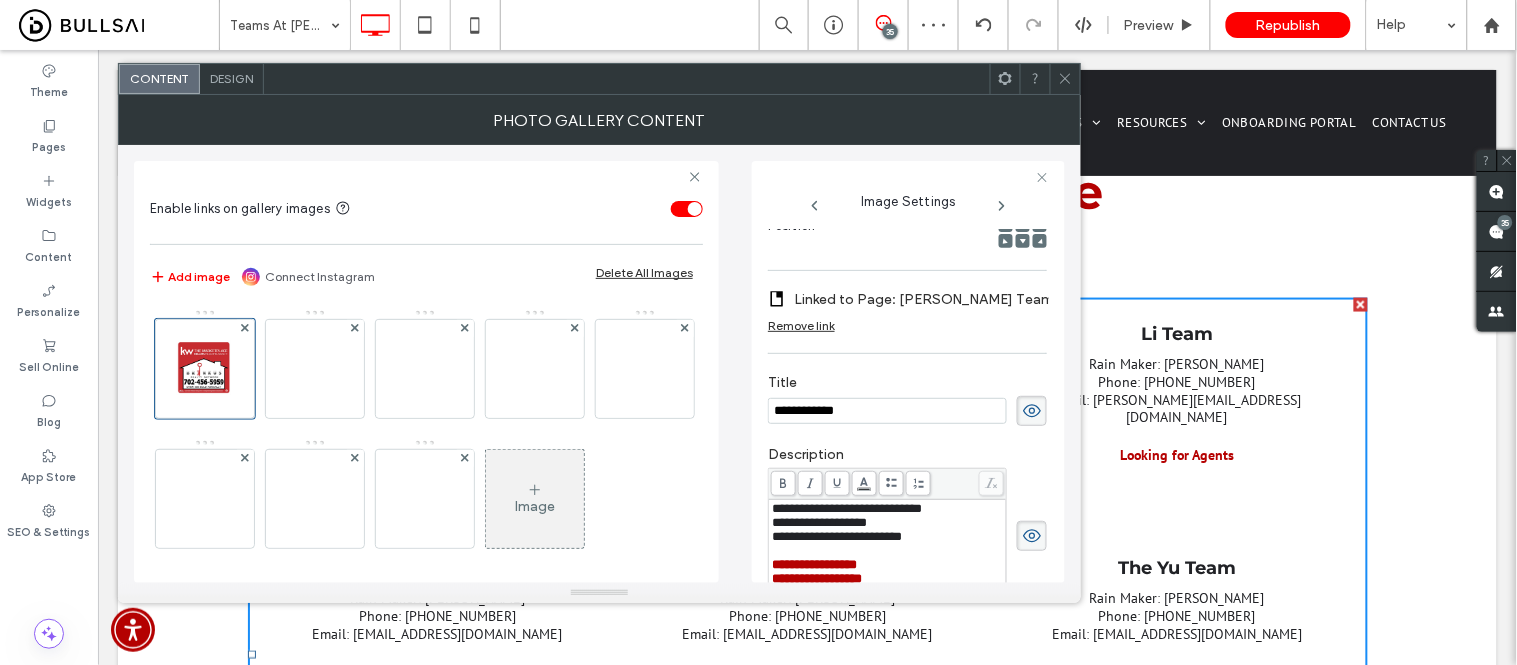click at bounding box center (1023, 225) 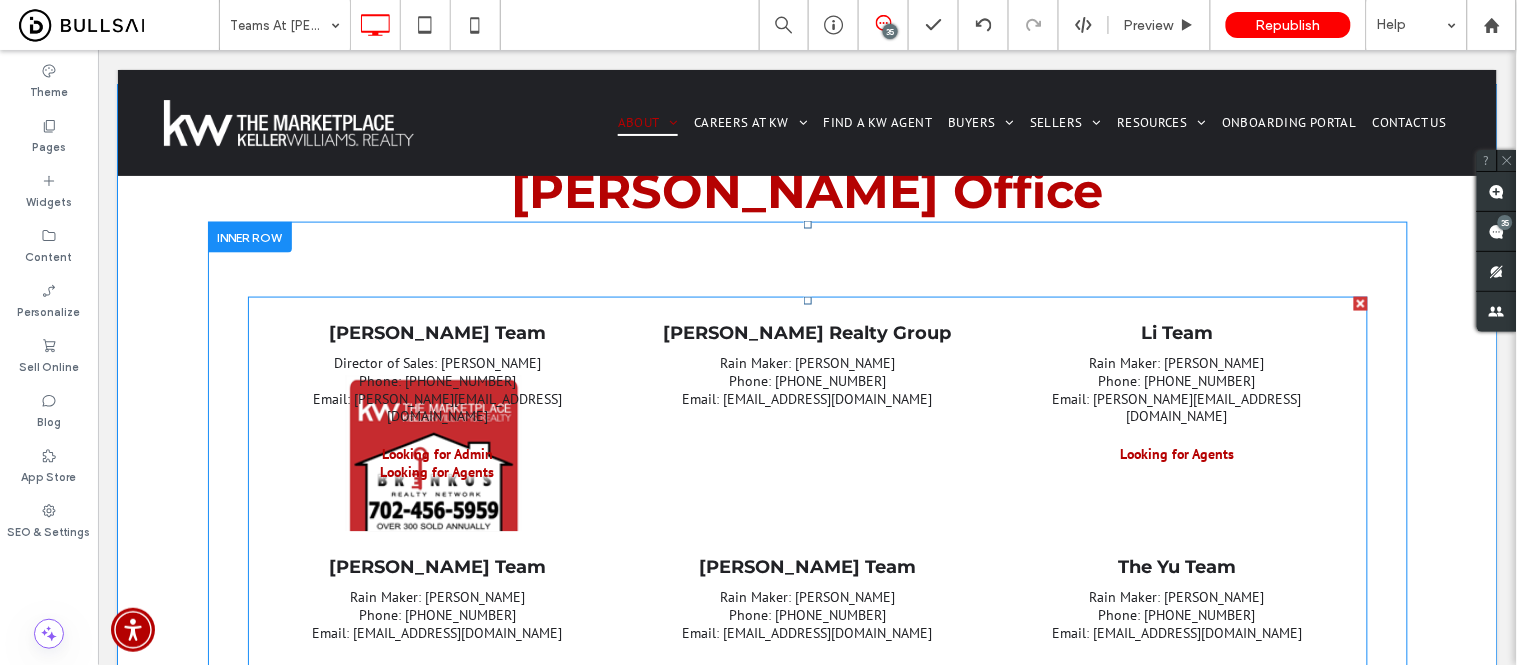 scroll, scrollTop: 2555, scrollLeft: 0, axis: vertical 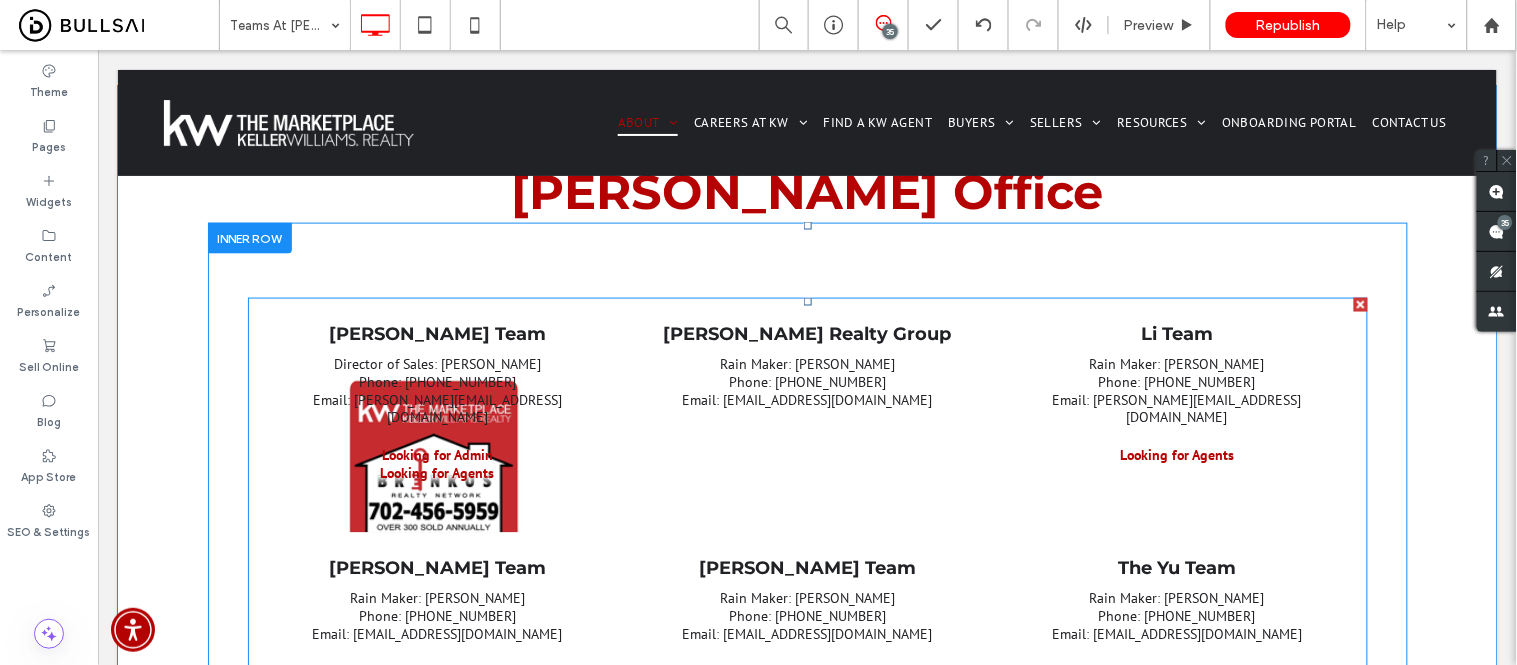 click at bounding box center (437, 419) 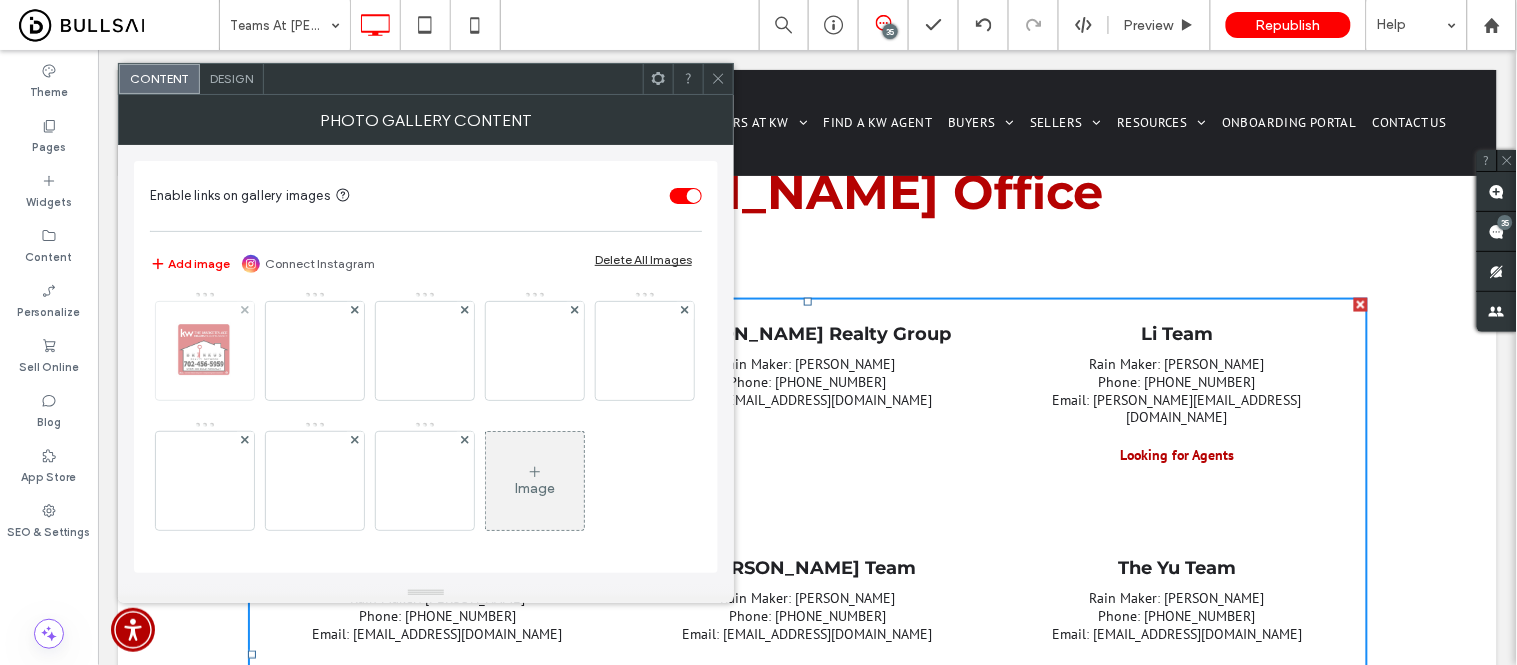 scroll, scrollTop: 0, scrollLeft: 0, axis: both 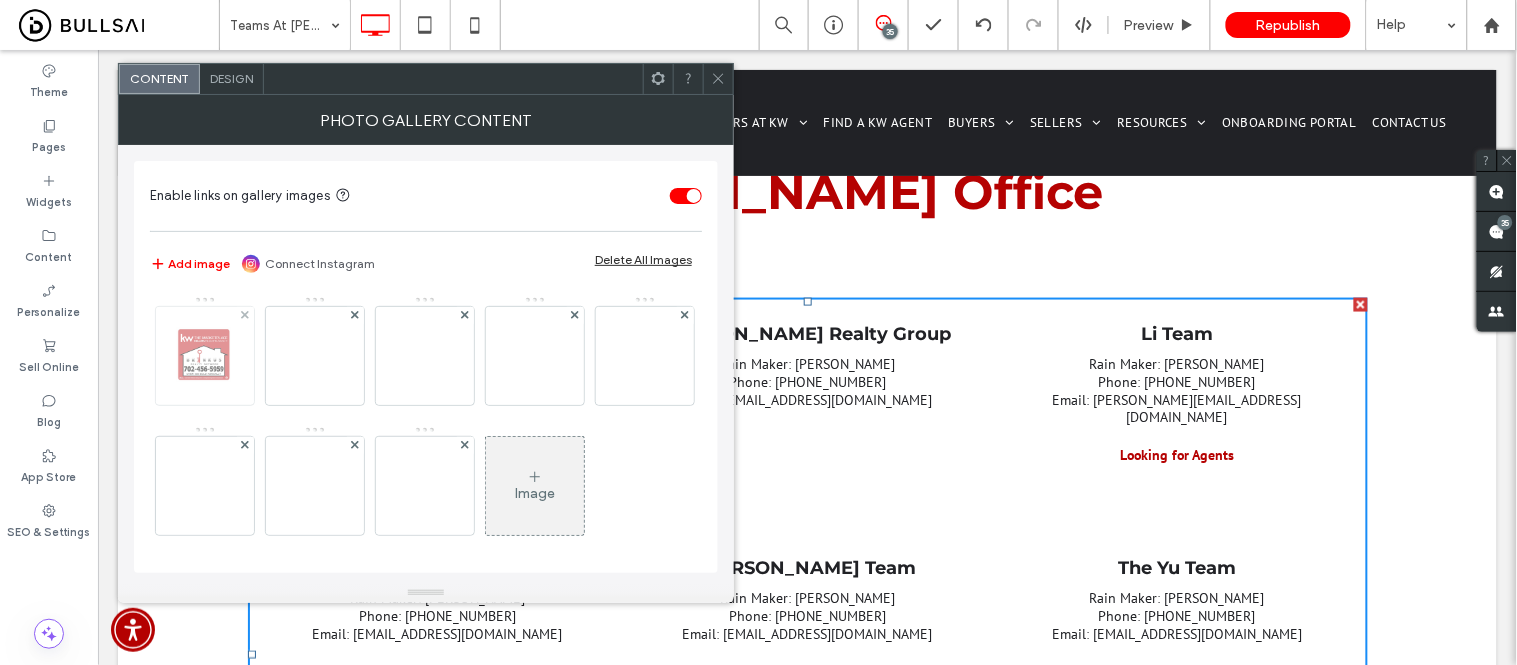 click at bounding box center (205, 356) 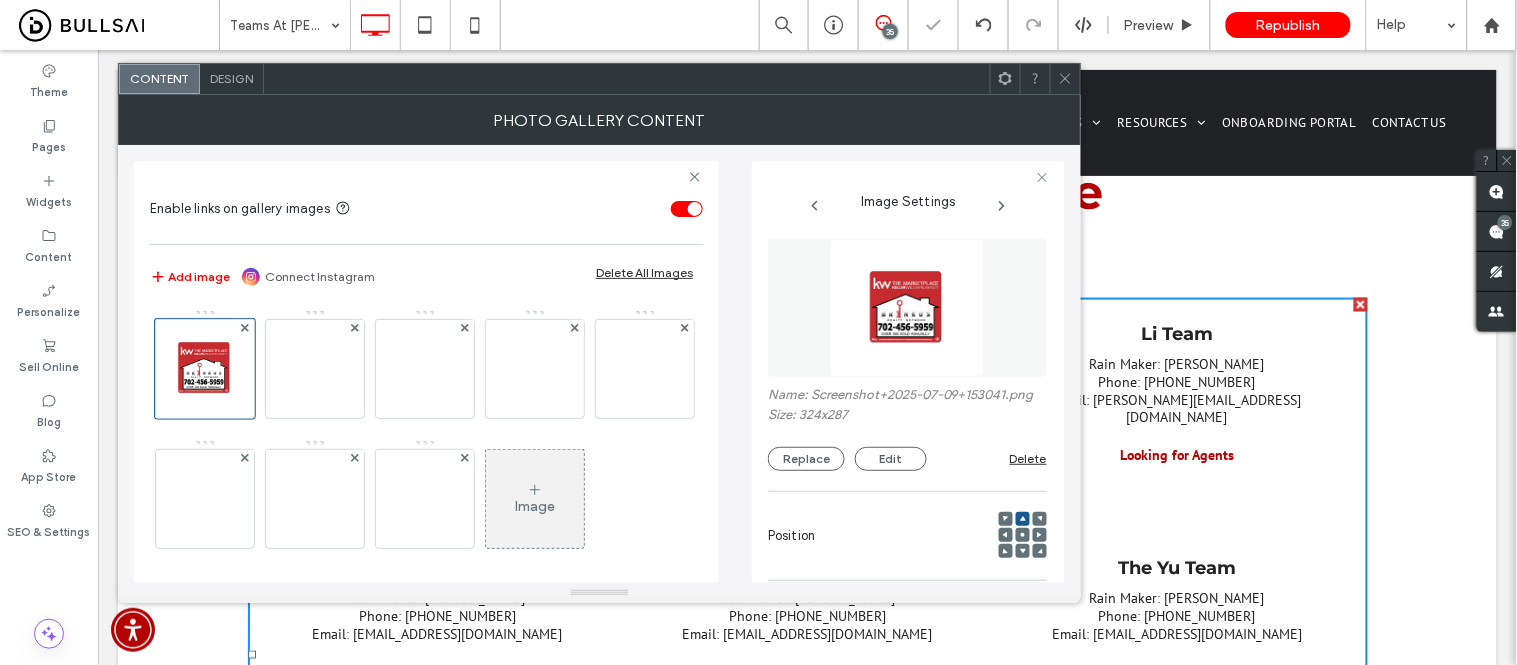 scroll, scrollTop: 0, scrollLeft: 0, axis: both 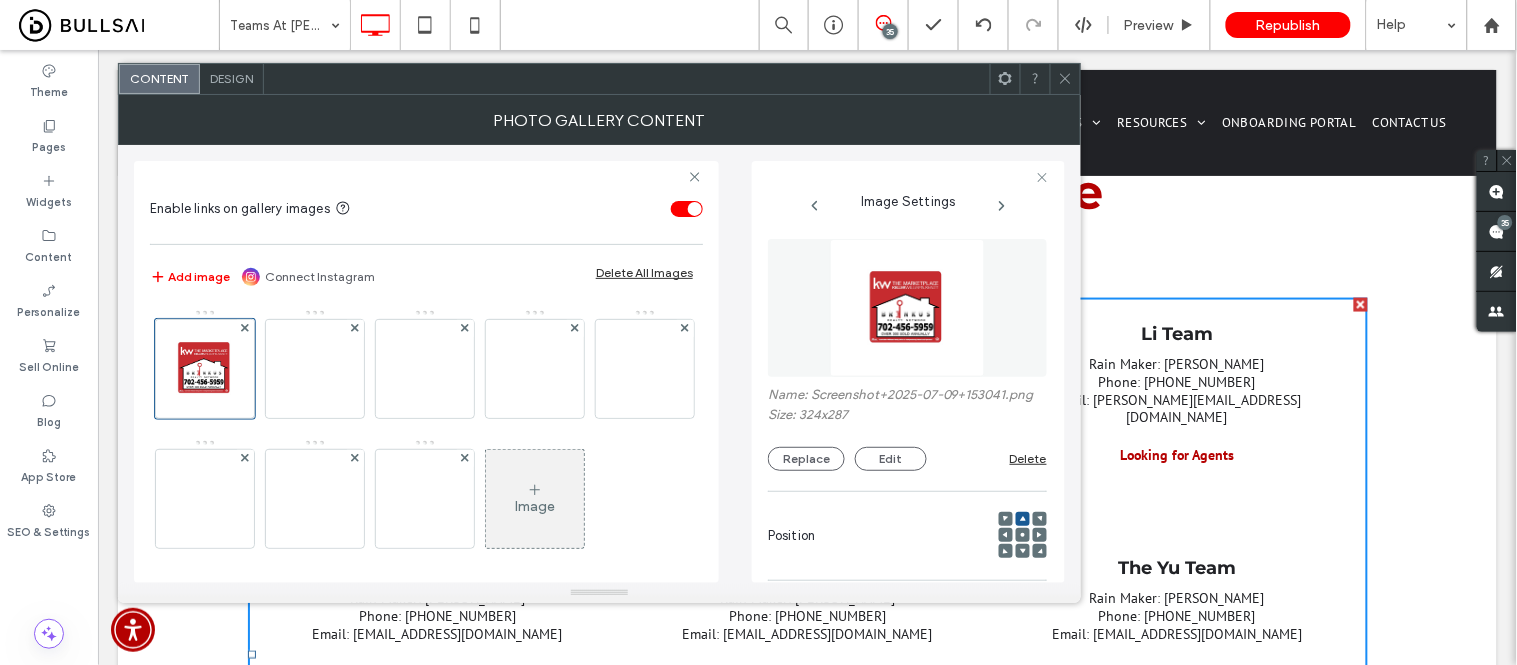 click at bounding box center [1065, 79] 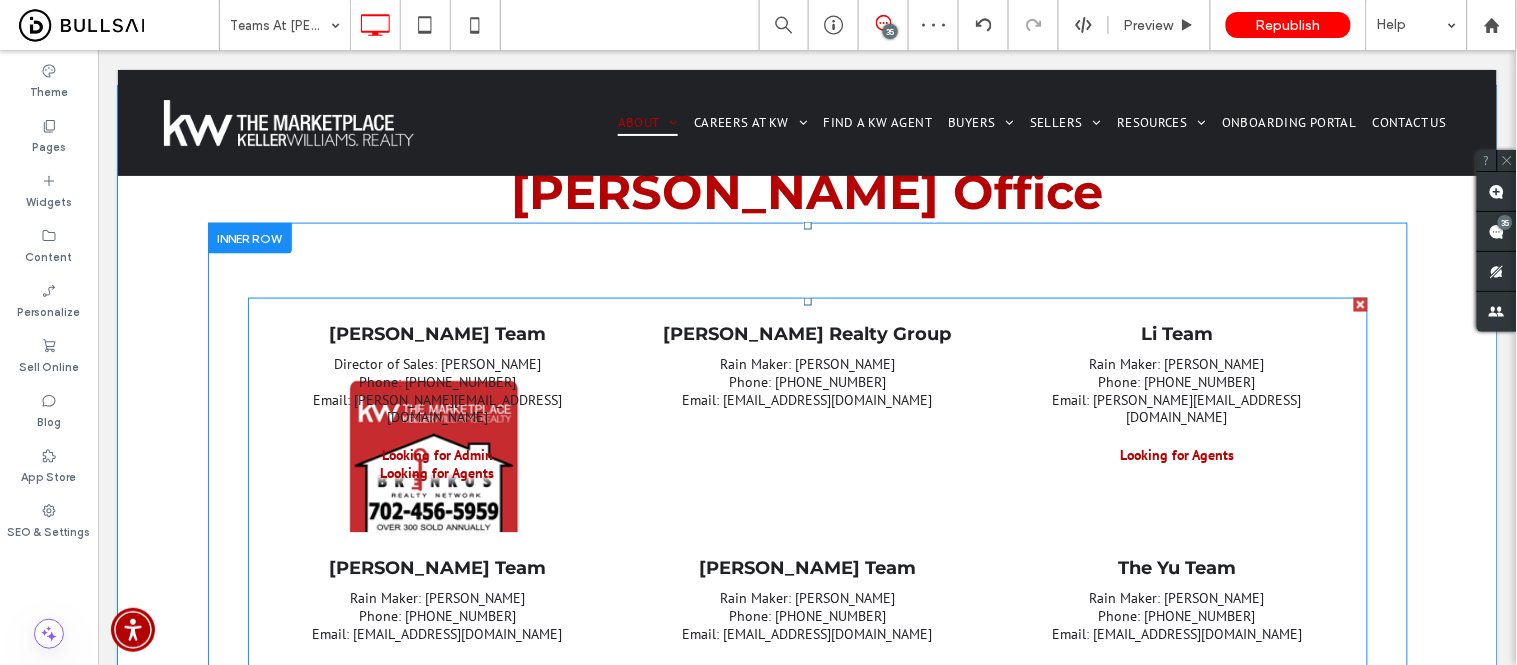 click at bounding box center (437, 419) 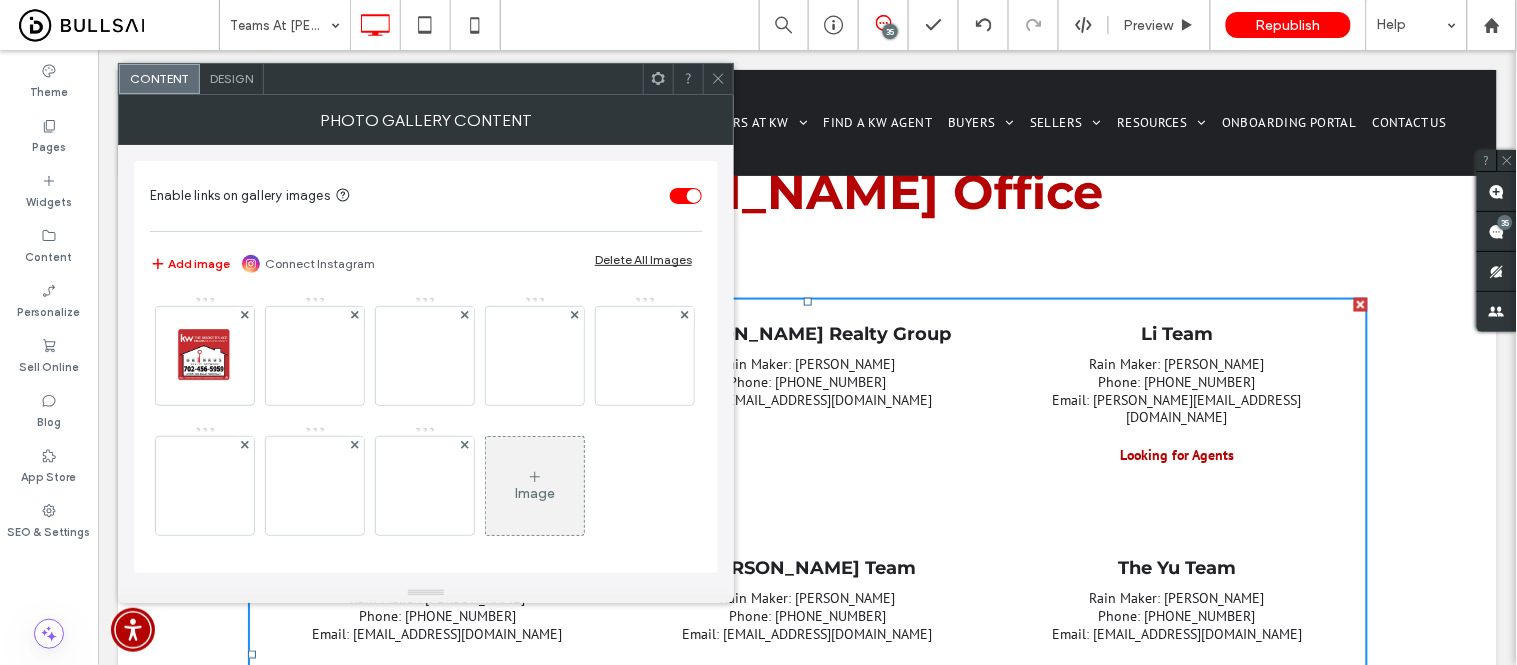 click on "Design" at bounding box center [231, 78] 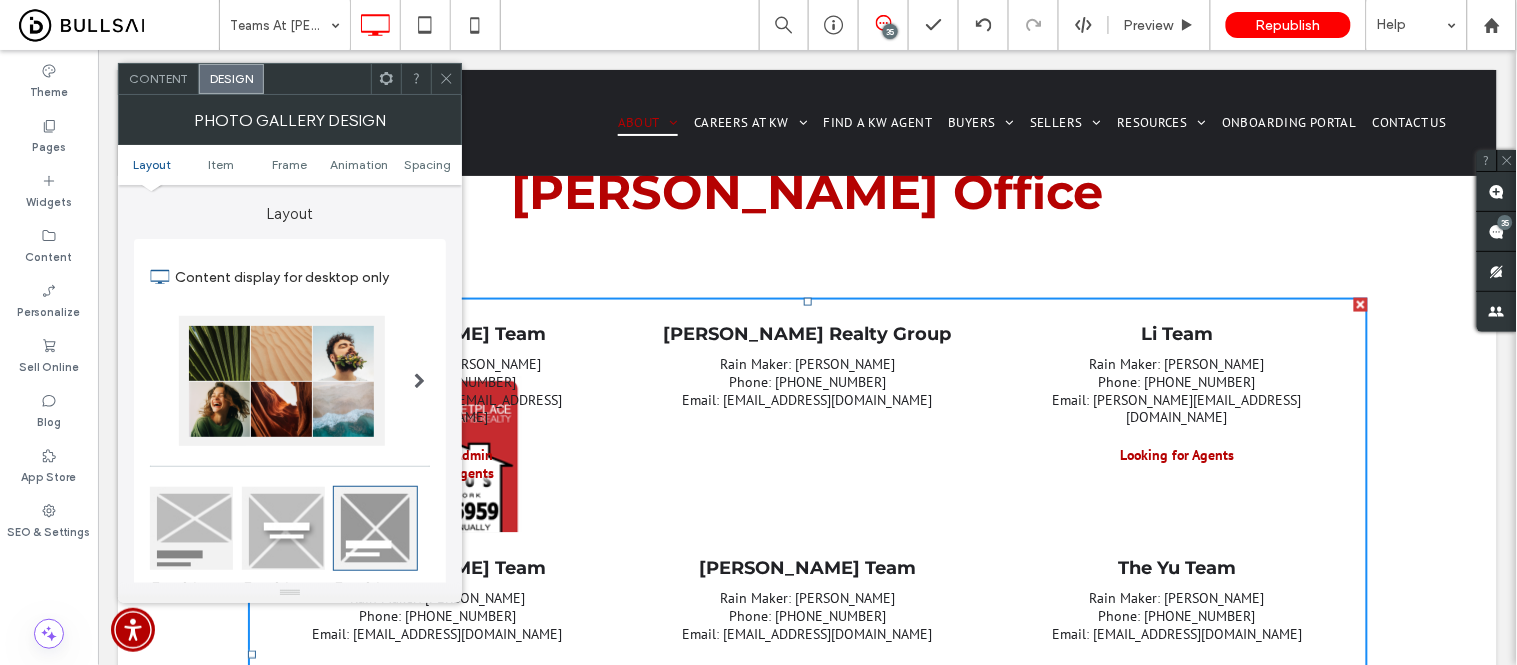 click at bounding box center [191, 528] 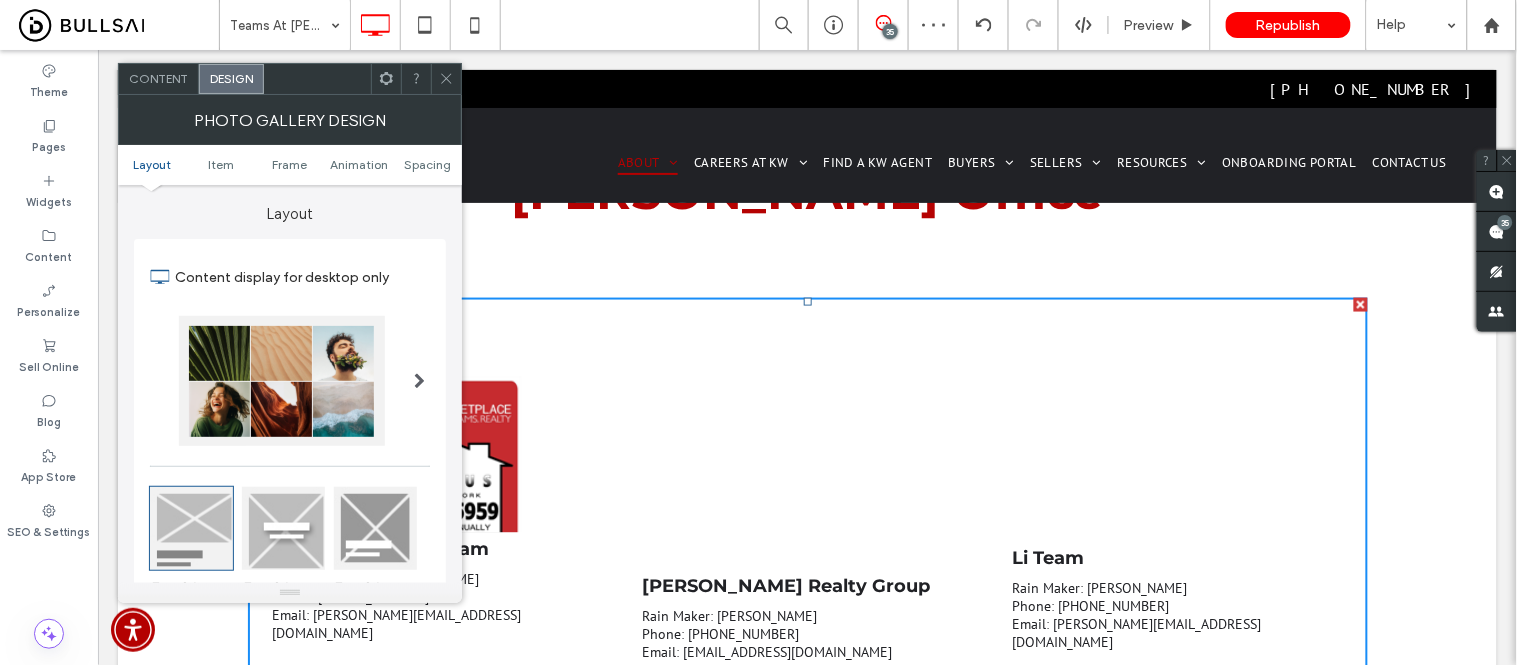 click 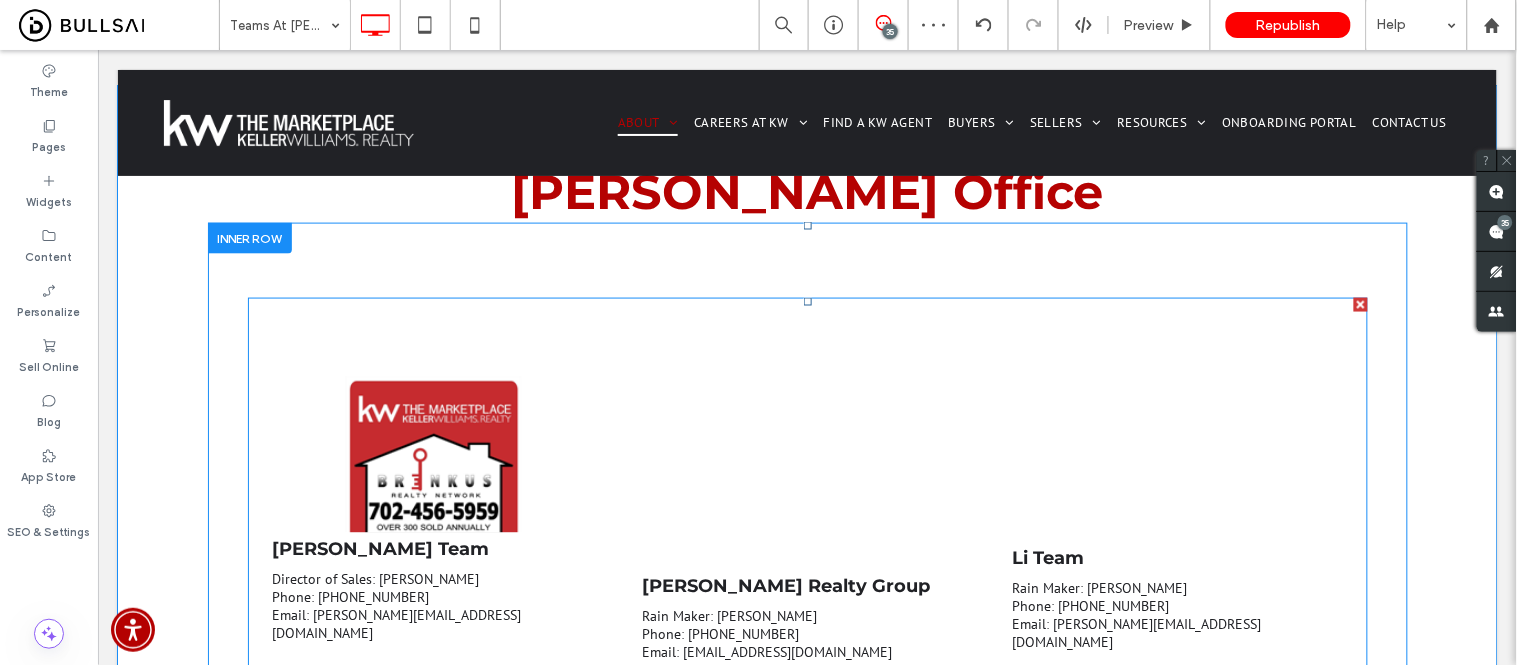 scroll, scrollTop: 2666, scrollLeft: 0, axis: vertical 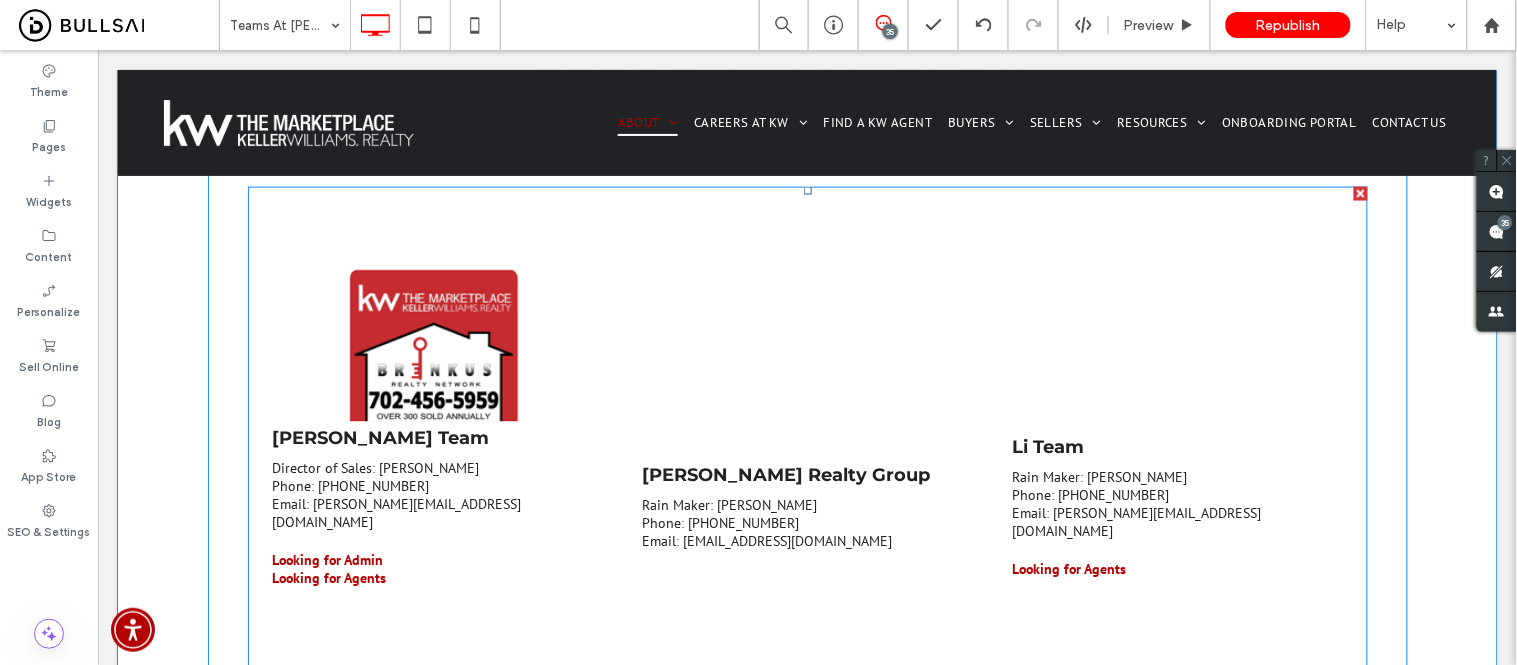 click at bounding box center [437, 308] 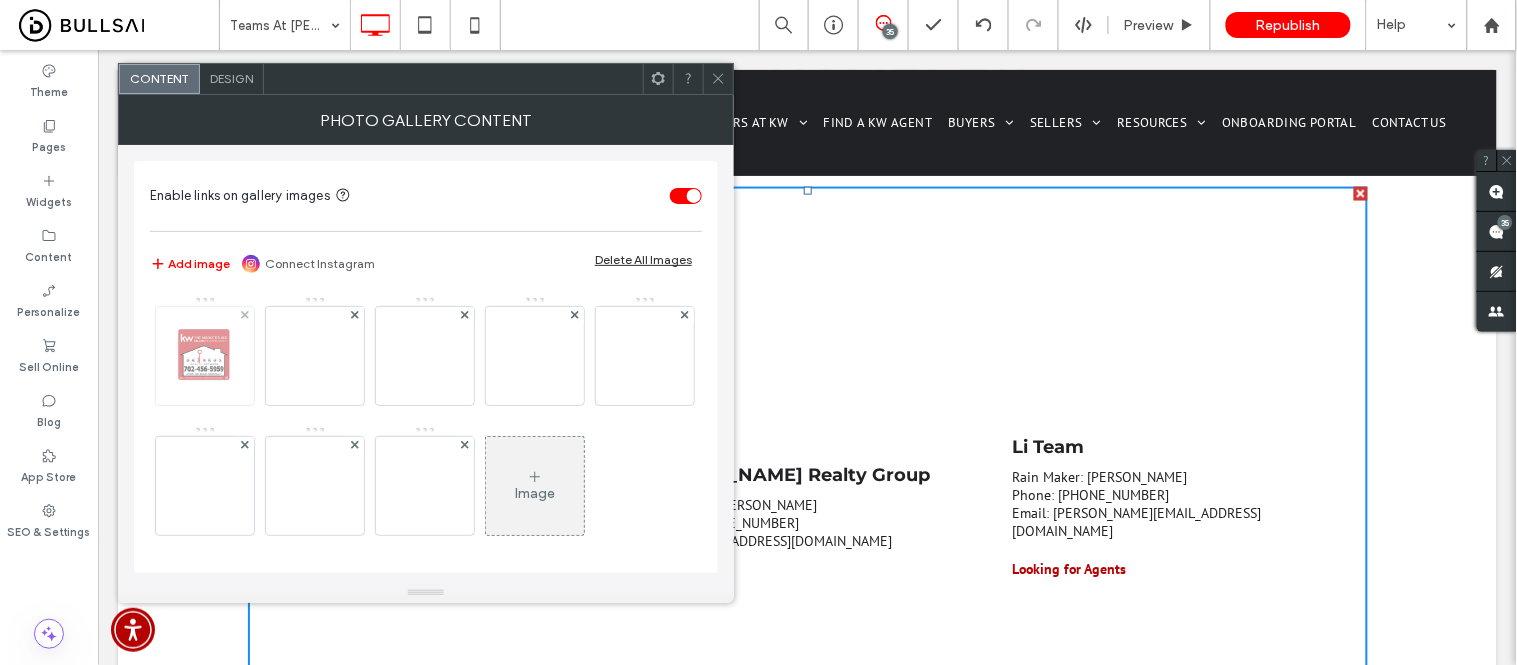 click at bounding box center [205, 356] 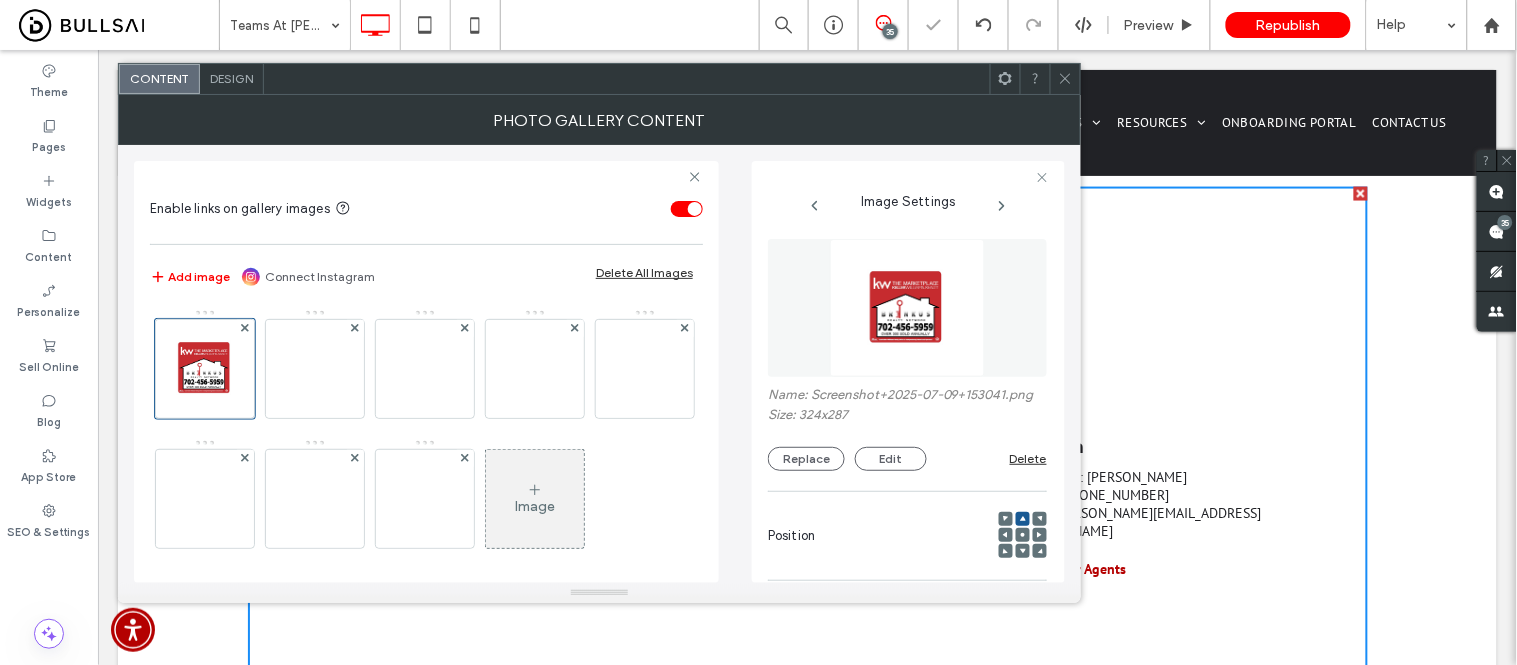 scroll, scrollTop: 0, scrollLeft: 0, axis: both 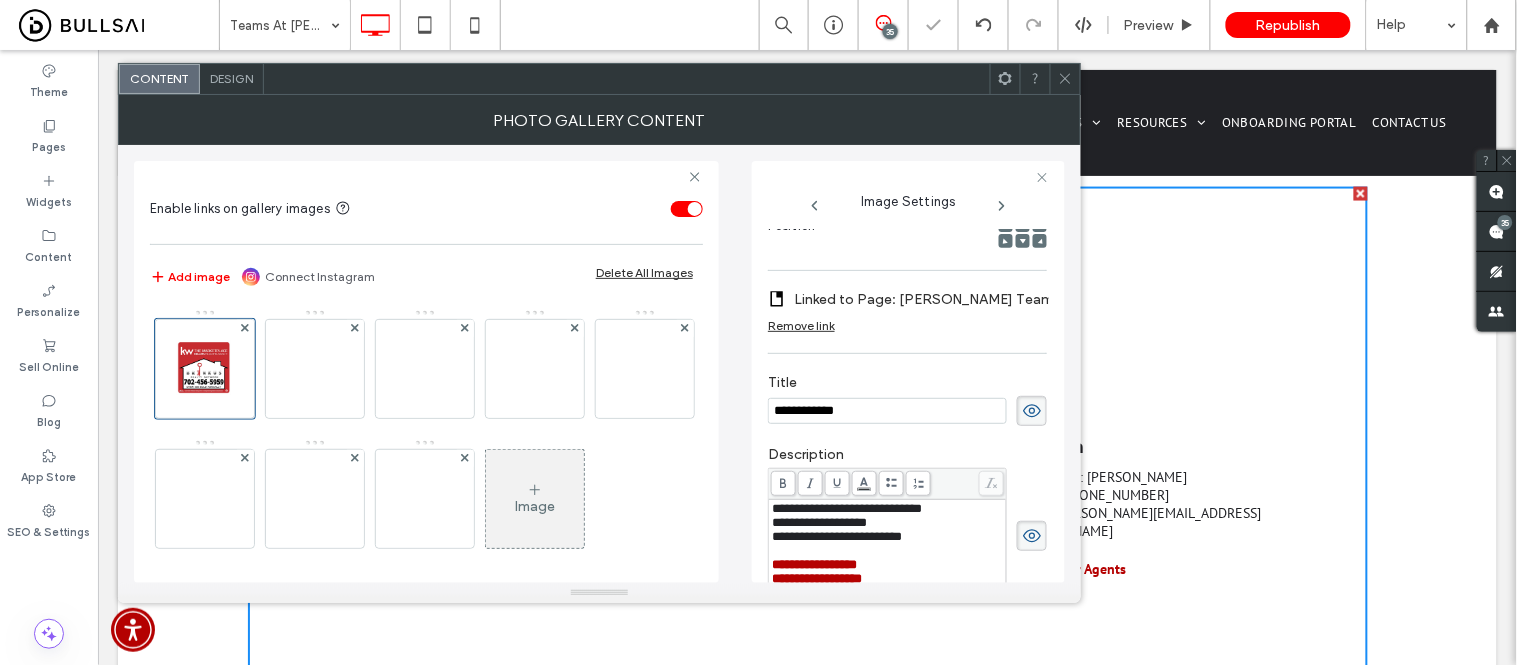 click 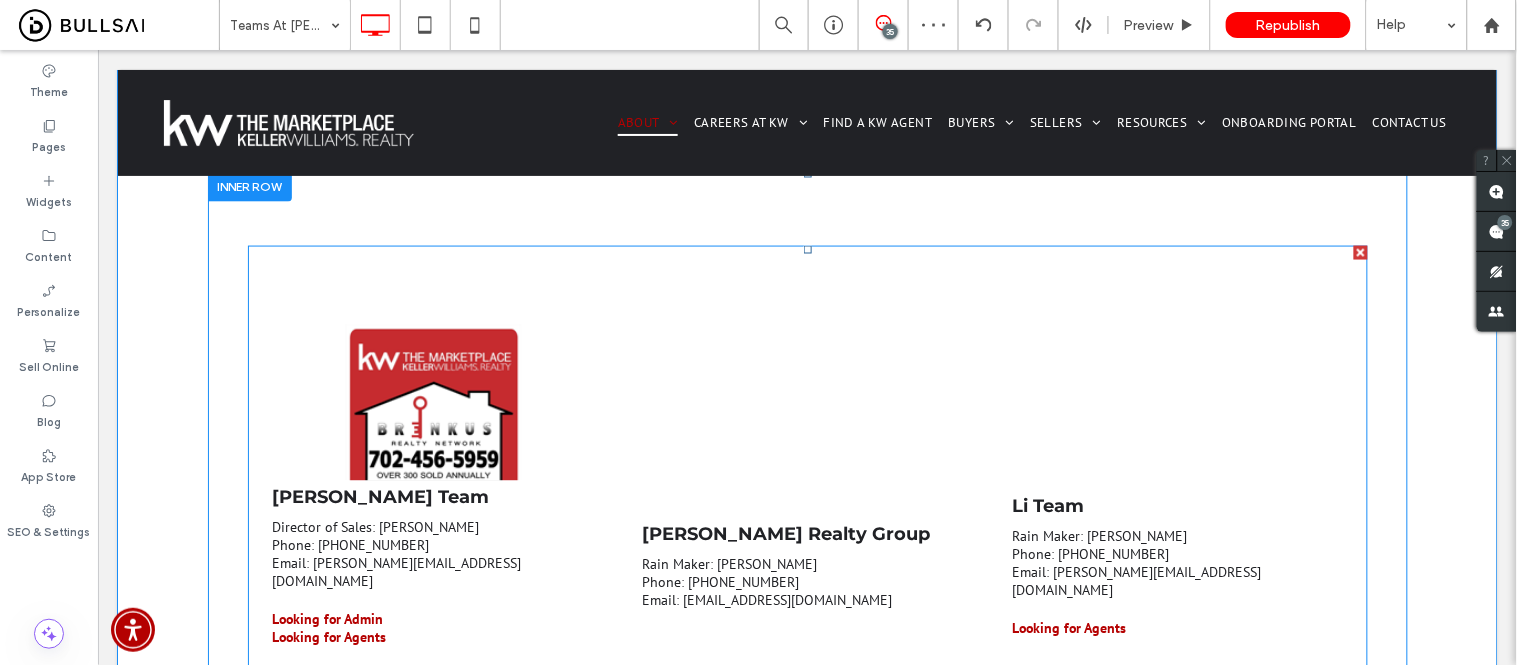 scroll, scrollTop: 2777, scrollLeft: 0, axis: vertical 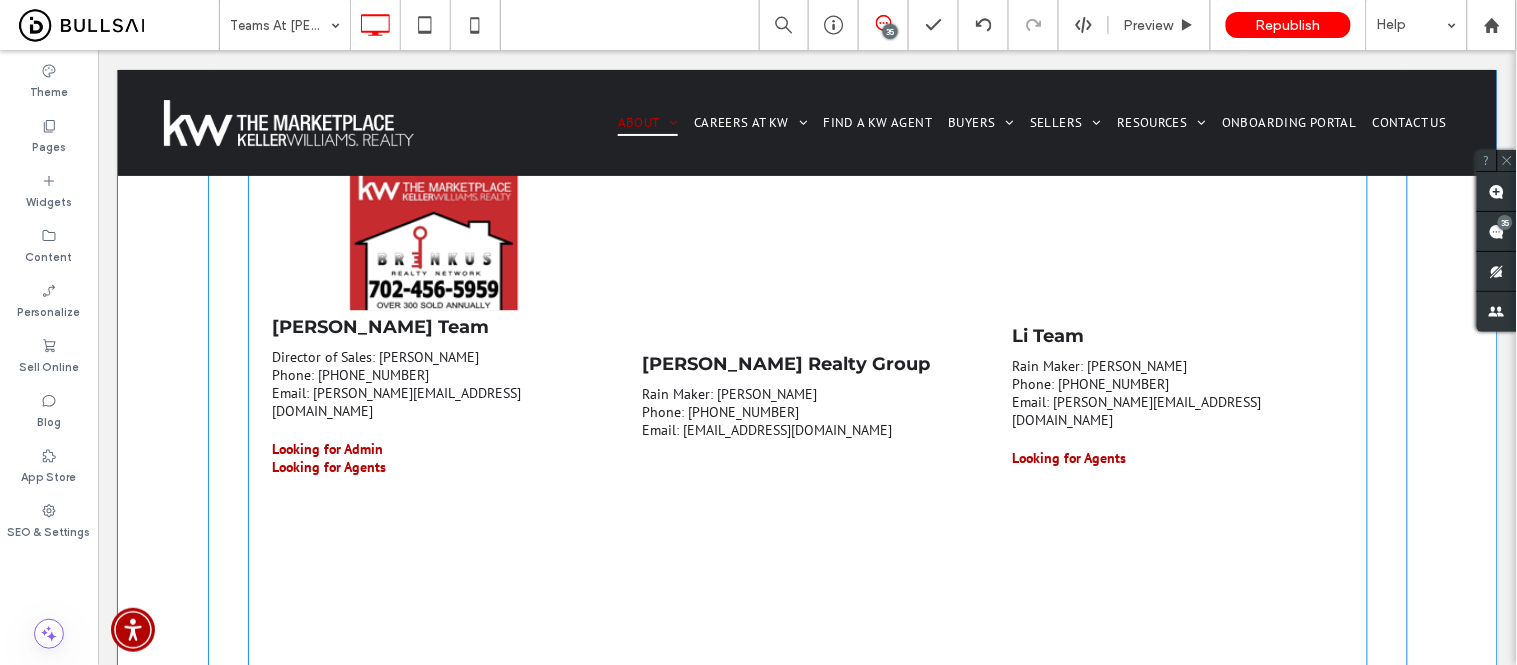 click on "Director of Sales: [PERSON_NAME] Phone: [PHONE_NUMBER] Email: [PERSON_NAME][EMAIL_ADDRESS][DOMAIN_NAME] Looking for Admin Looking for Agents" at bounding box center (437, 412) 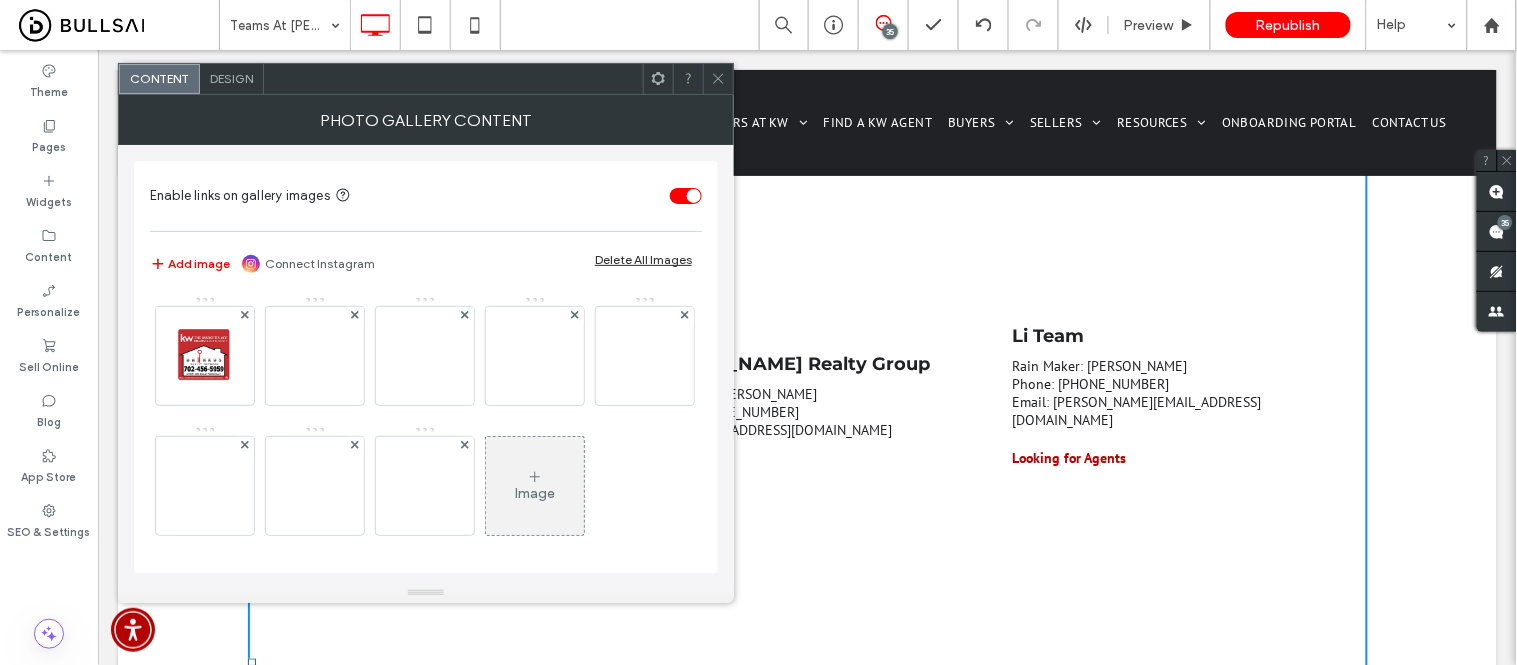 click on "Design" at bounding box center [232, 79] 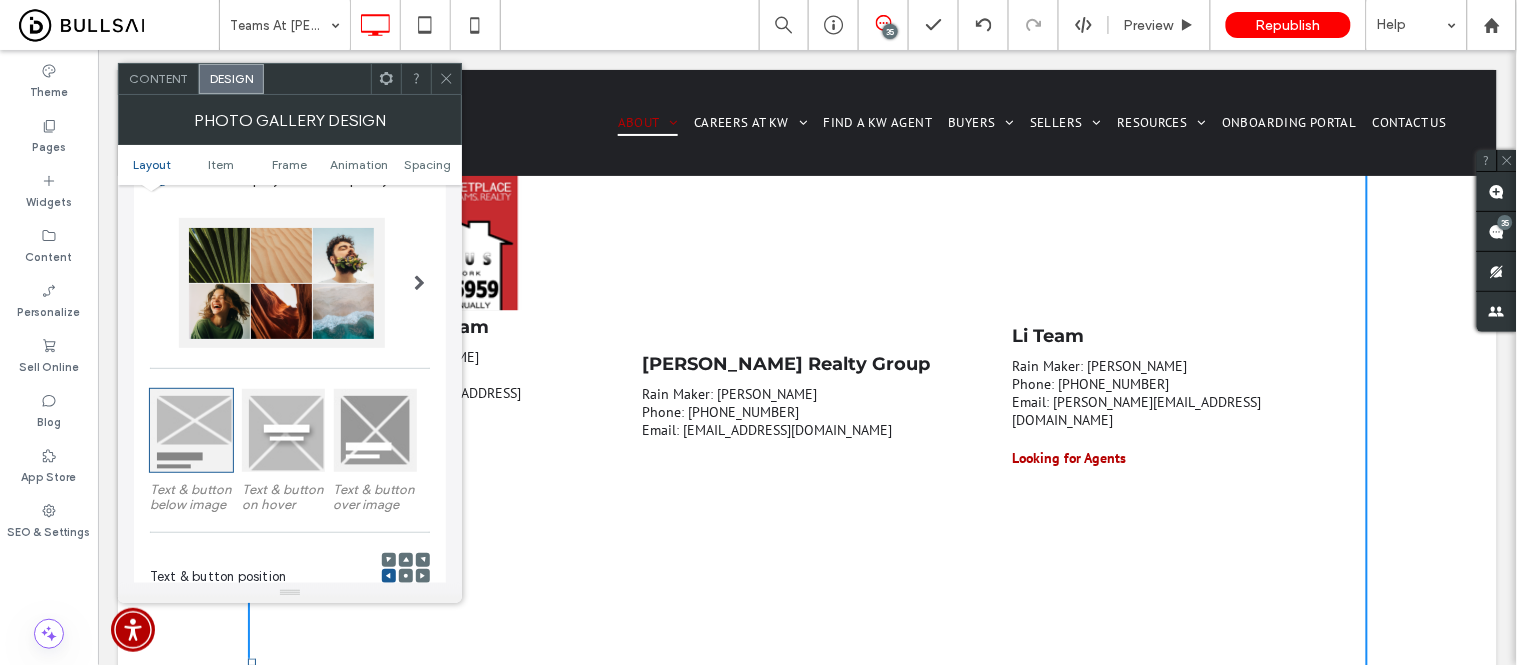 scroll, scrollTop: 222, scrollLeft: 0, axis: vertical 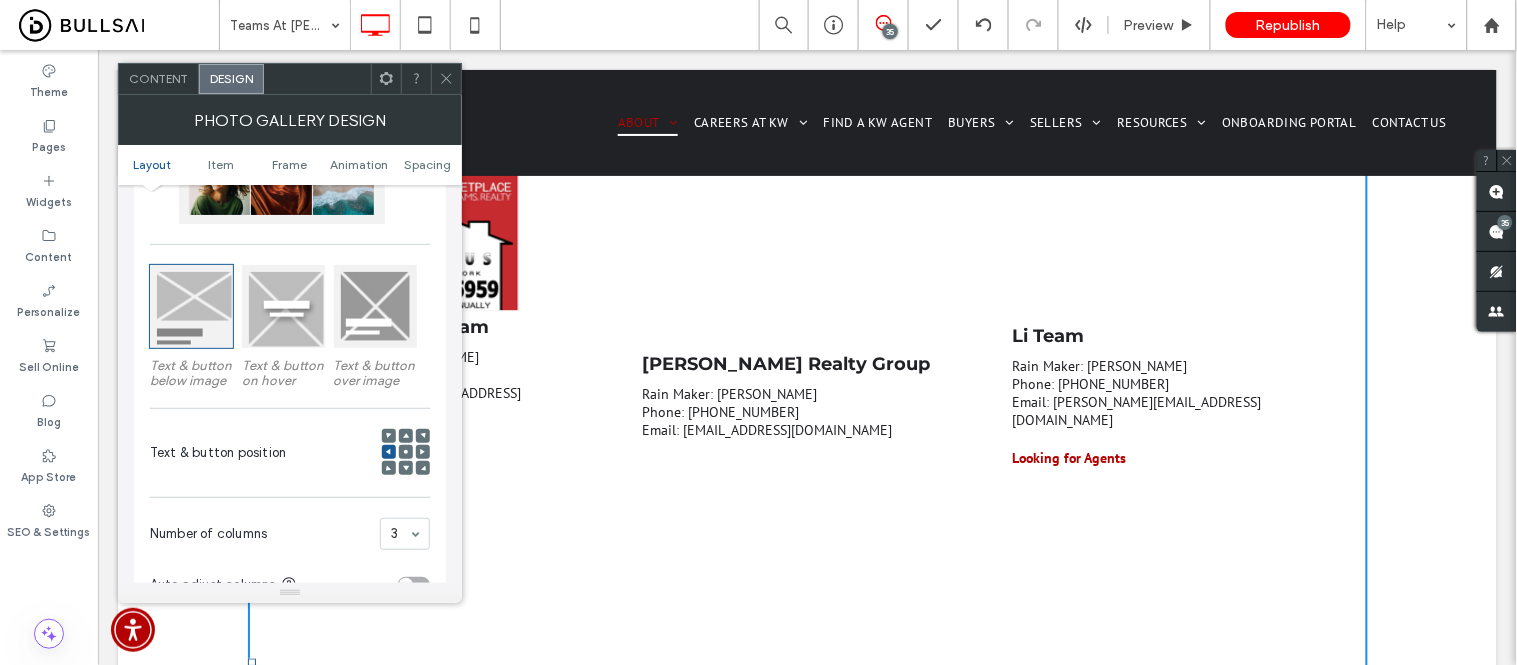 click at bounding box center [283, 306] 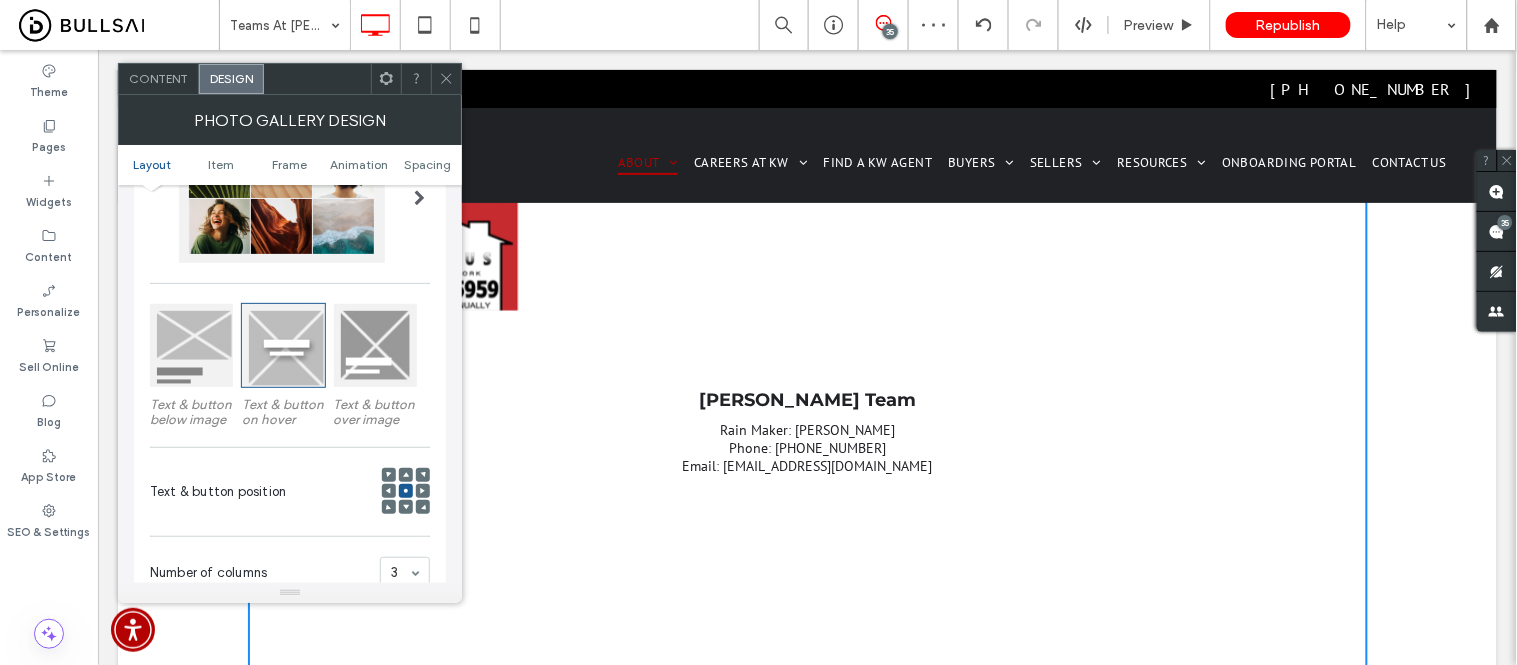 scroll, scrollTop: 222, scrollLeft: 0, axis: vertical 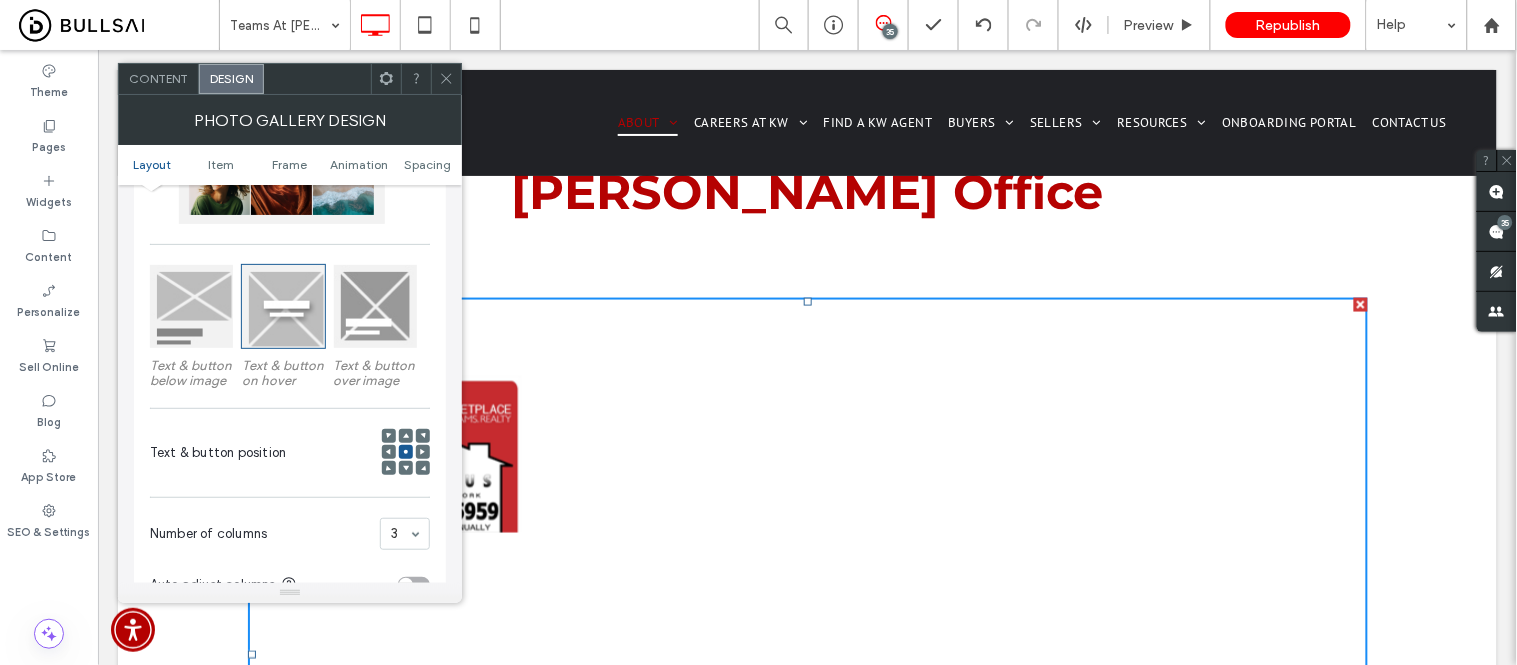 click 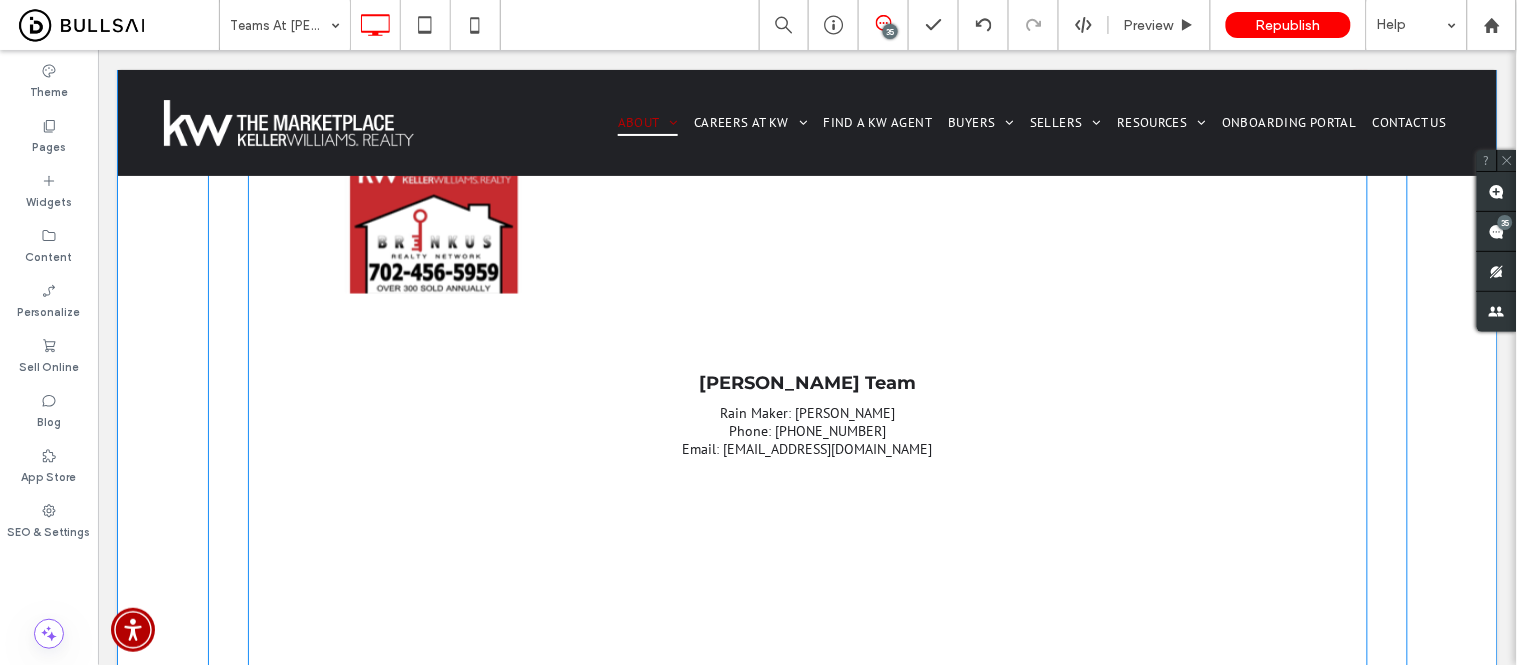 scroll, scrollTop: 2777, scrollLeft: 0, axis: vertical 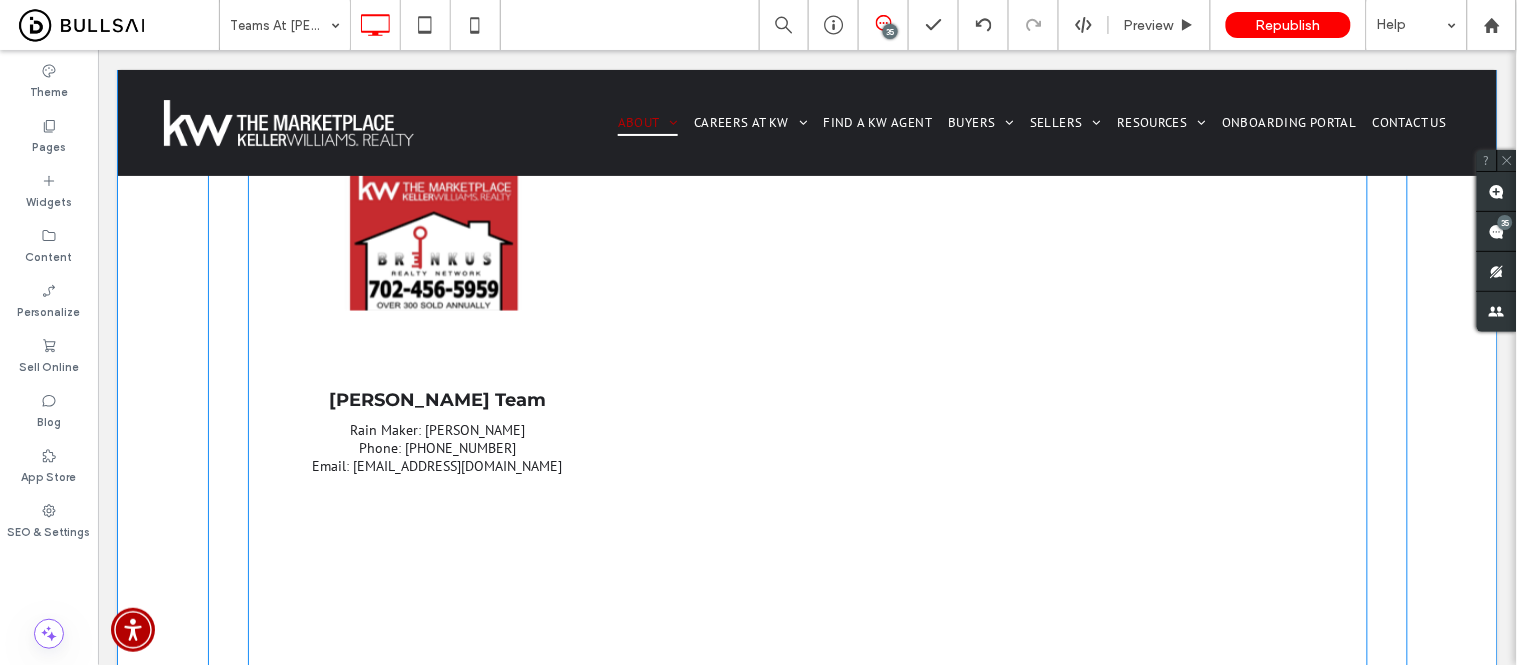 click at bounding box center (437, 432) 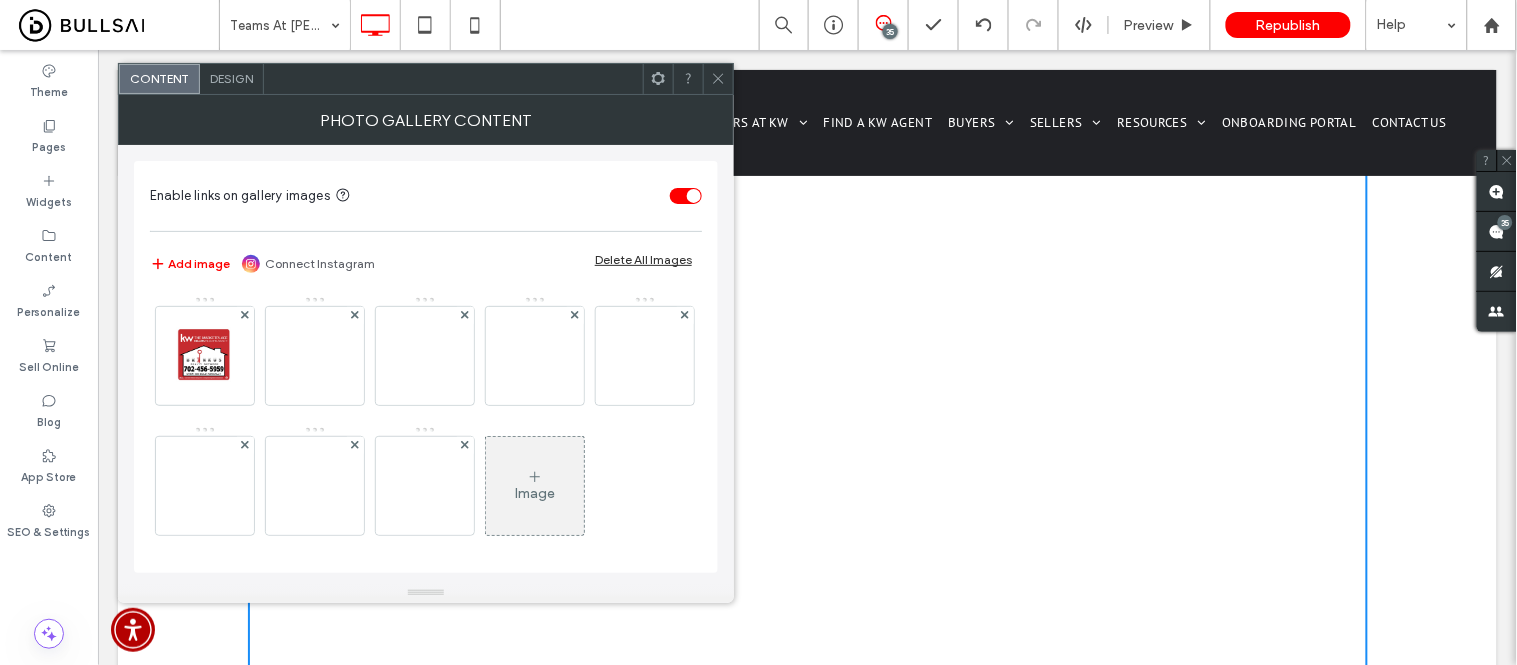 click on "Design" at bounding box center (231, 78) 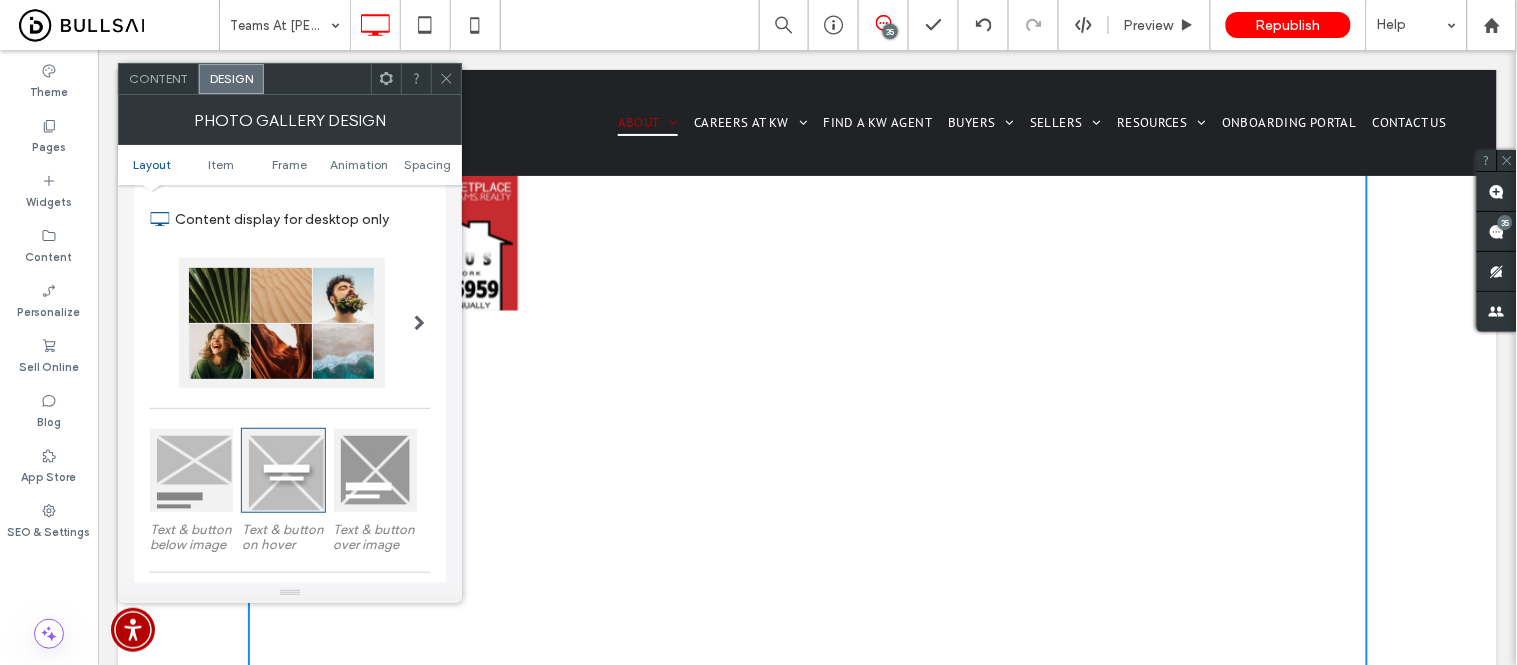 scroll, scrollTop: 111, scrollLeft: 0, axis: vertical 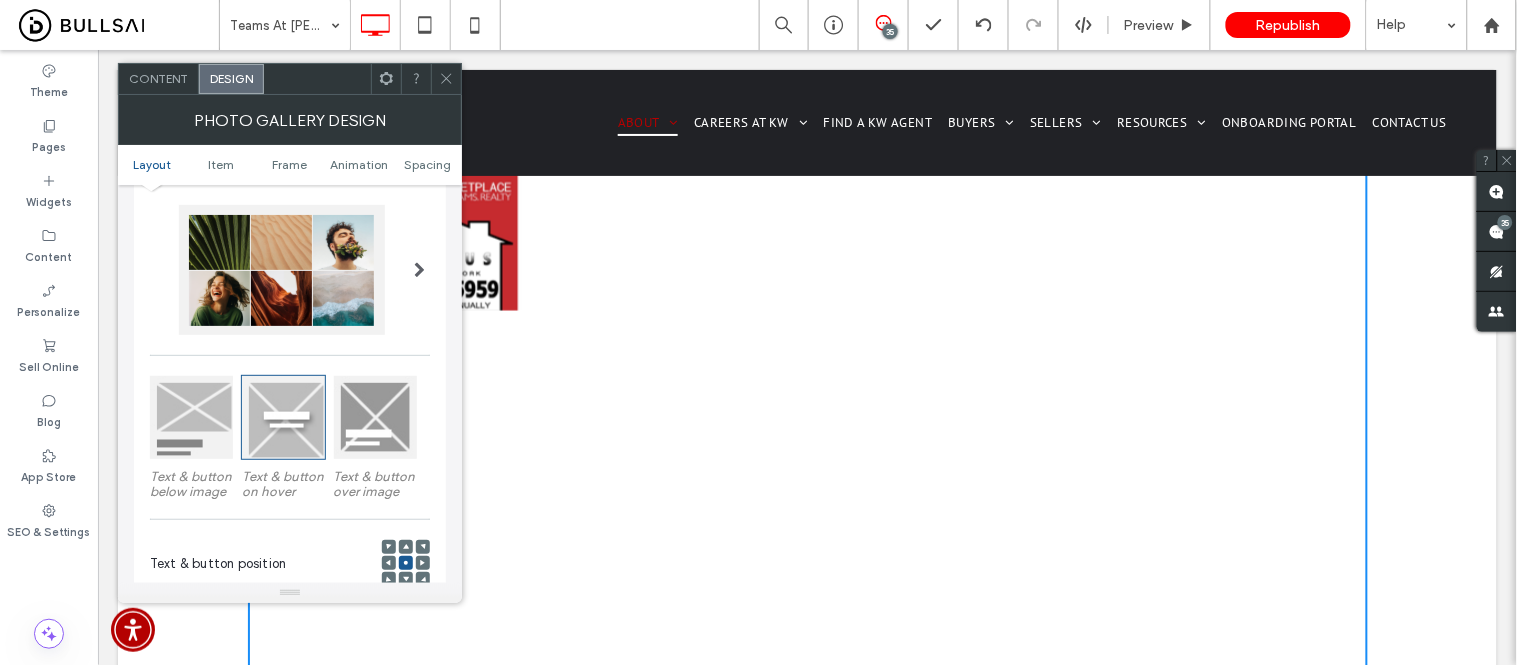 click at bounding box center (191, 417) 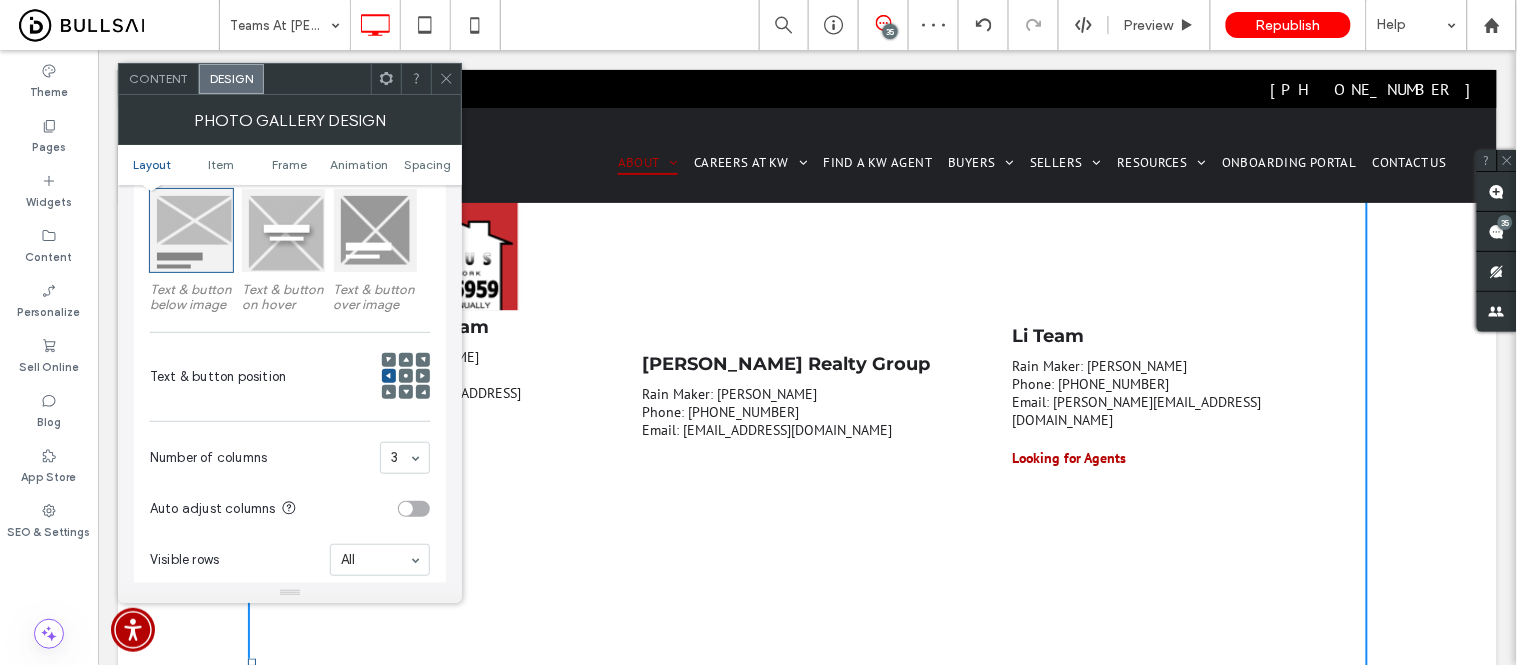 scroll, scrollTop: 333, scrollLeft: 0, axis: vertical 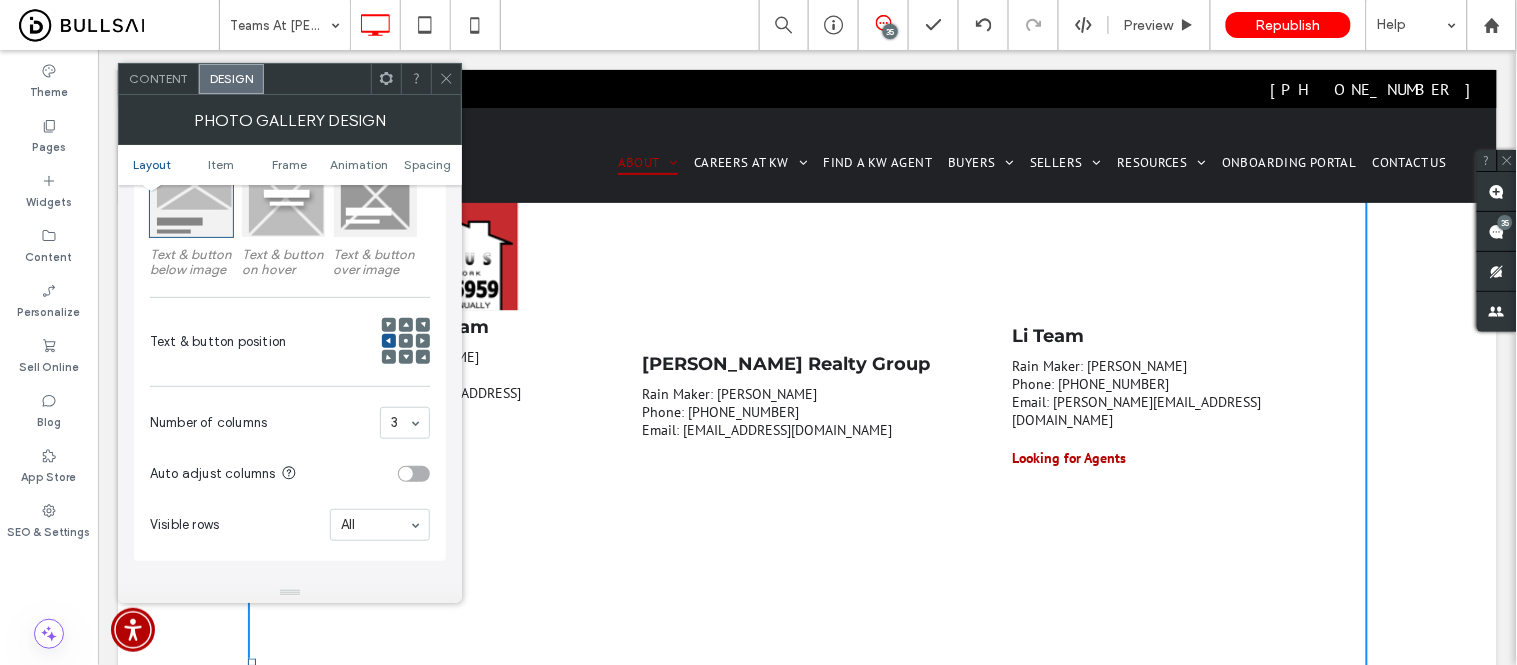 click 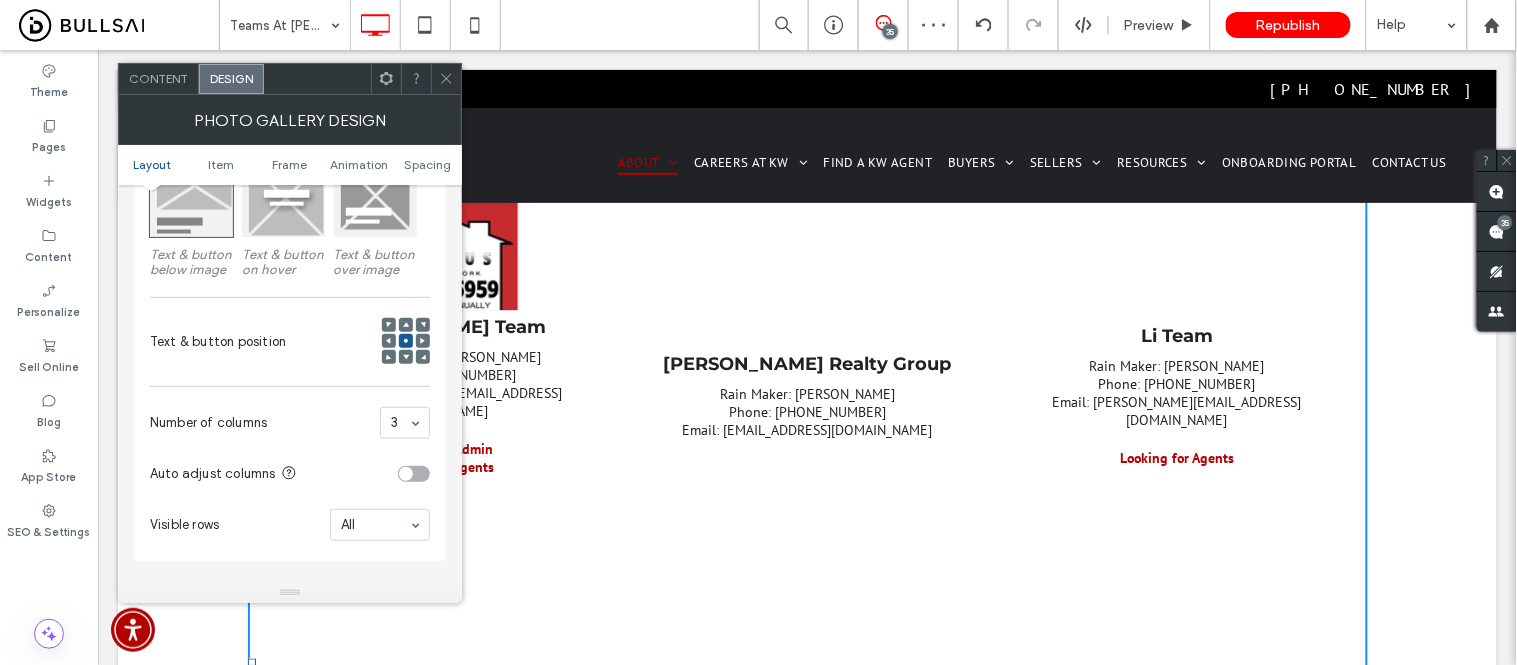 click 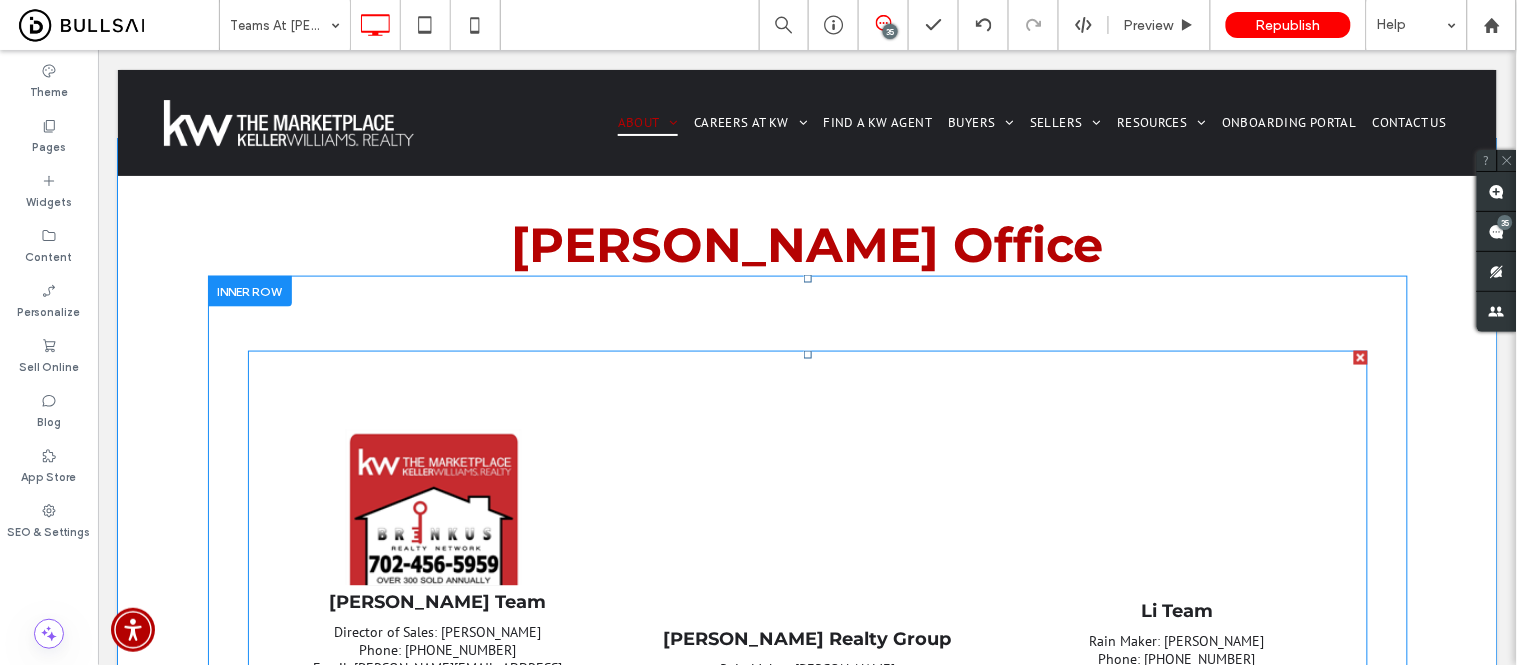 scroll, scrollTop: 2555, scrollLeft: 0, axis: vertical 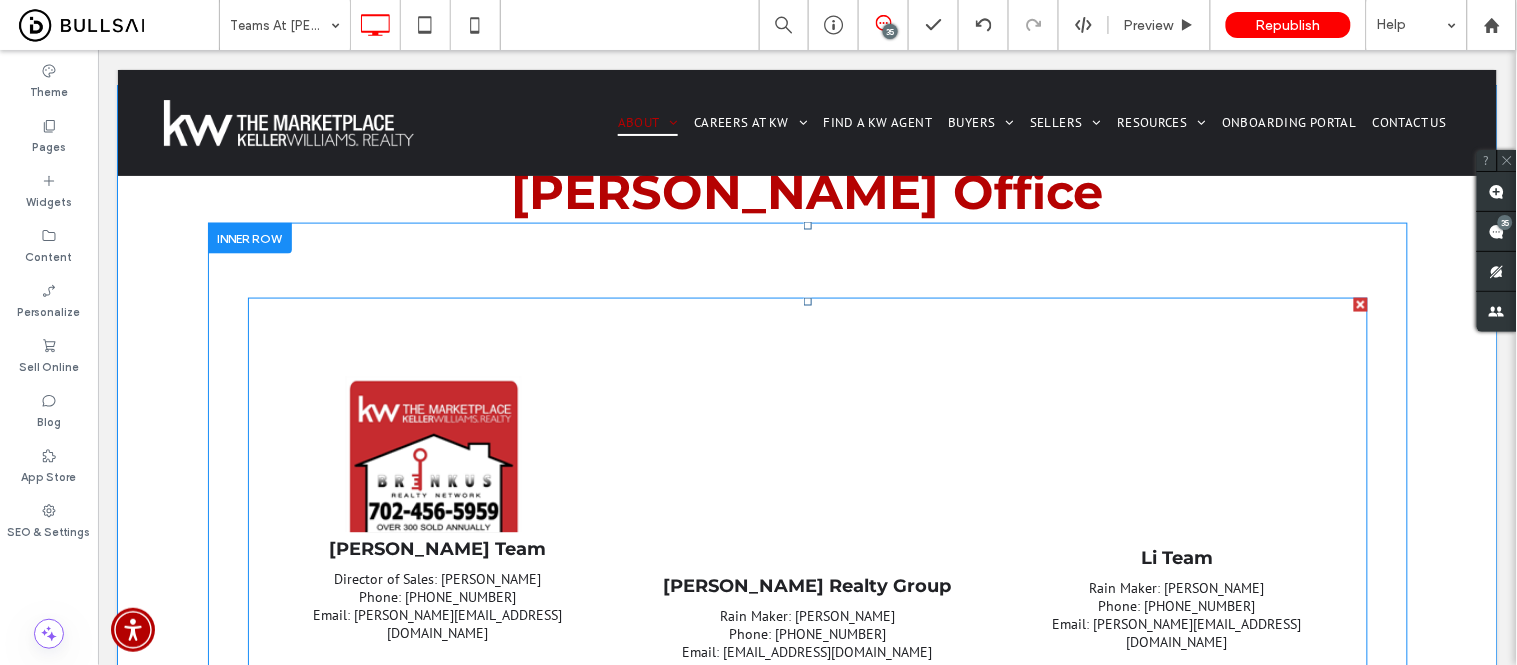 click at bounding box center [437, 419] 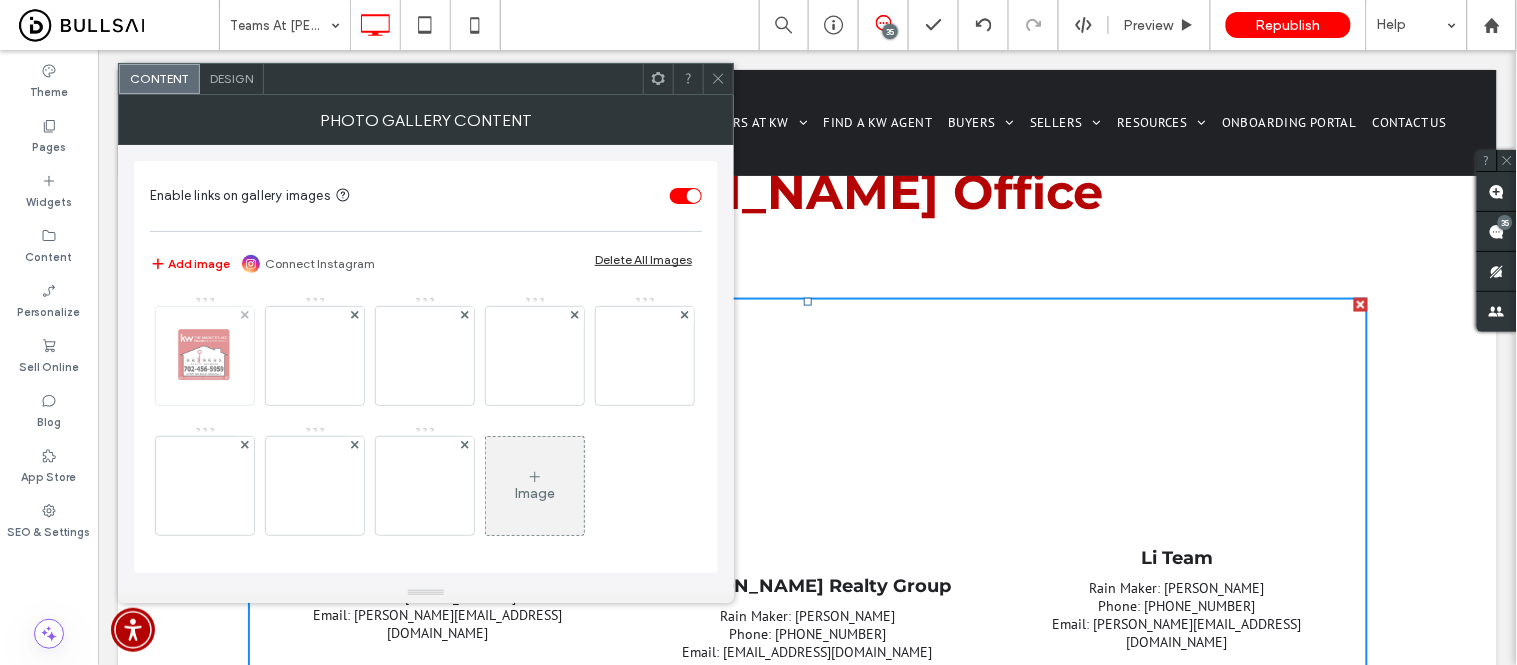 click at bounding box center [205, 356] 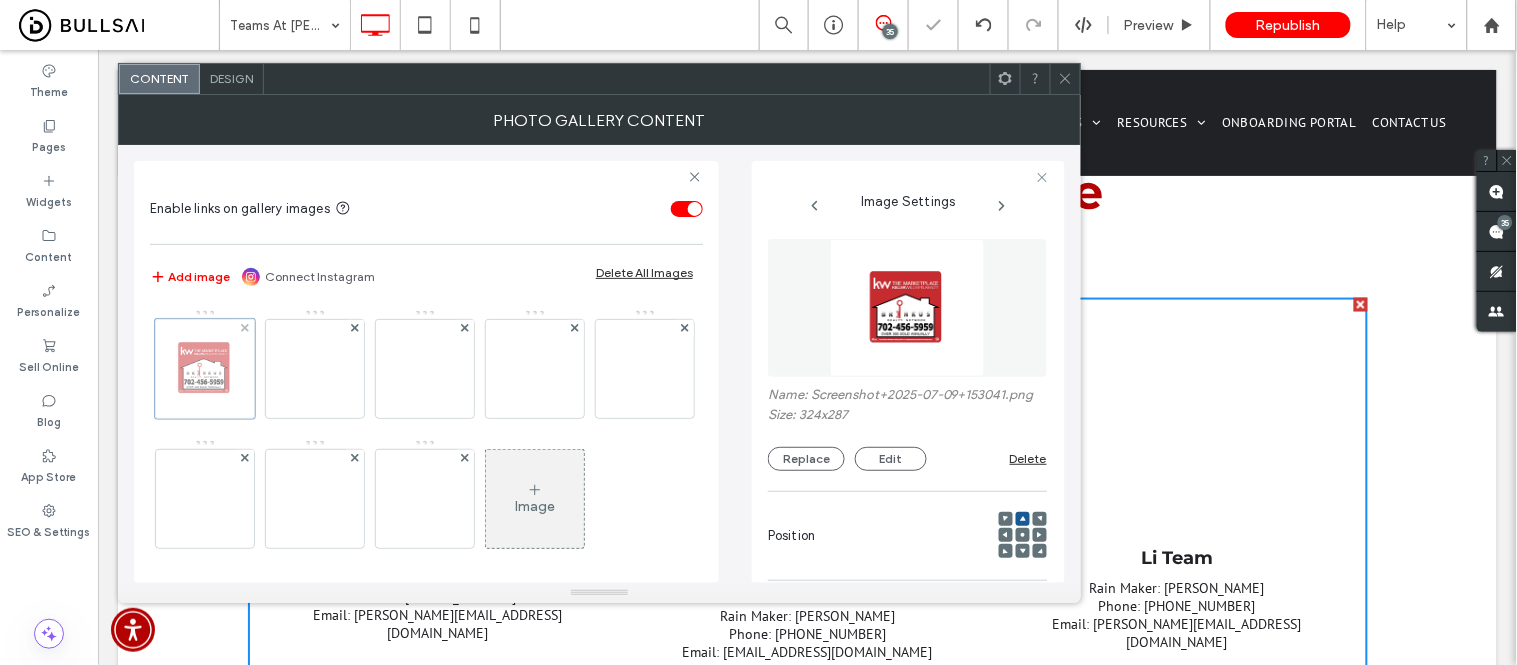 scroll, scrollTop: 0, scrollLeft: 17, axis: horizontal 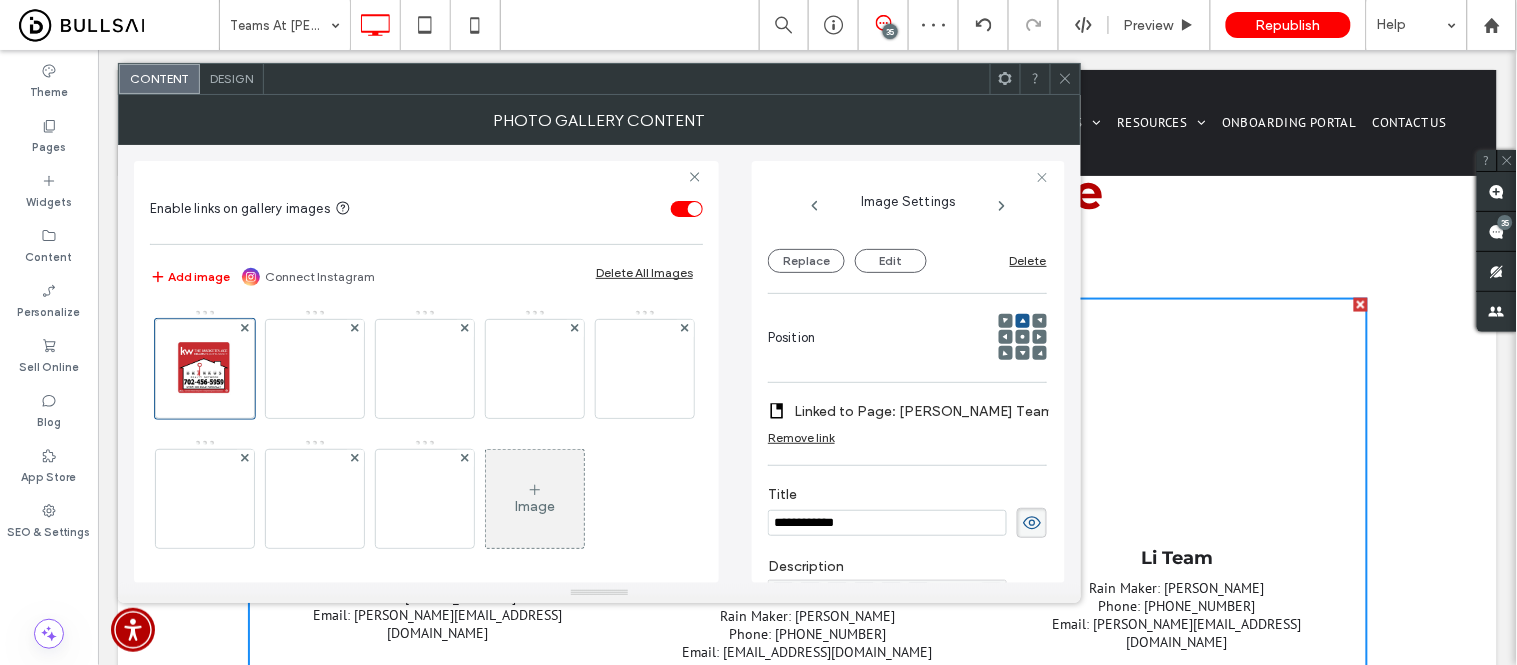 click 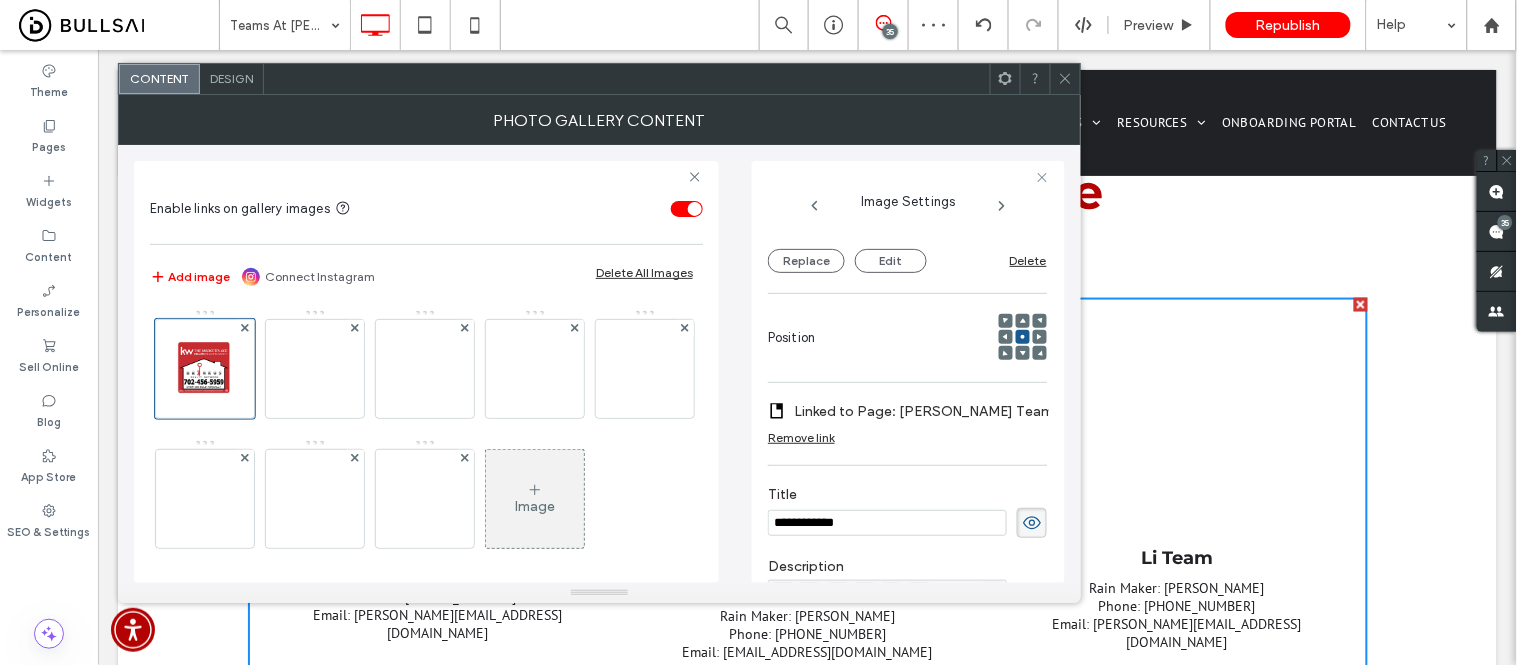 click at bounding box center [1065, 79] 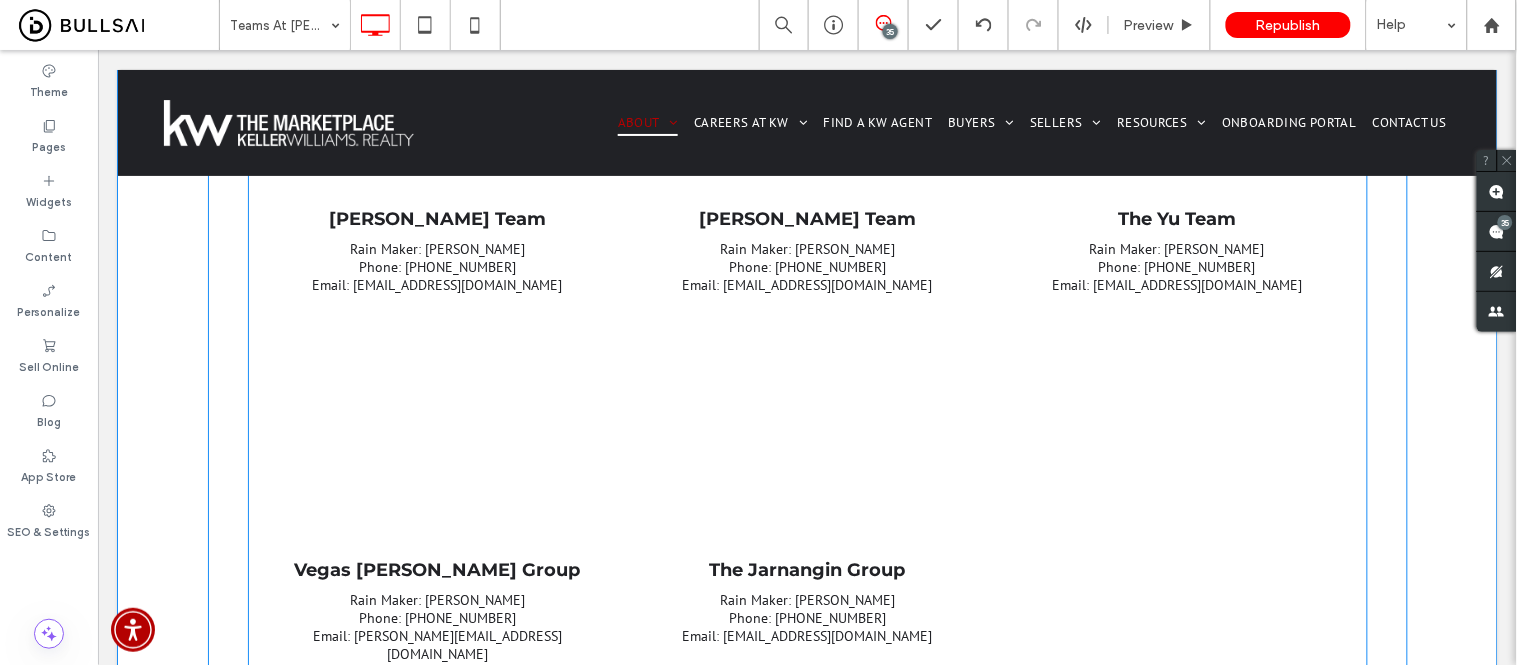 scroll, scrollTop: 3333, scrollLeft: 0, axis: vertical 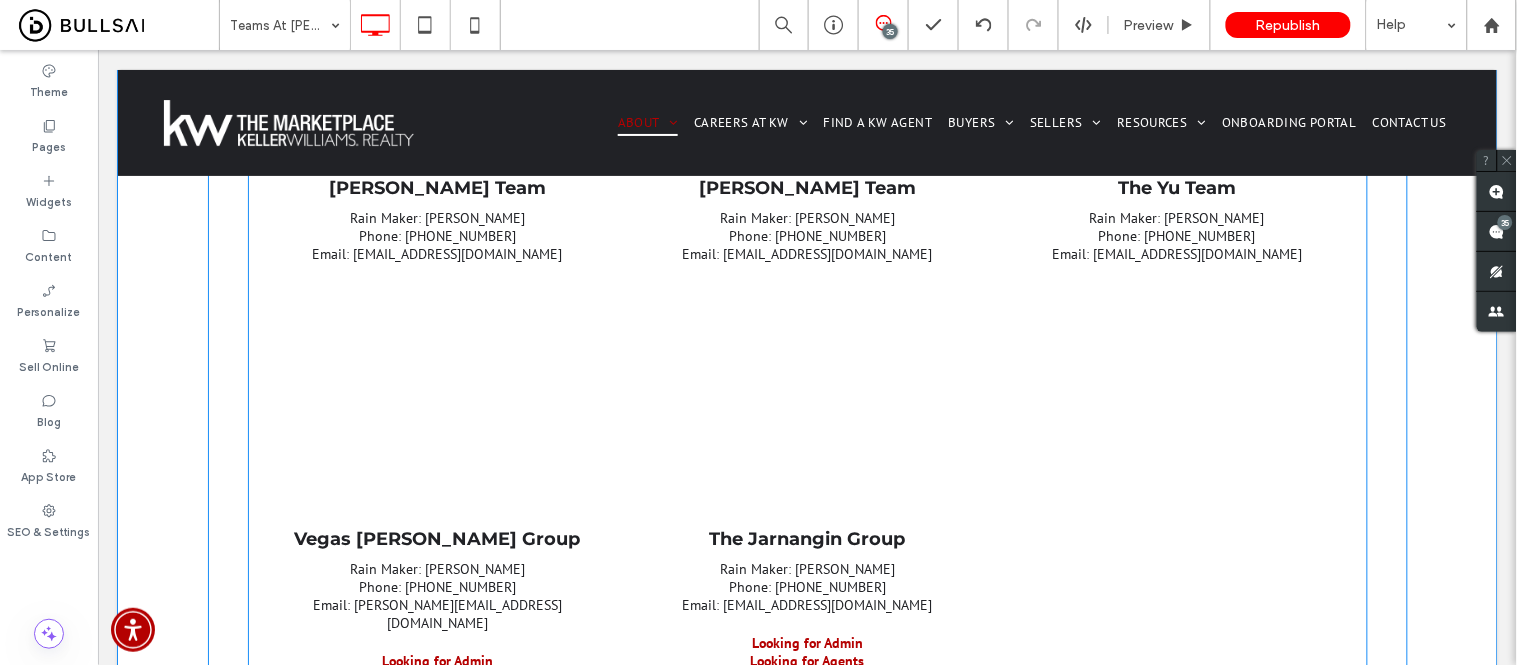 click at bounding box center (806, 399) 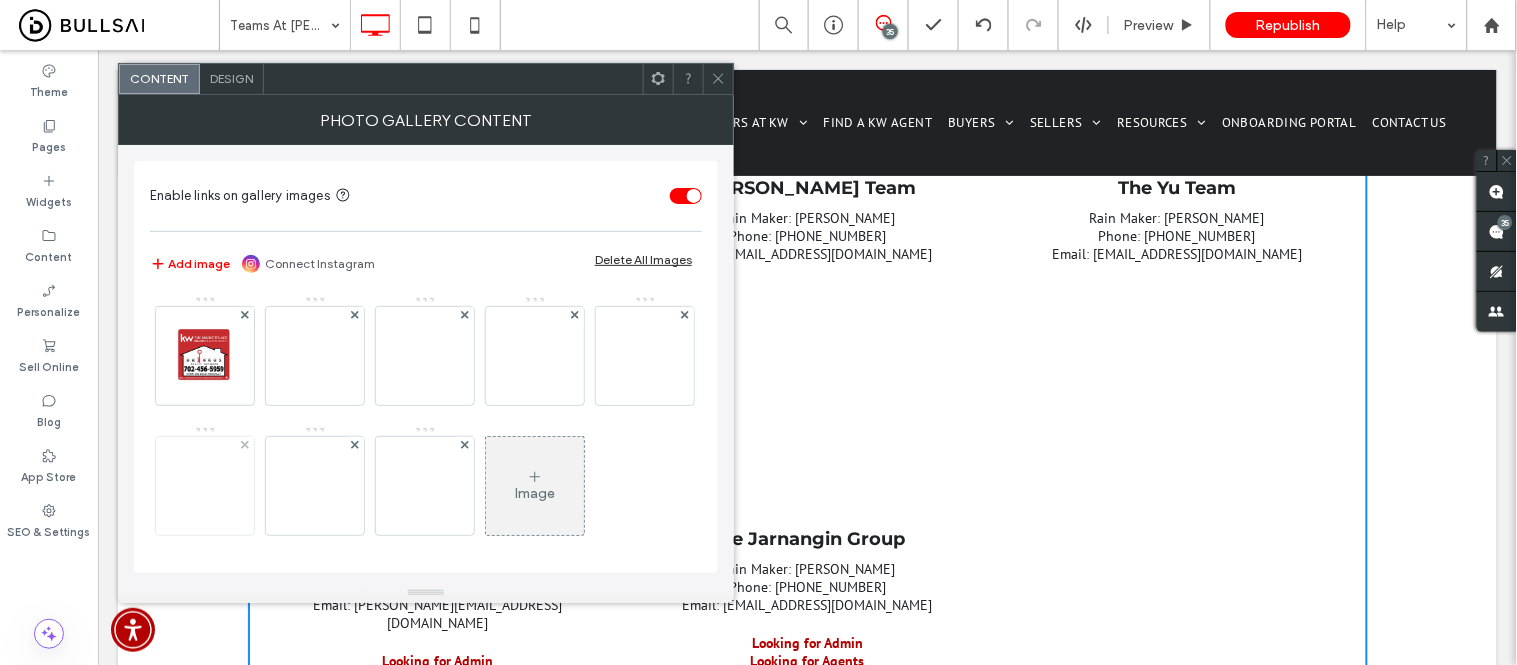 scroll, scrollTop: 135, scrollLeft: 0, axis: vertical 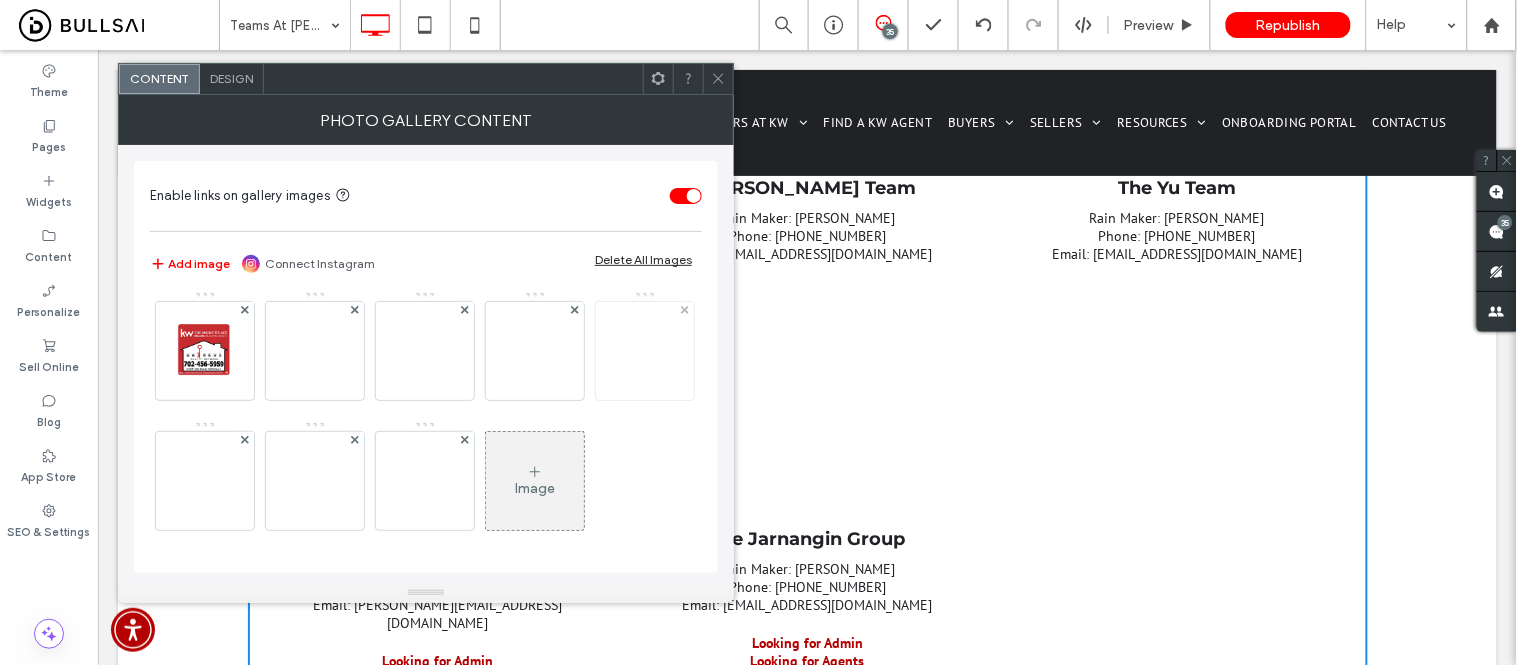 click at bounding box center (645, 351) 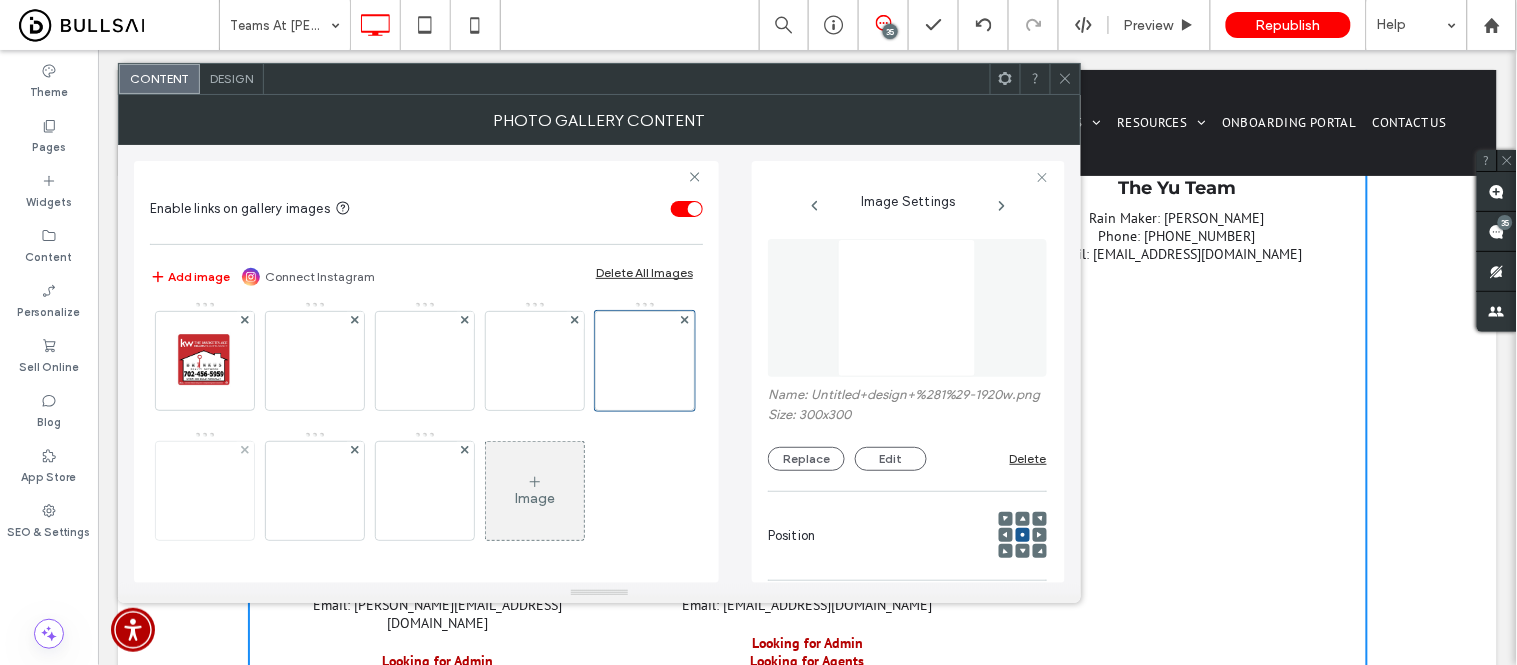 scroll, scrollTop: 0, scrollLeft: 17, axis: horizontal 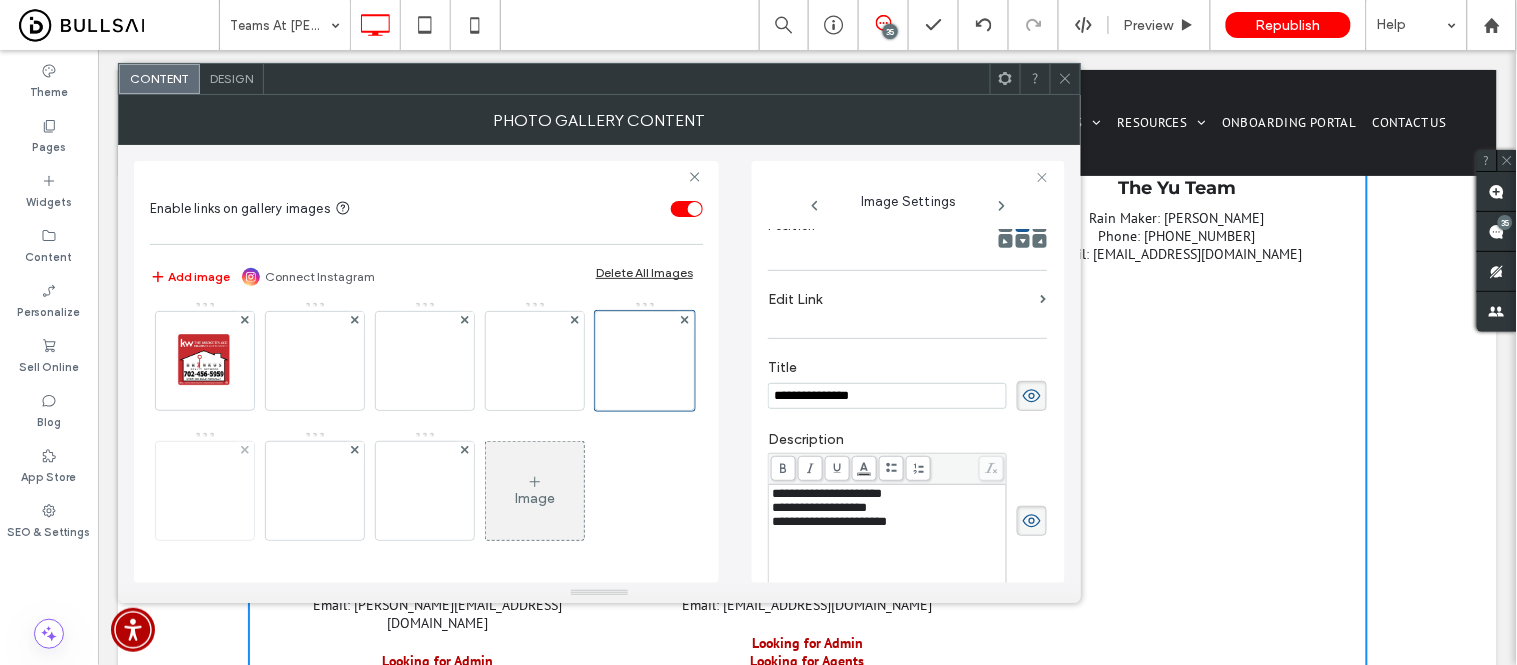 click at bounding box center (205, 491) 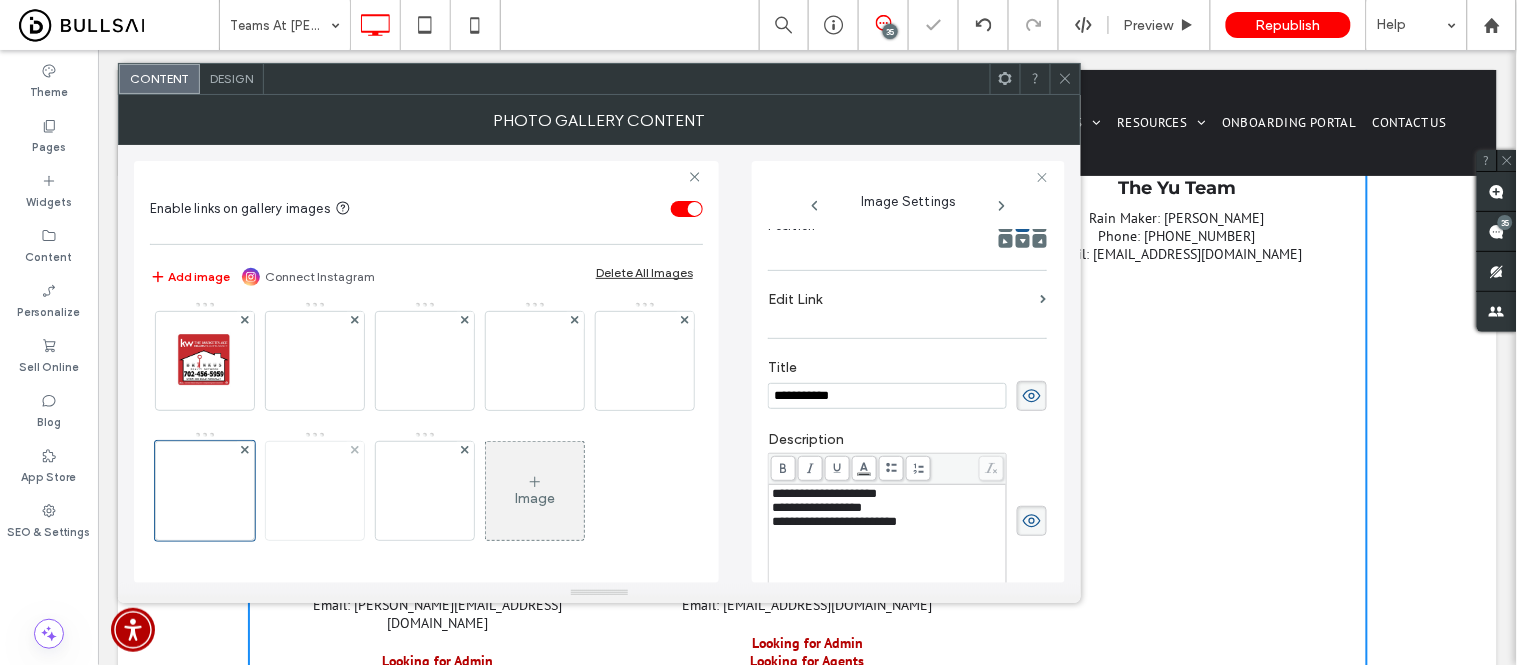 click at bounding box center [315, 491] 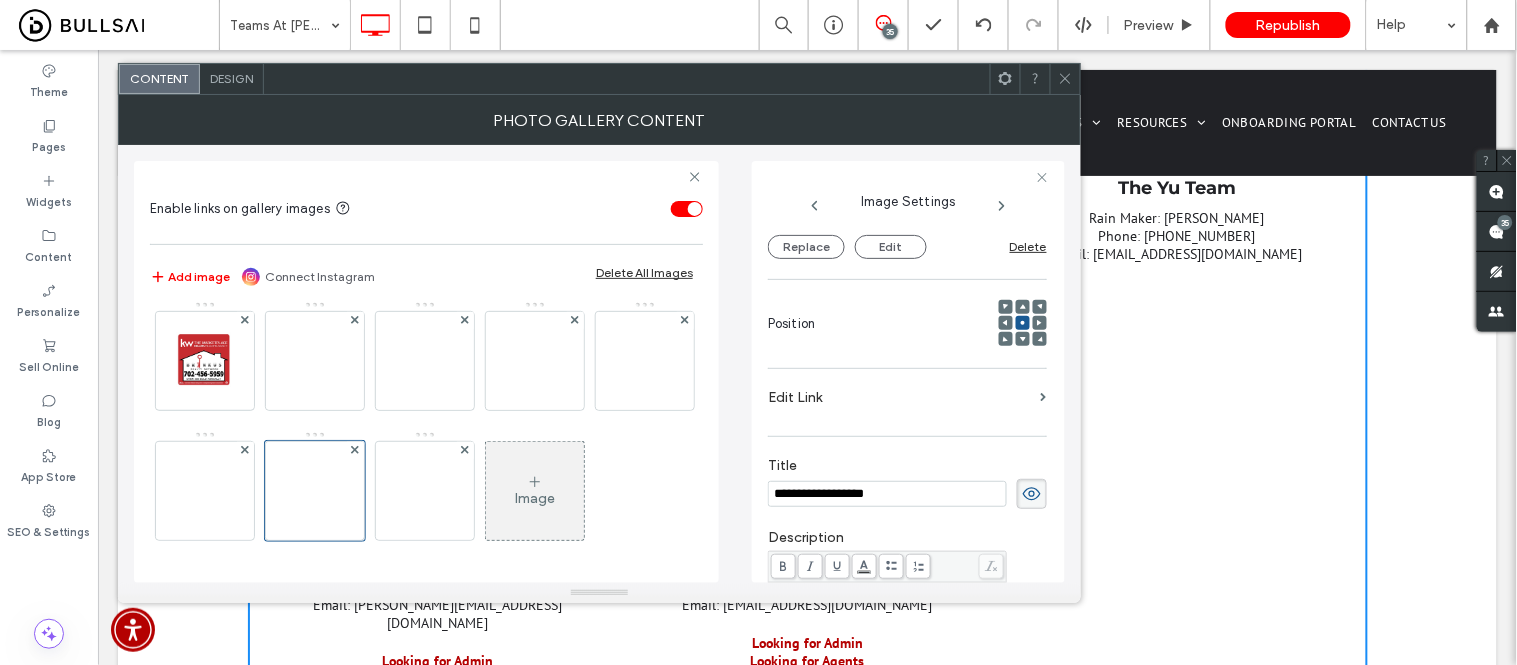 scroll, scrollTop: 87, scrollLeft: 0, axis: vertical 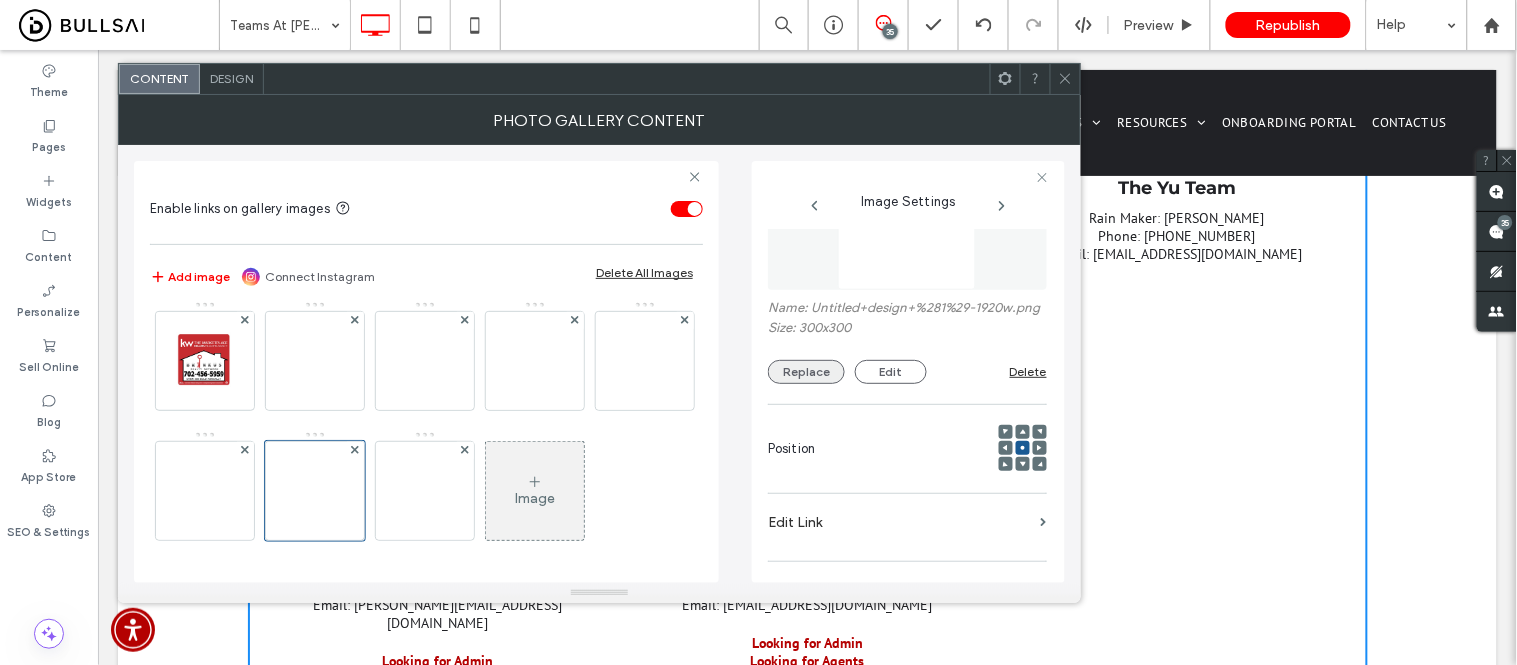 click on "Replace" at bounding box center [806, 372] 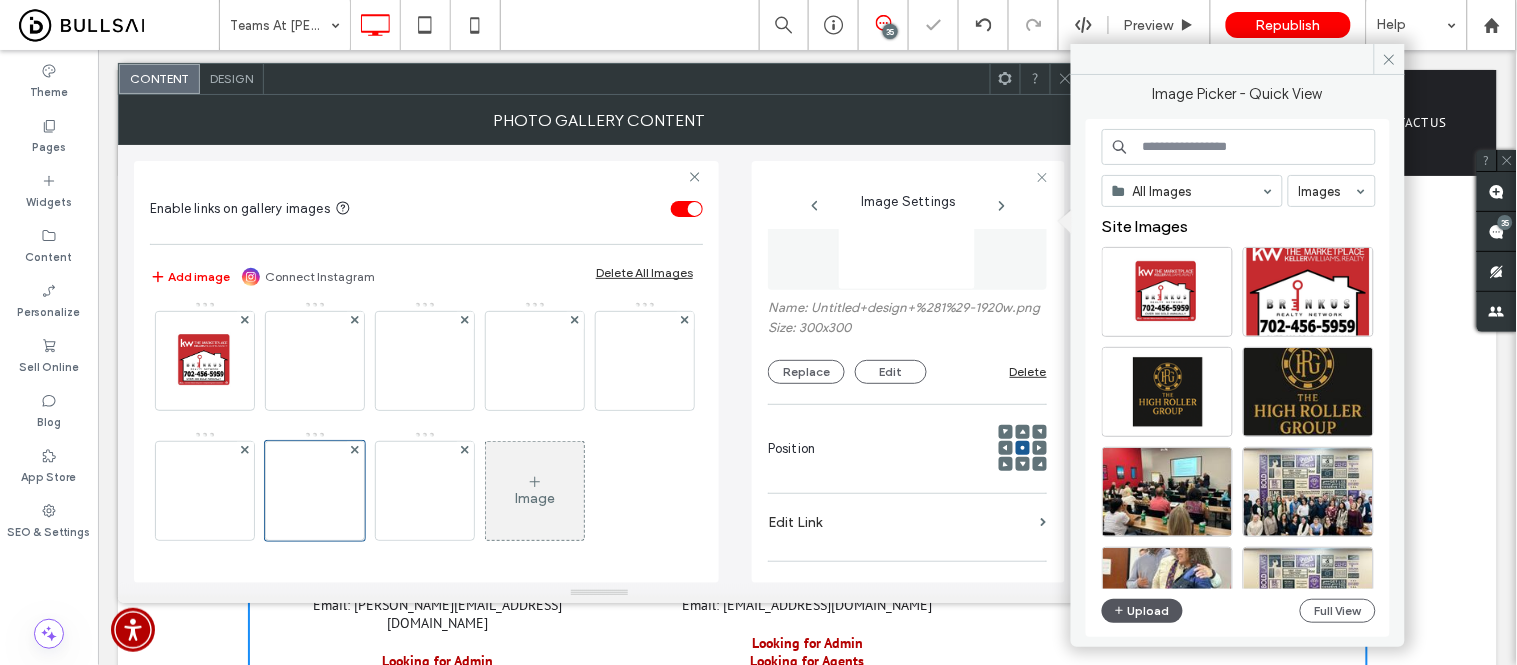 click on "Upload" at bounding box center (1143, 611) 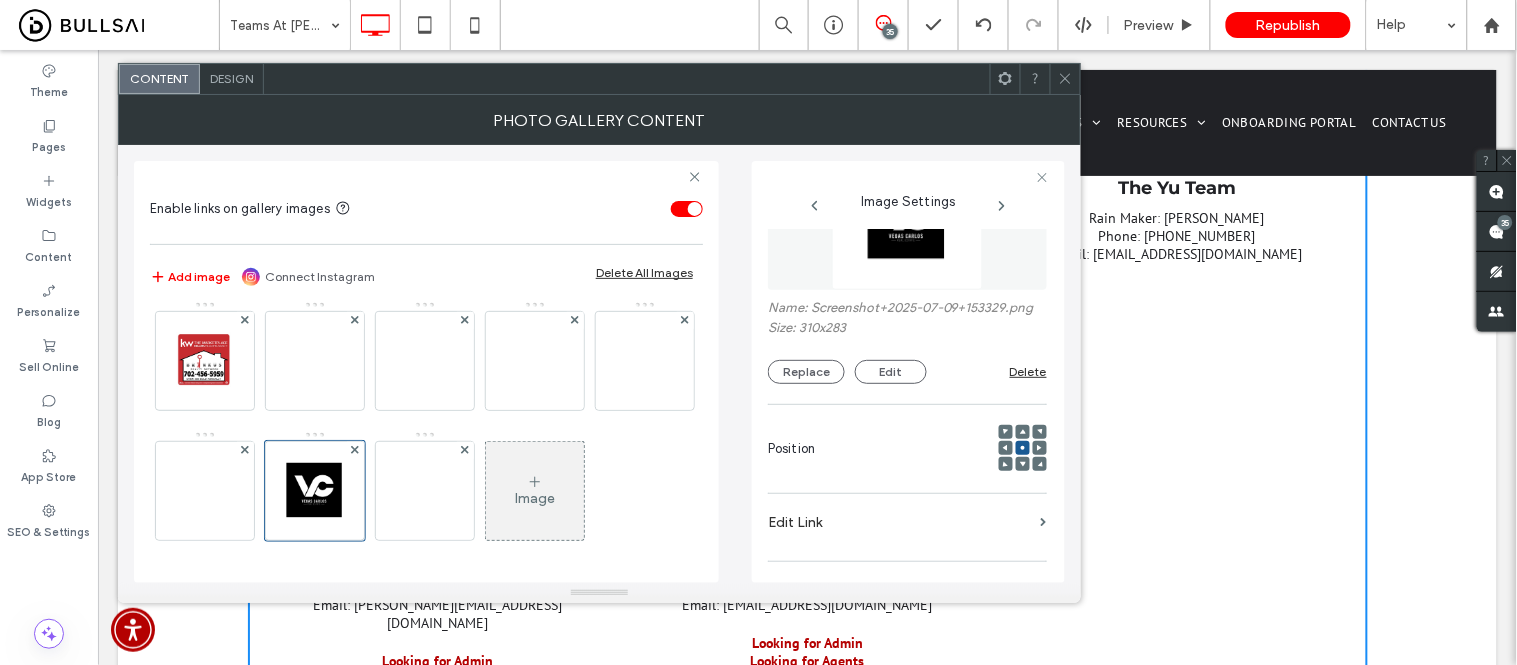 click at bounding box center [1065, 79] 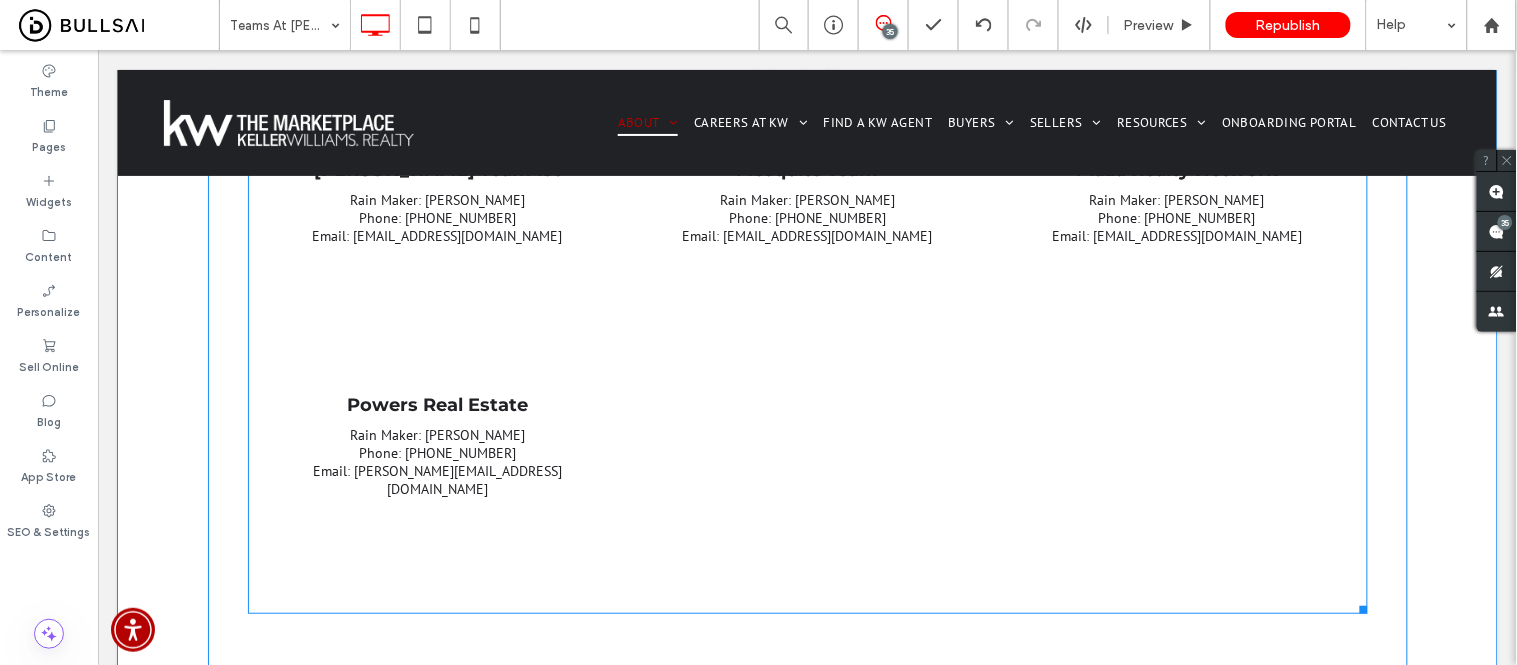 scroll, scrollTop: 3777, scrollLeft: 0, axis: vertical 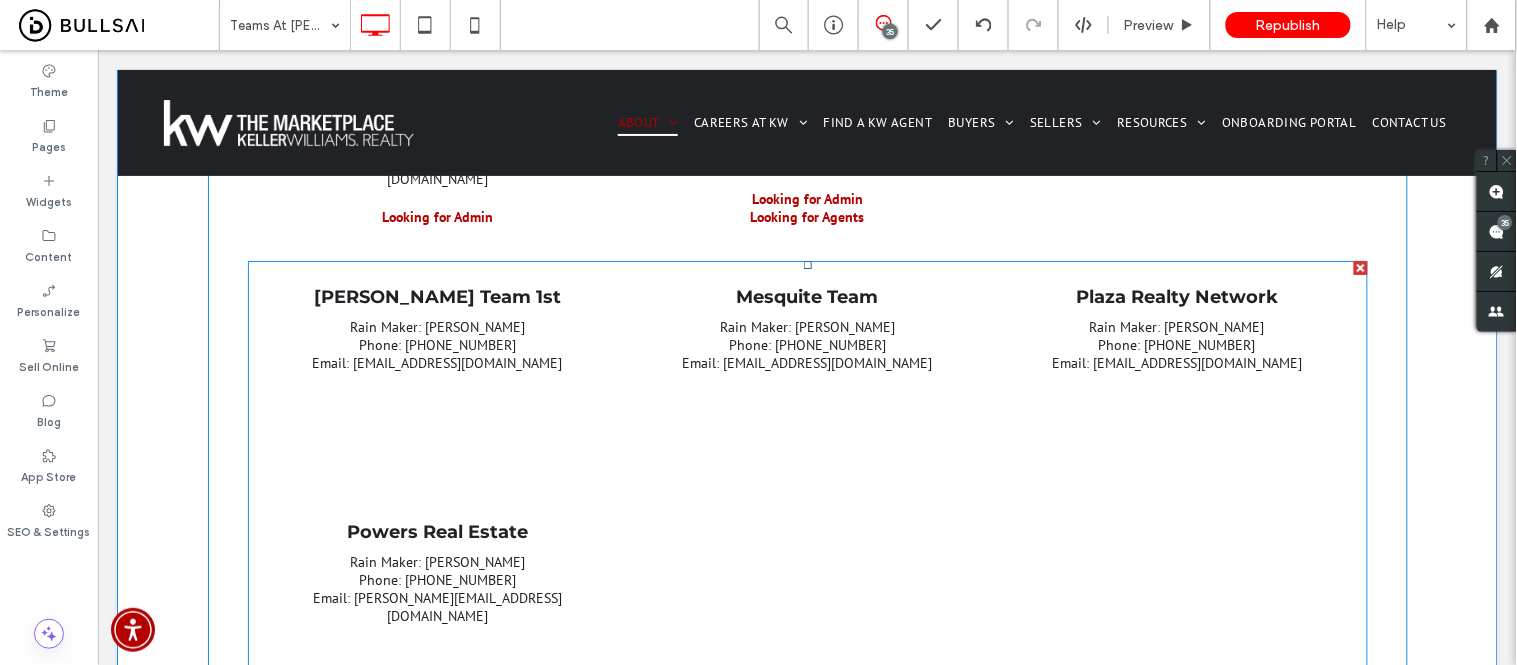 click at bounding box center [437, 382] 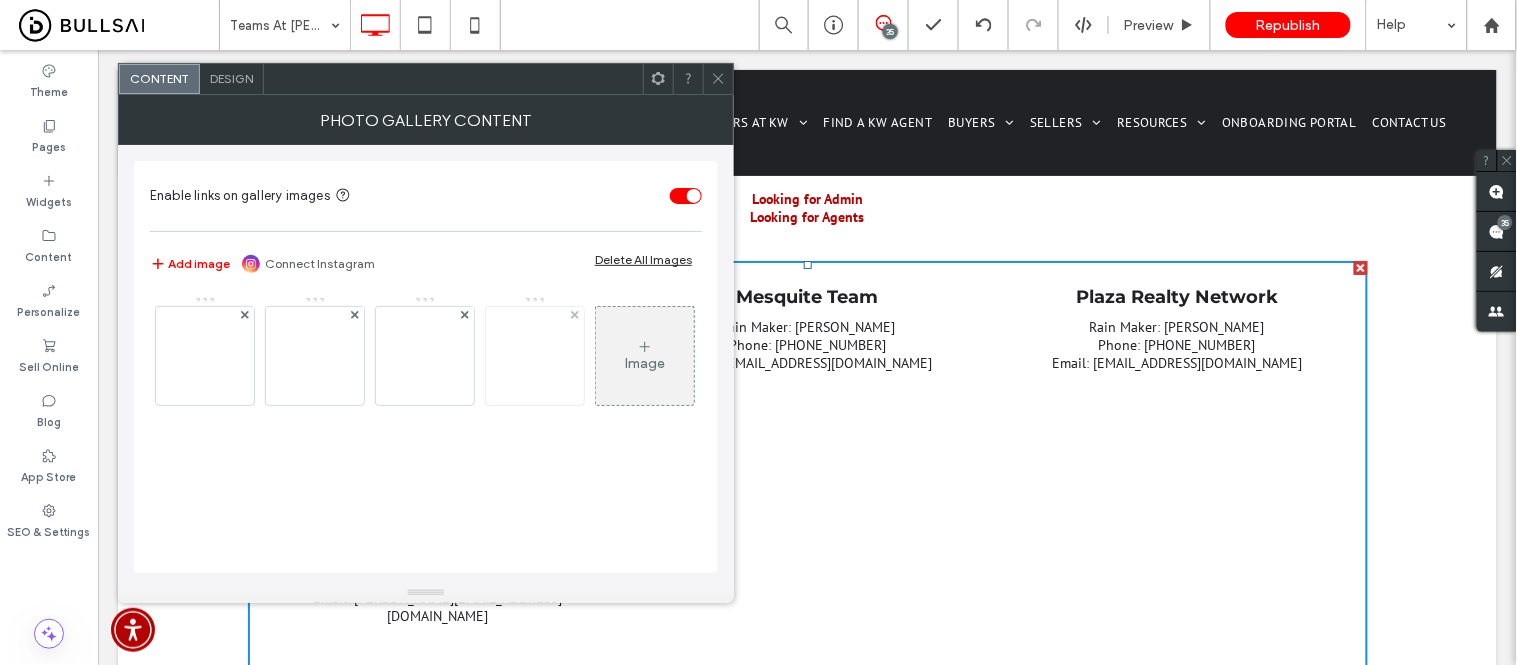 click at bounding box center [535, 356] 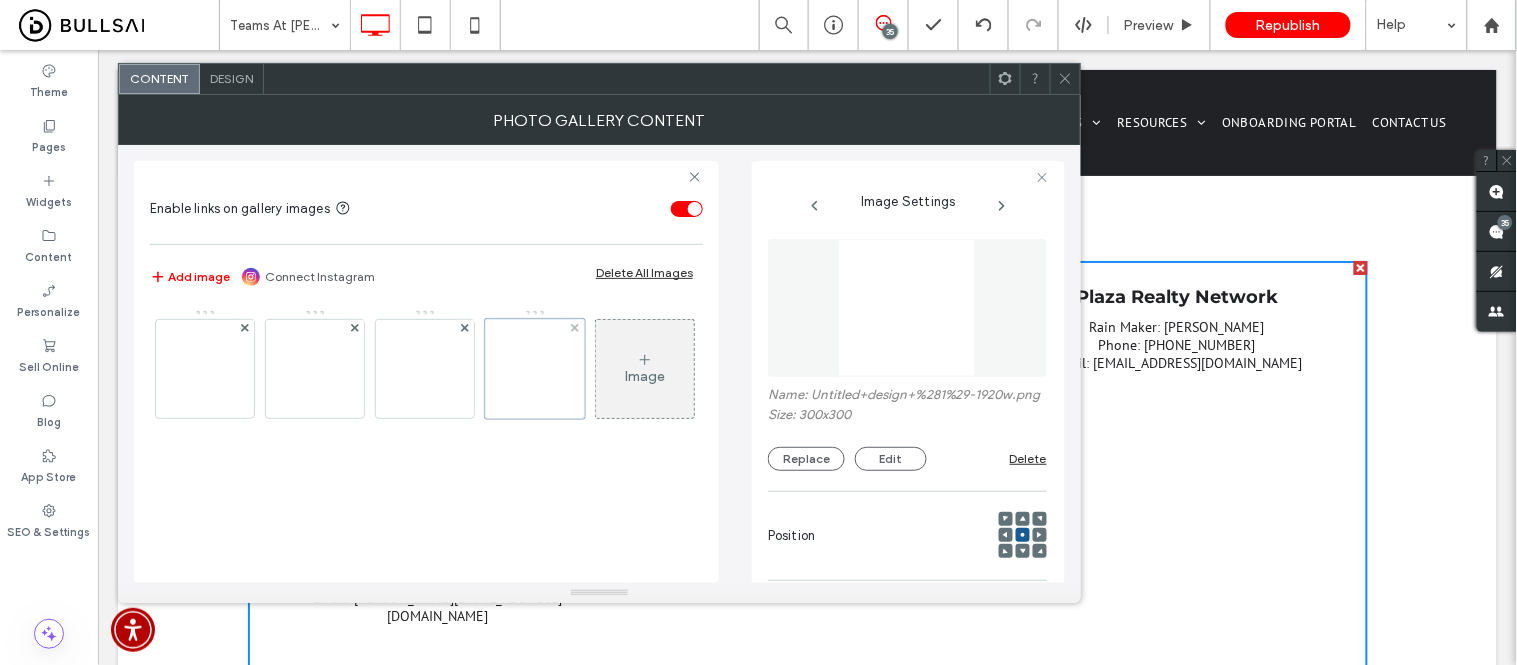 scroll, scrollTop: 0, scrollLeft: 17, axis: horizontal 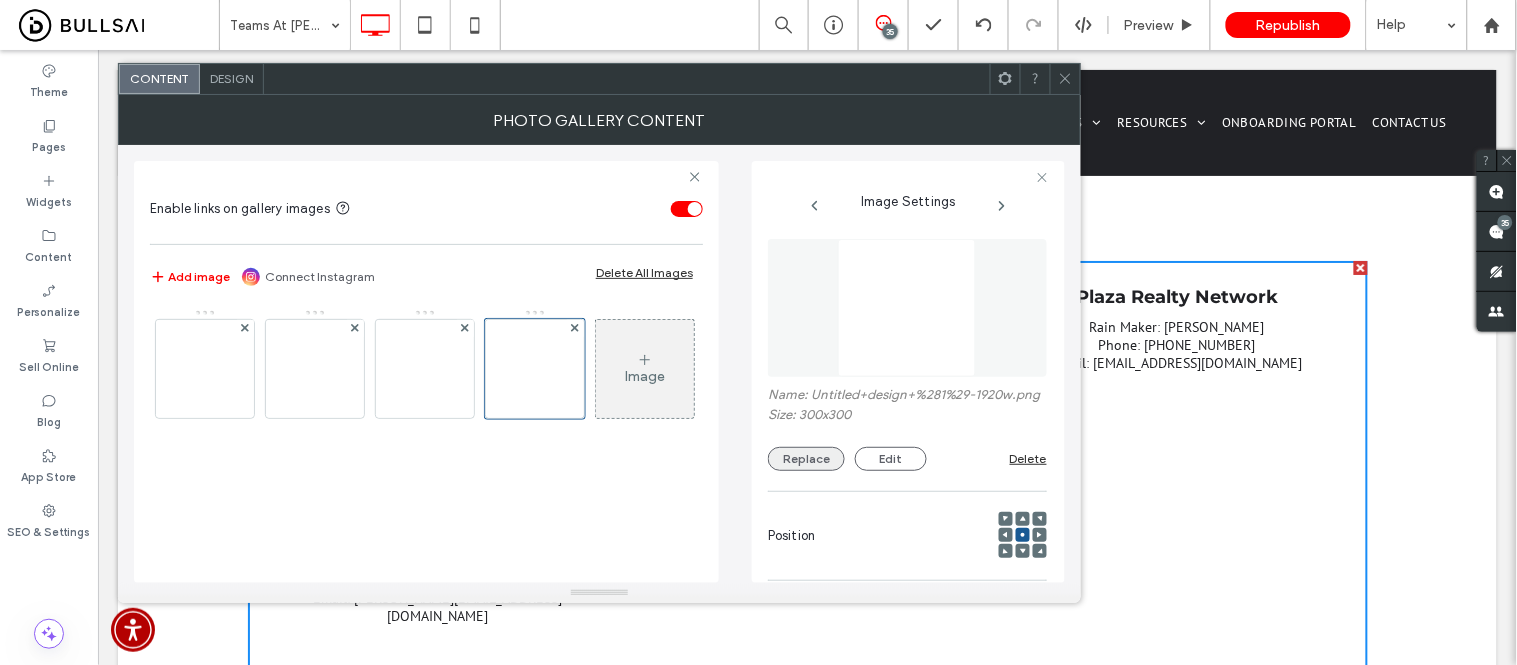 click on "Replace" at bounding box center (806, 459) 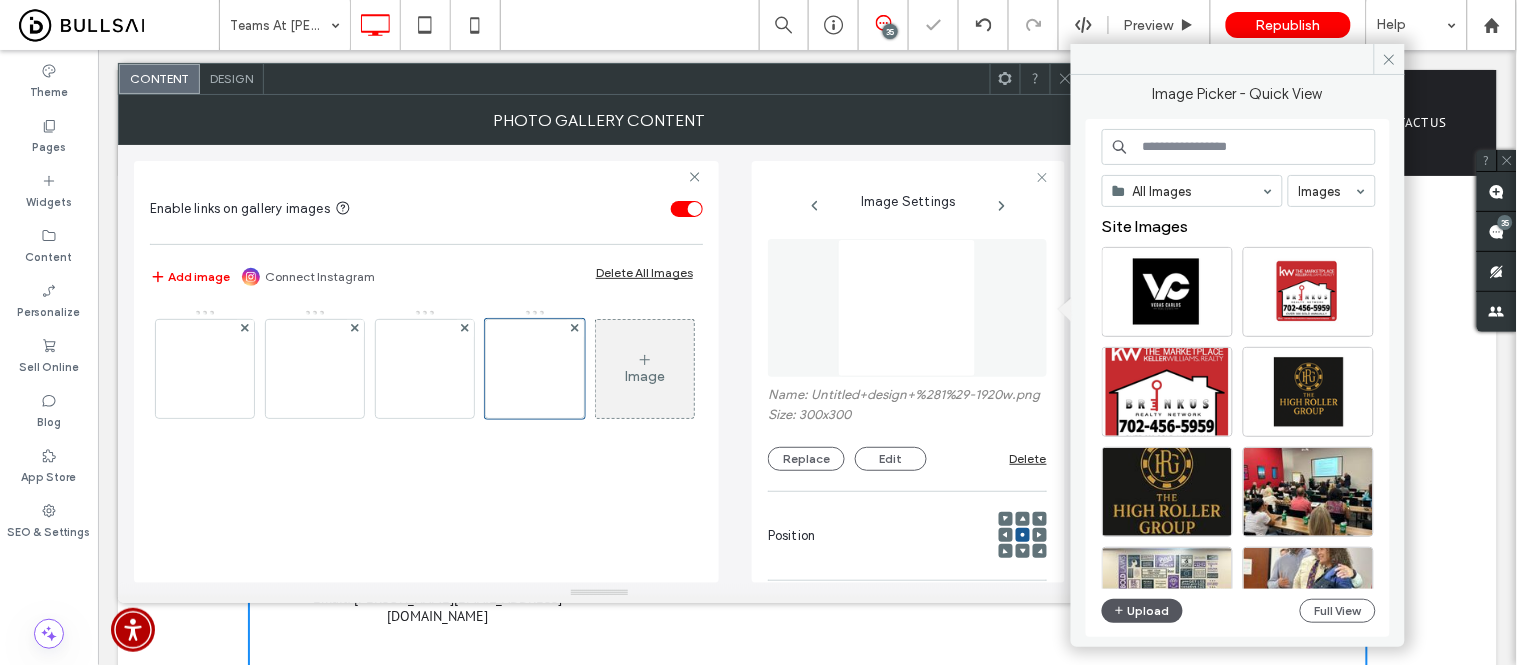 click on "Upload" at bounding box center (1143, 611) 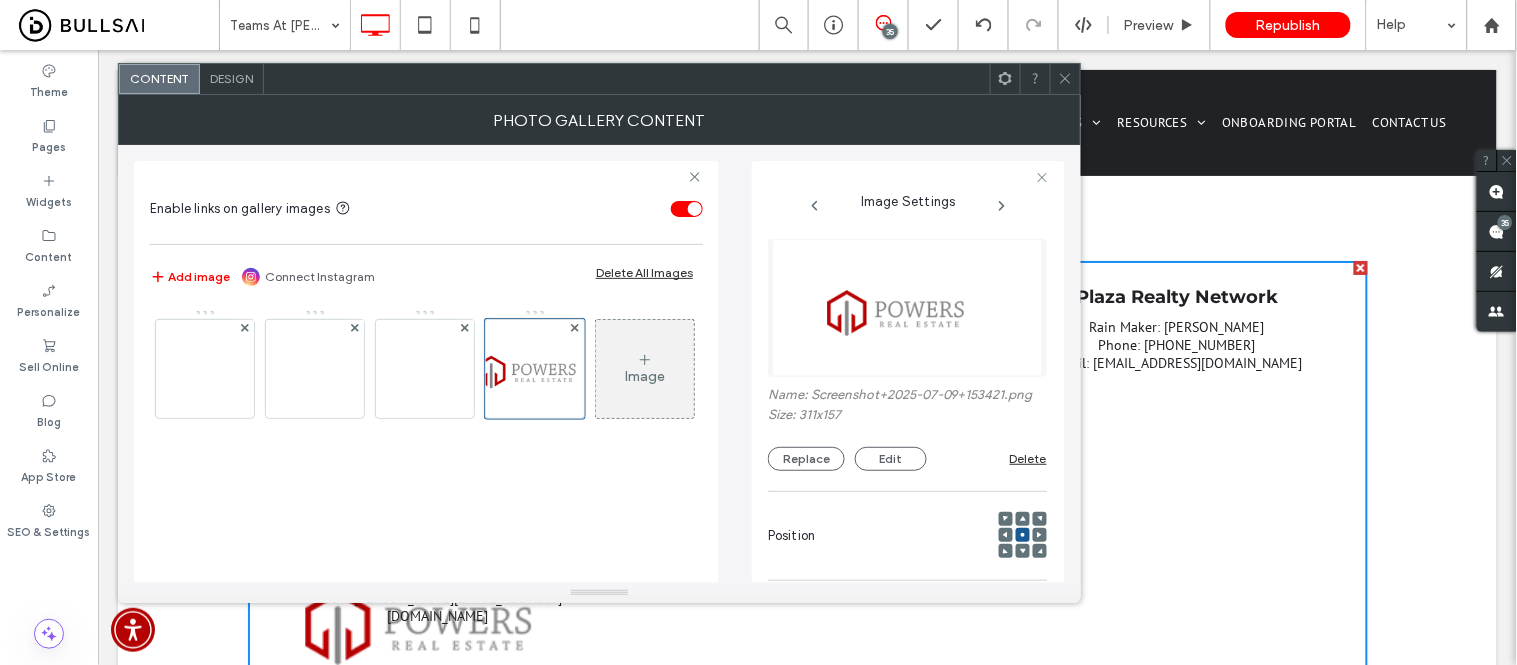 click 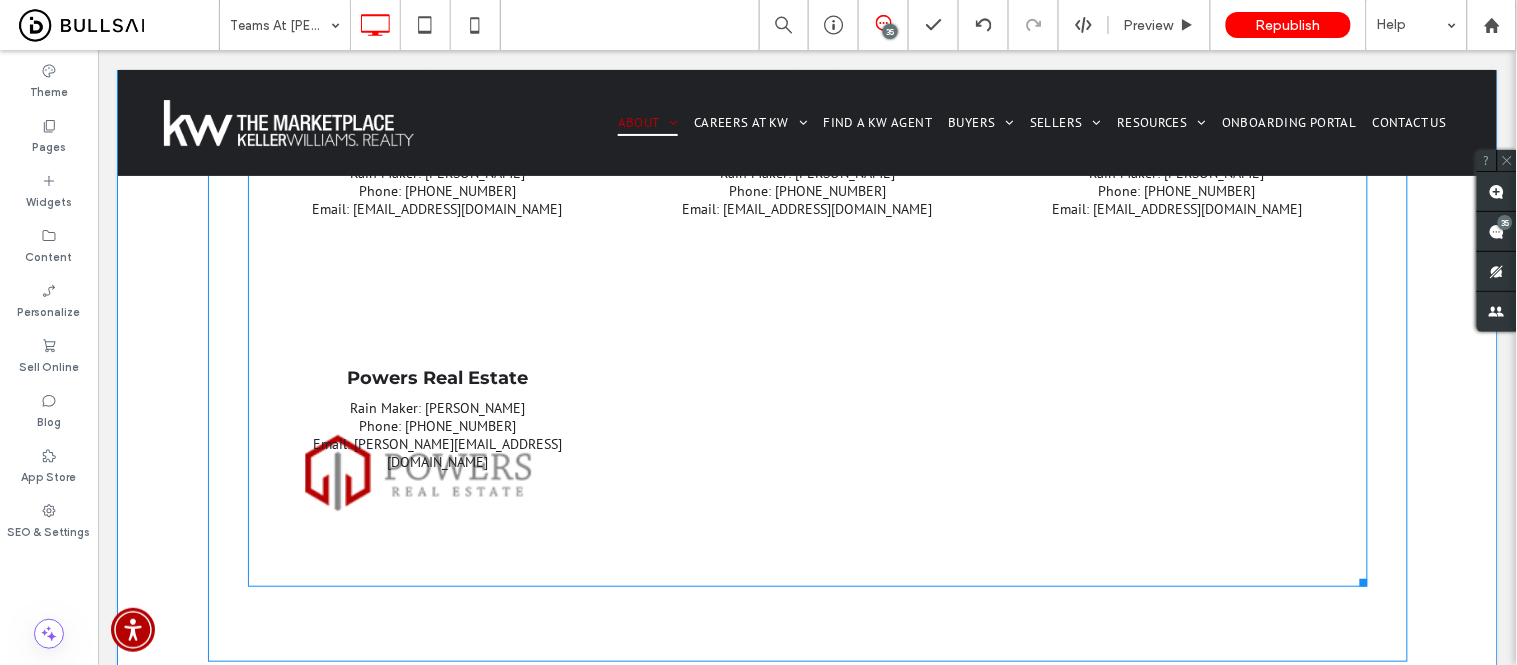 scroll, scrollTop: 4000, scrollLeft: 0, axis: vertical 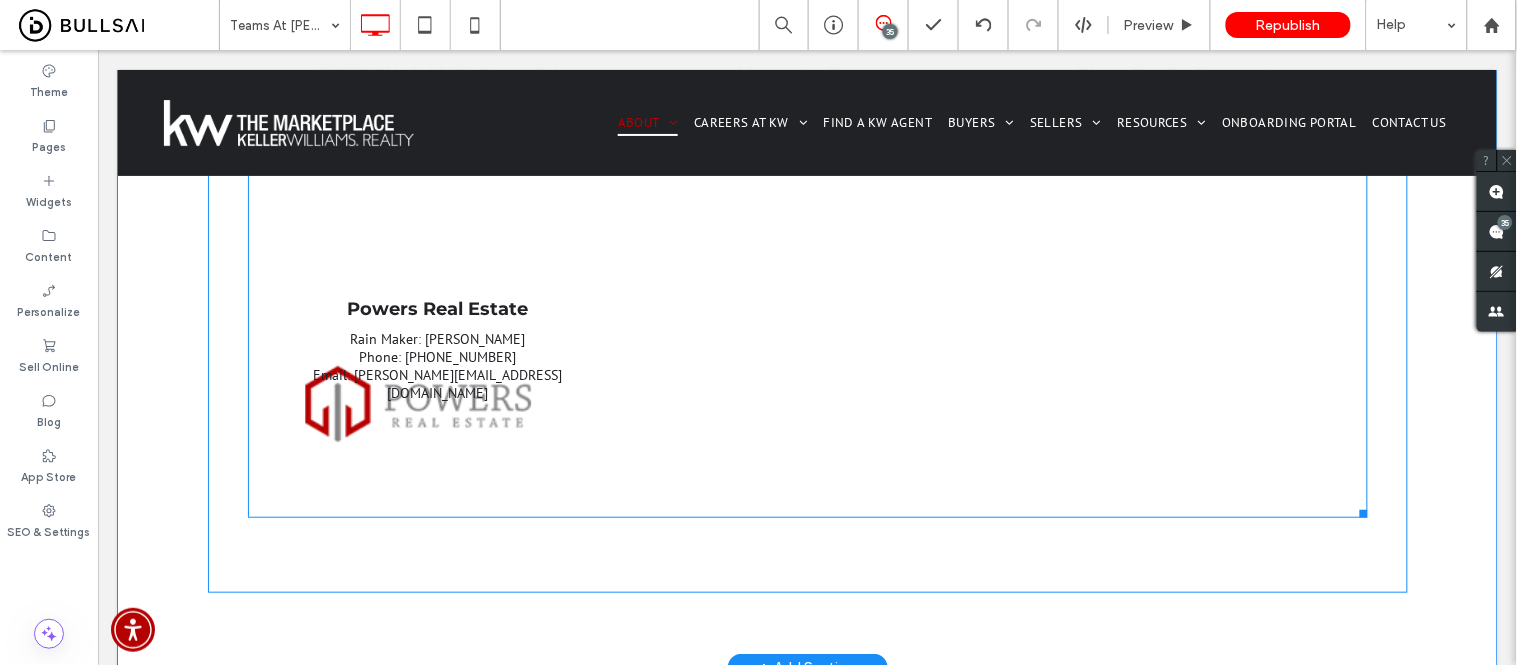 click at bounding box center (806, 394) 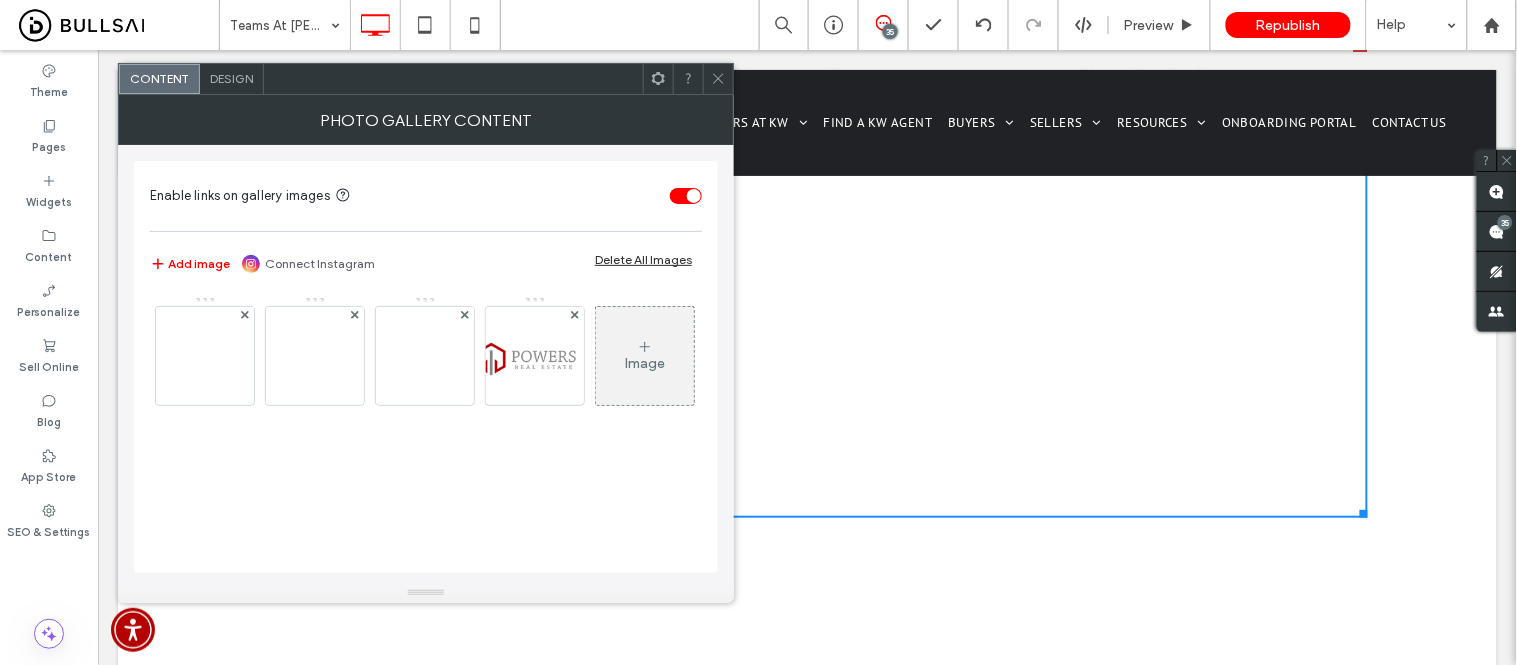 click on "Design" at bounding box center (231, 78) 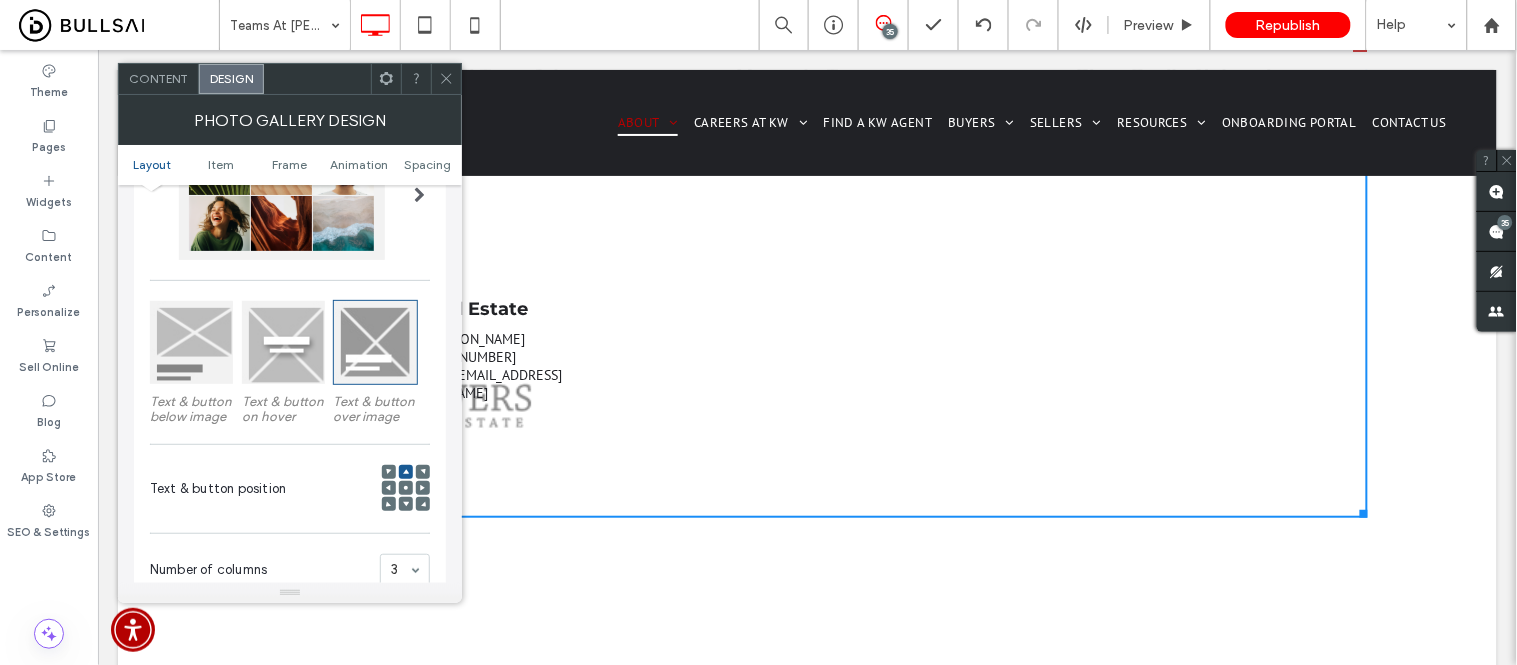 scroll, scrollTop: 222, scrollLeft: 0, axis: vertical 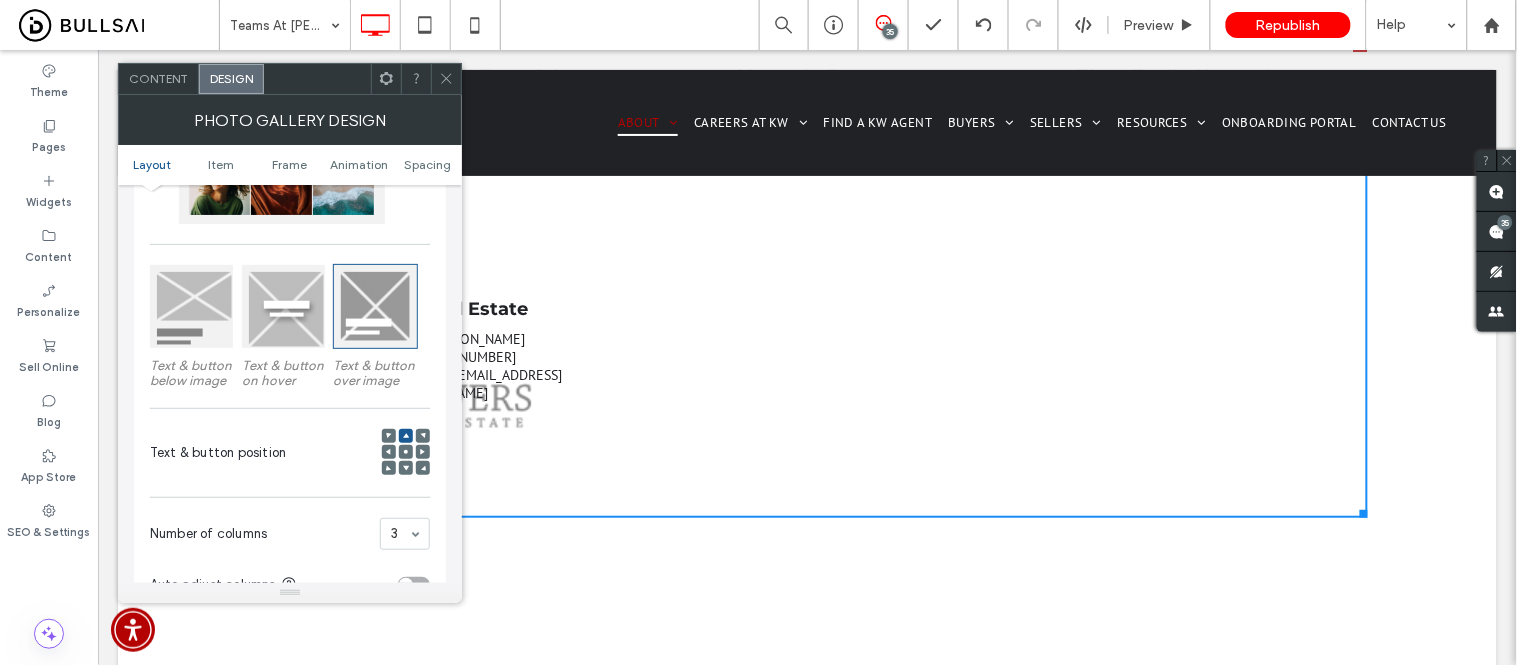 click at bounding box center [191, 306] 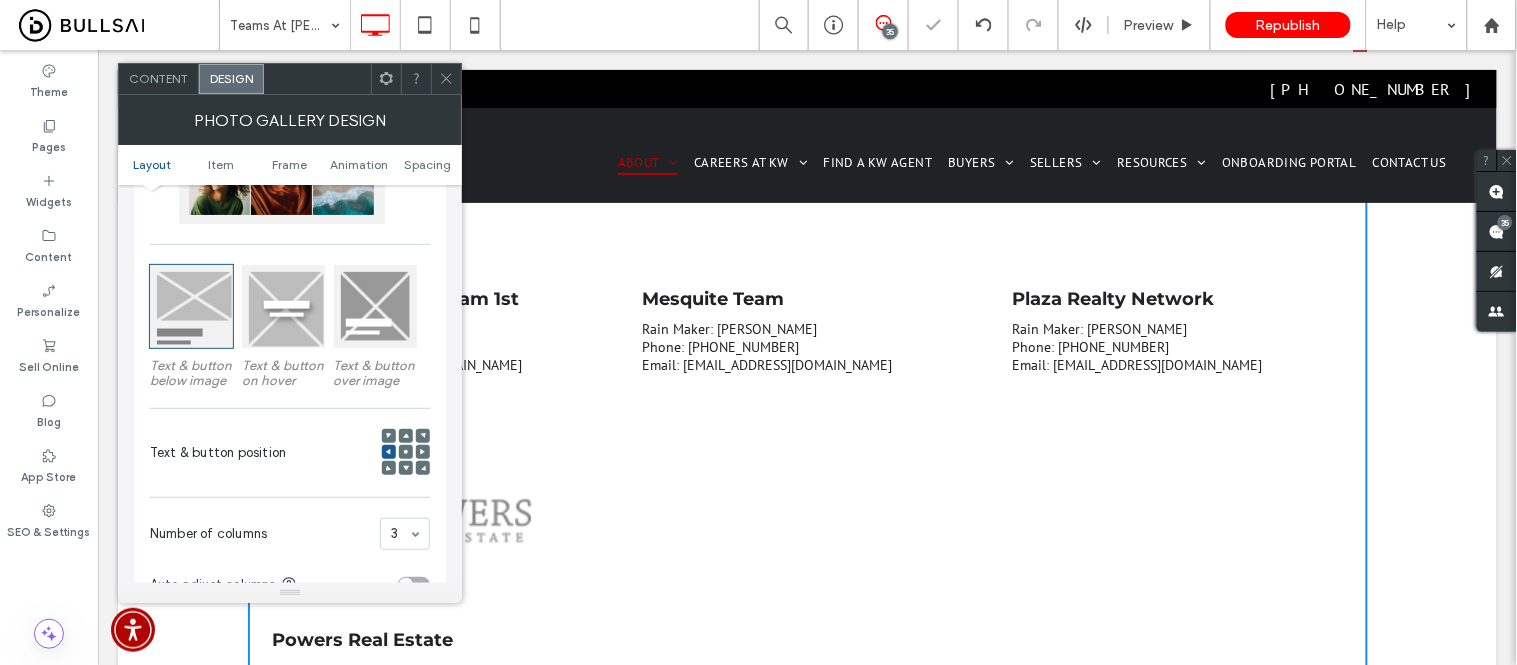 click at bounding box center (406, 452) 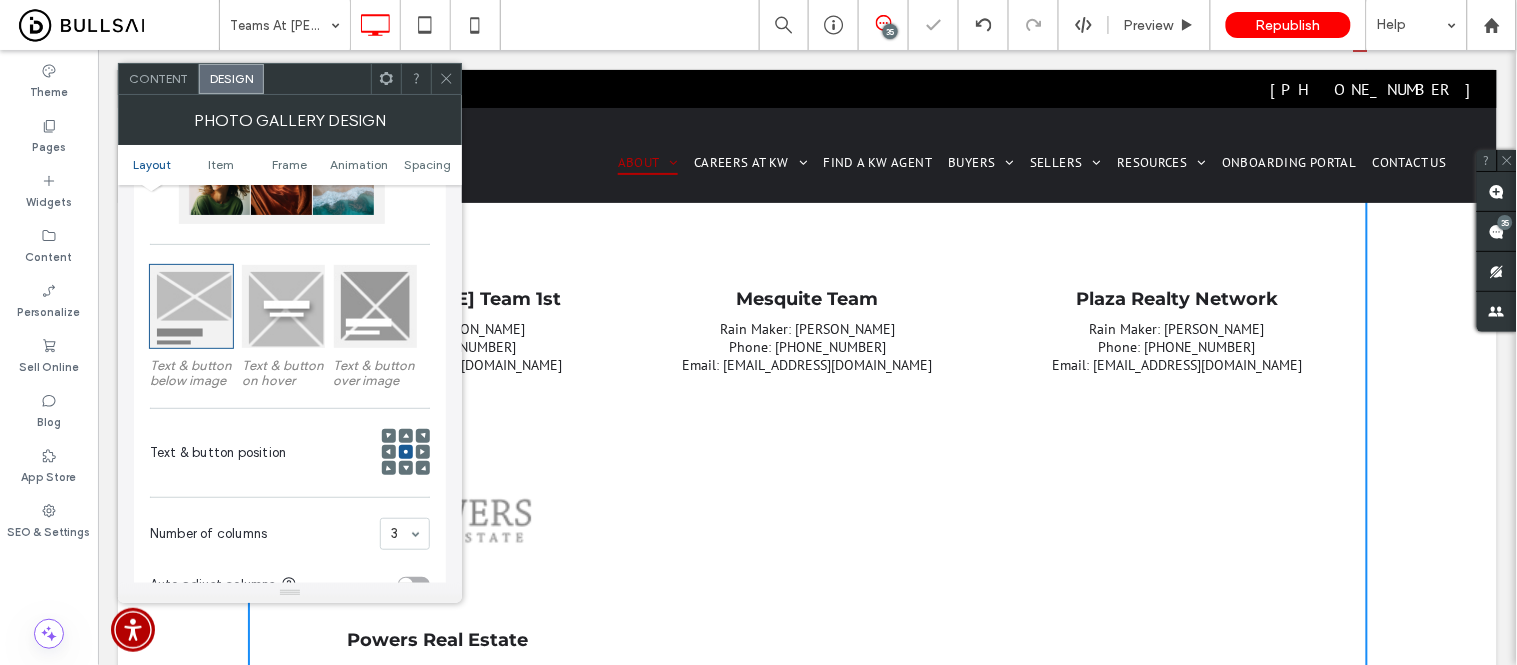 click 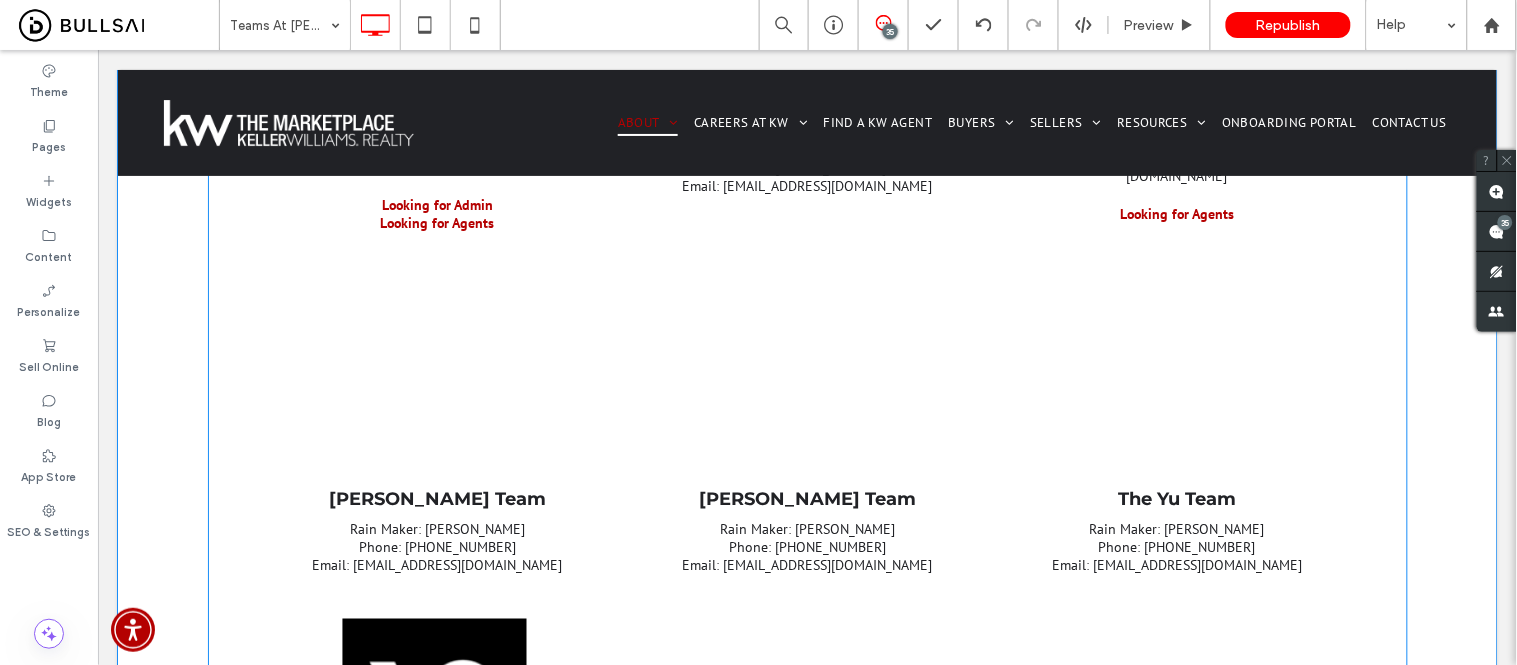 scroll, scrollTop: 2888, scrollLeft: 0, axis: vertical 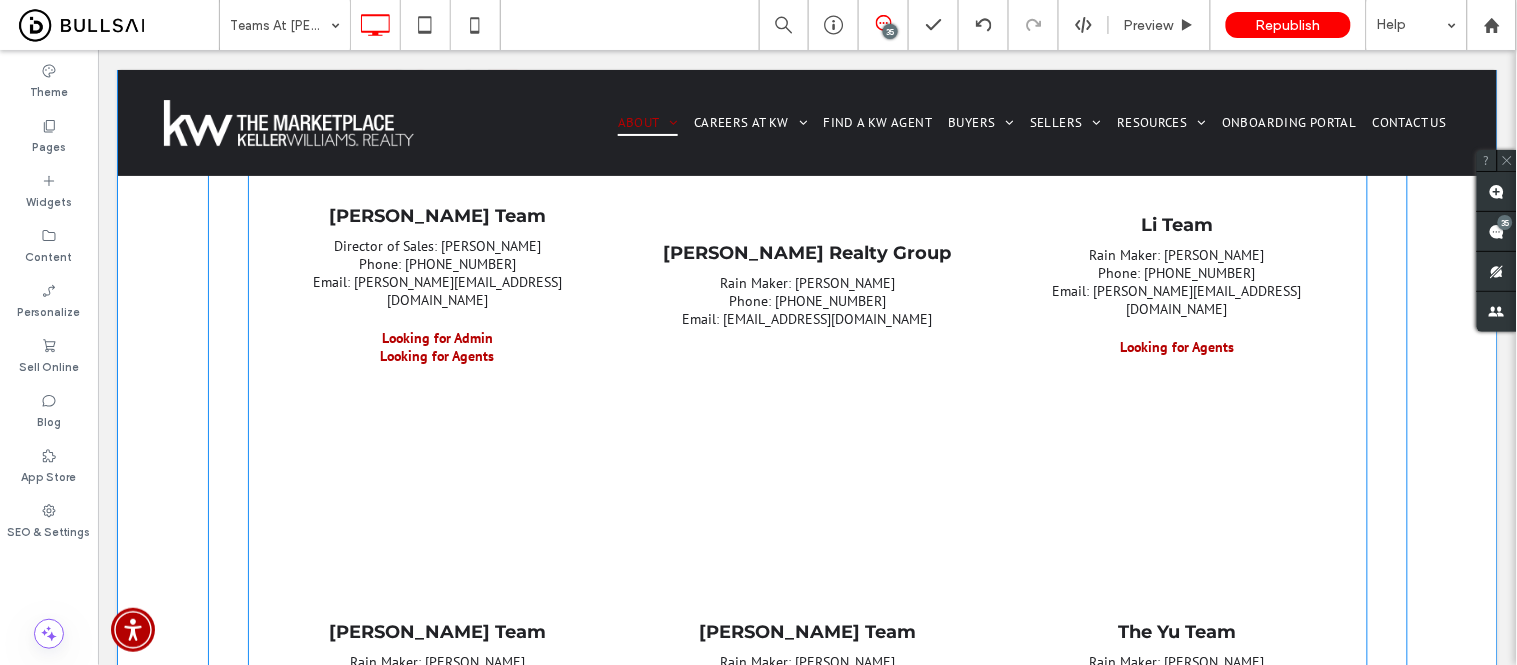 click at bounding box center (437, 493) 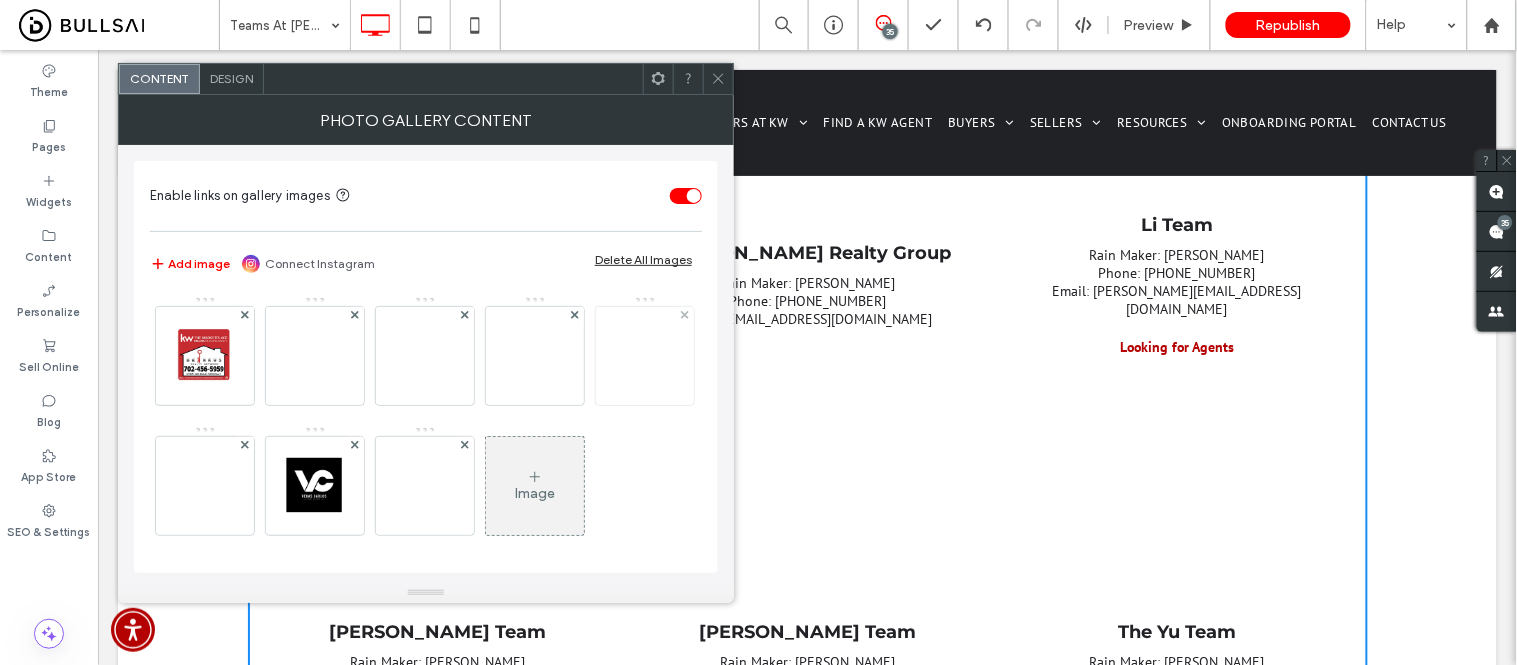 click at bounding box center [645, 356] 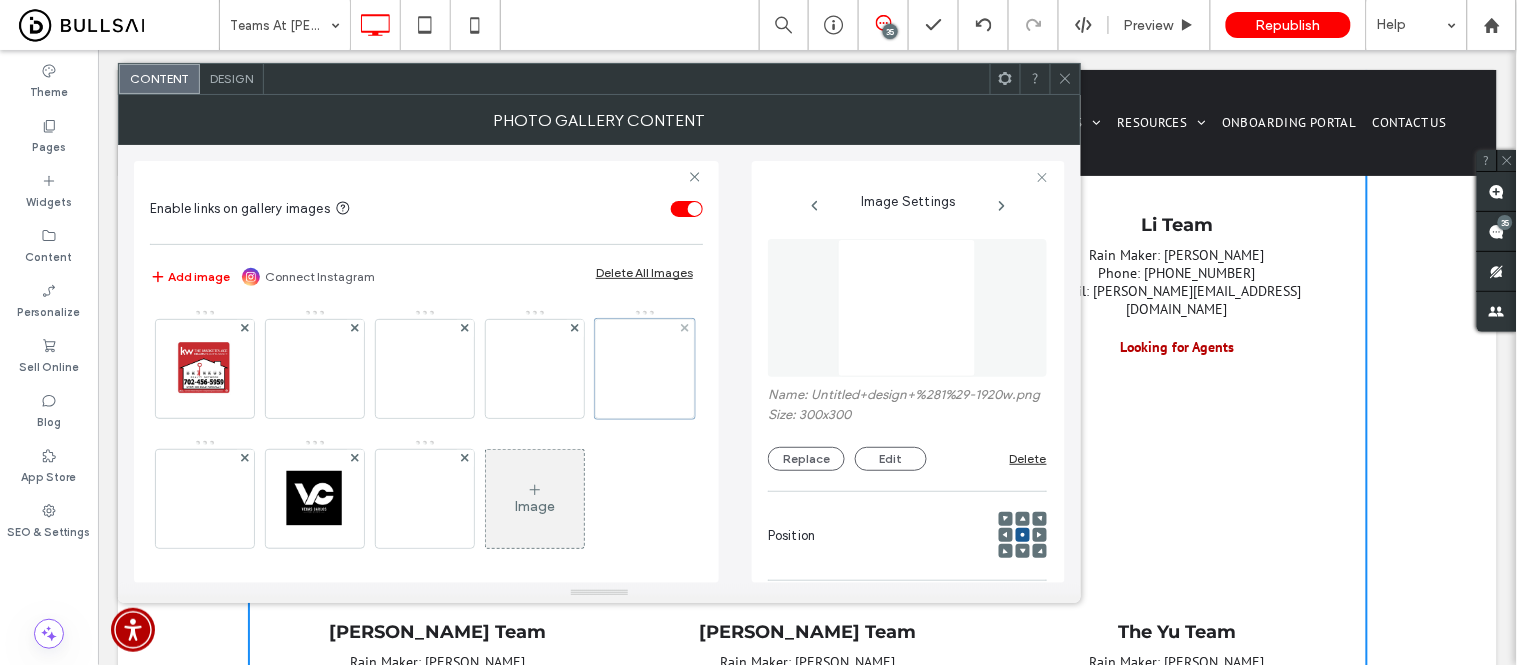 scroll, scrollTop: 0, scrollLeft: 17, axis: horizontal 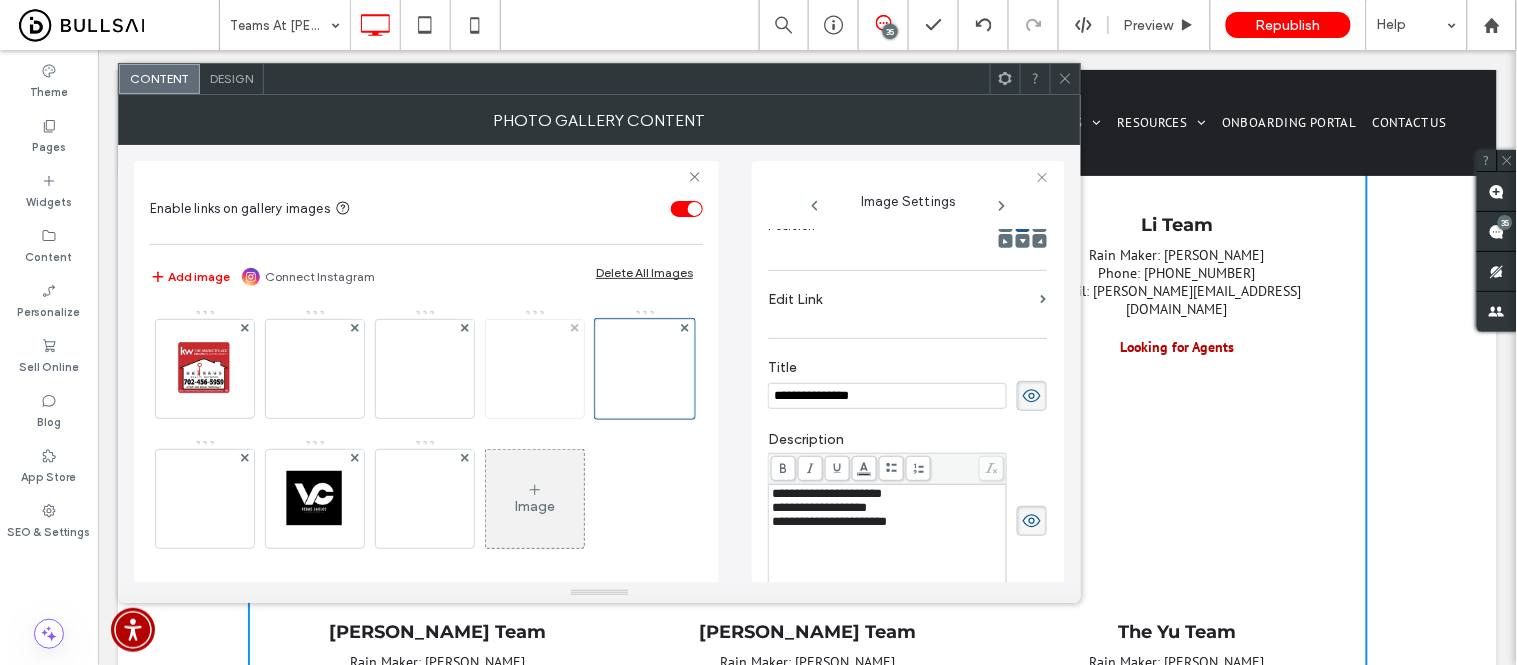 click at bounding box center [535, 369] 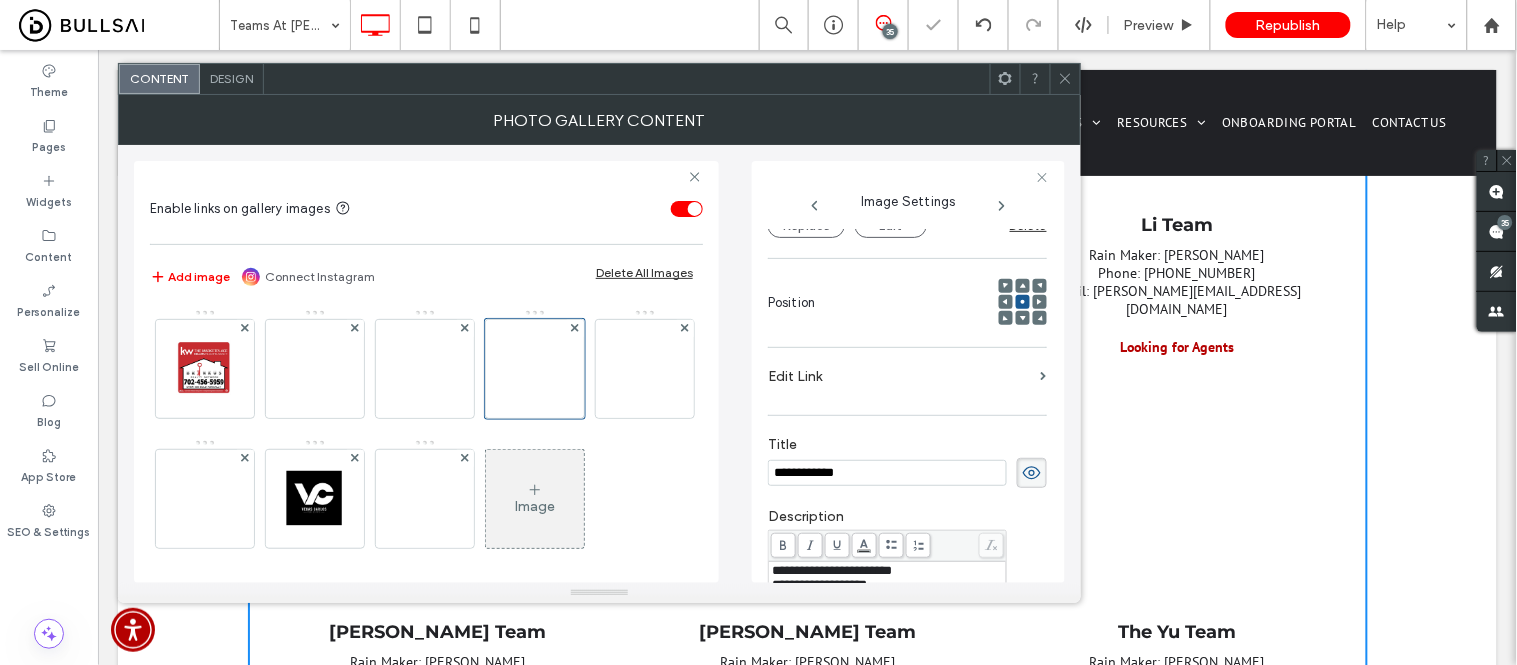 scroll, scrollTop: 87, scrollLeft: 0, axis: vertical 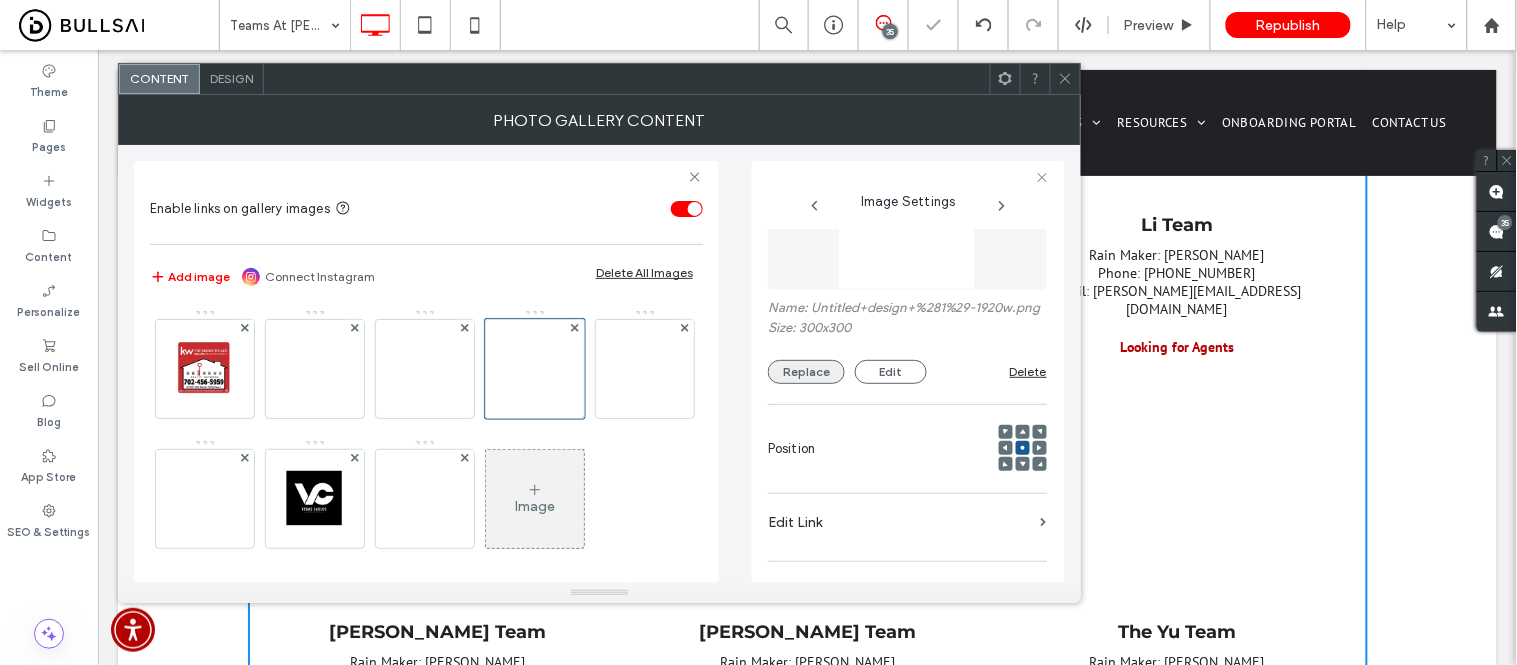 click on "Replace" at bounding box center [806, 372] 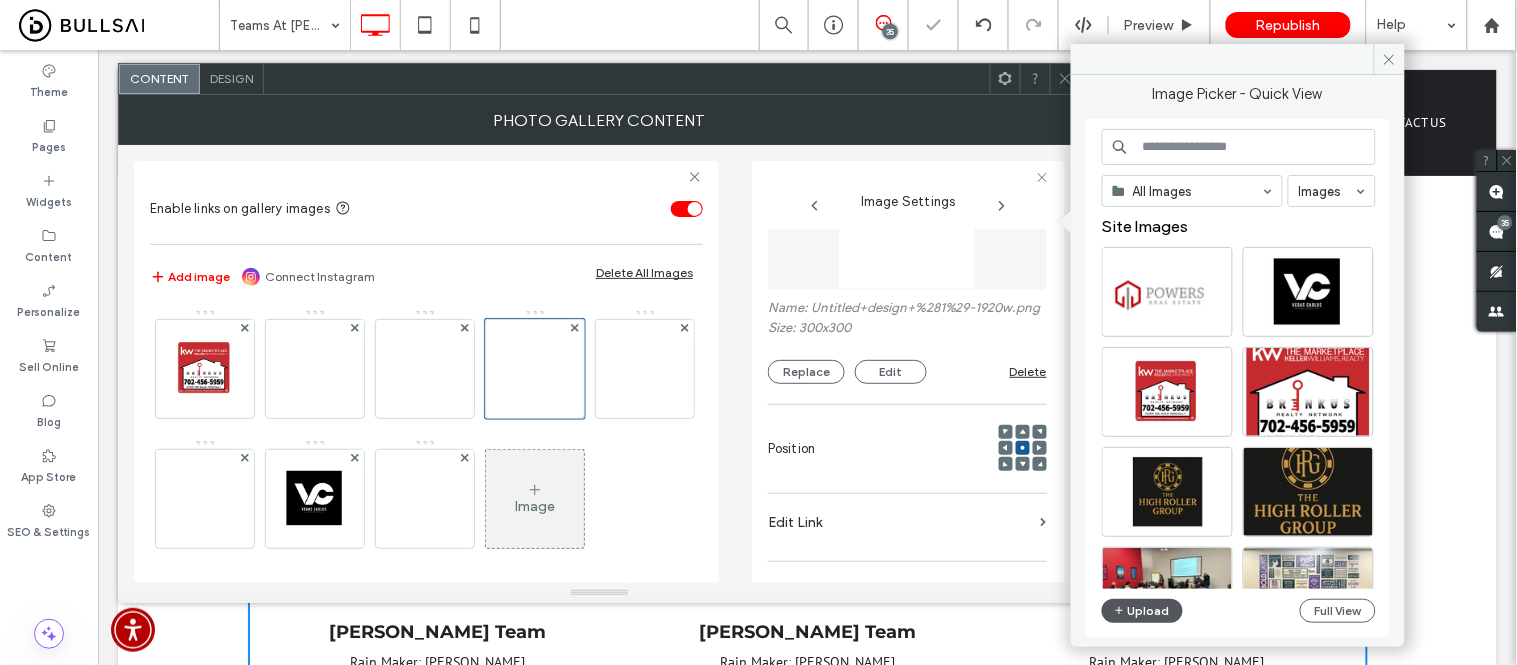 click on "Upload" at bounding box center [1143, 611] 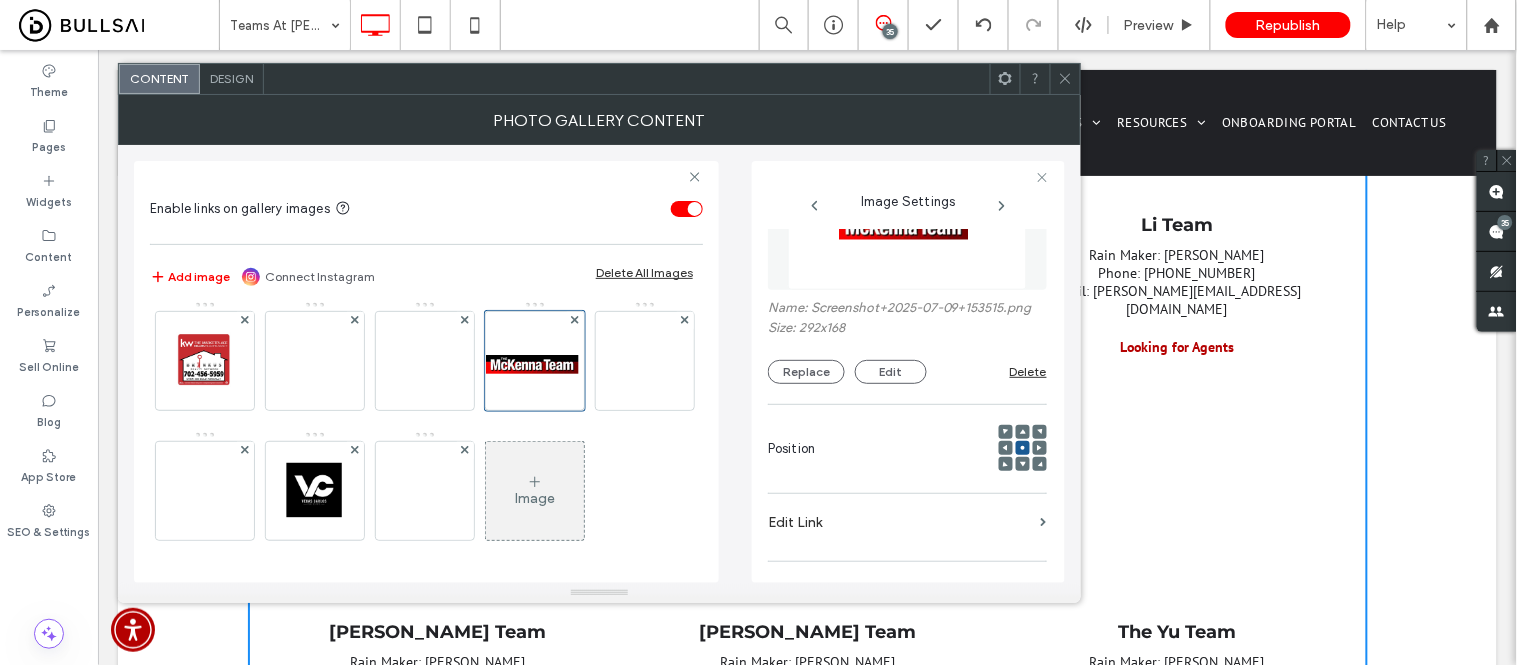 scroll, scrollTop: 0, scrollLeft: 0, axis: both 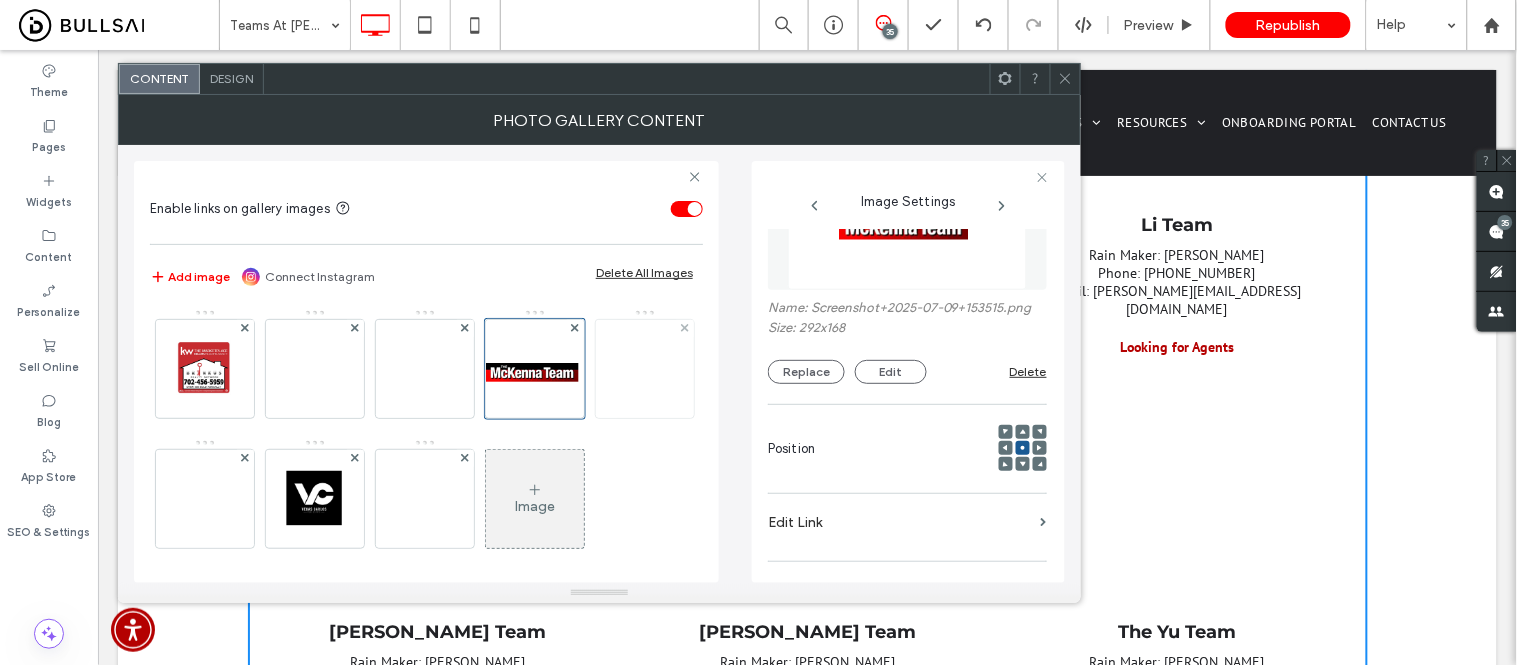 click at bounding box center [645, 369] 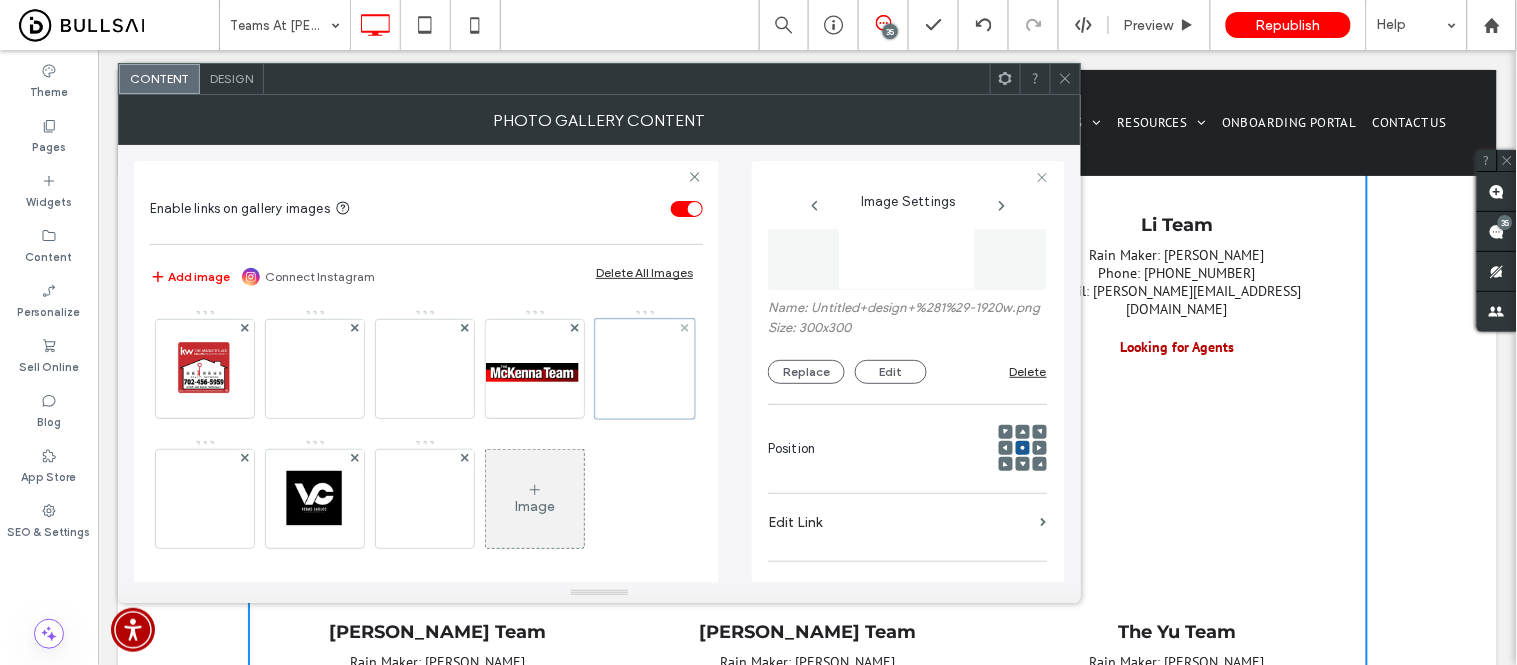 scroll, scrollTop: 316, scrollLeft: 0, axis: vertical 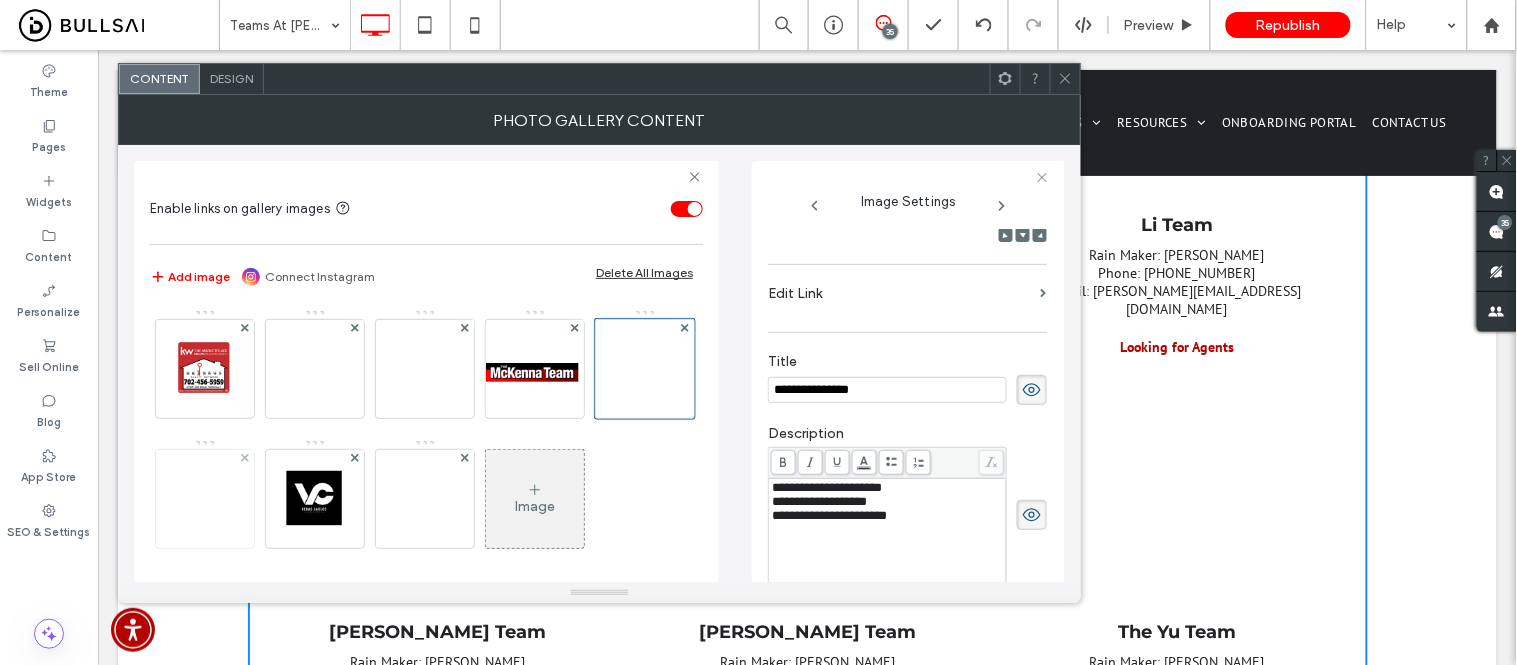 click at bounding box center (205, 499) 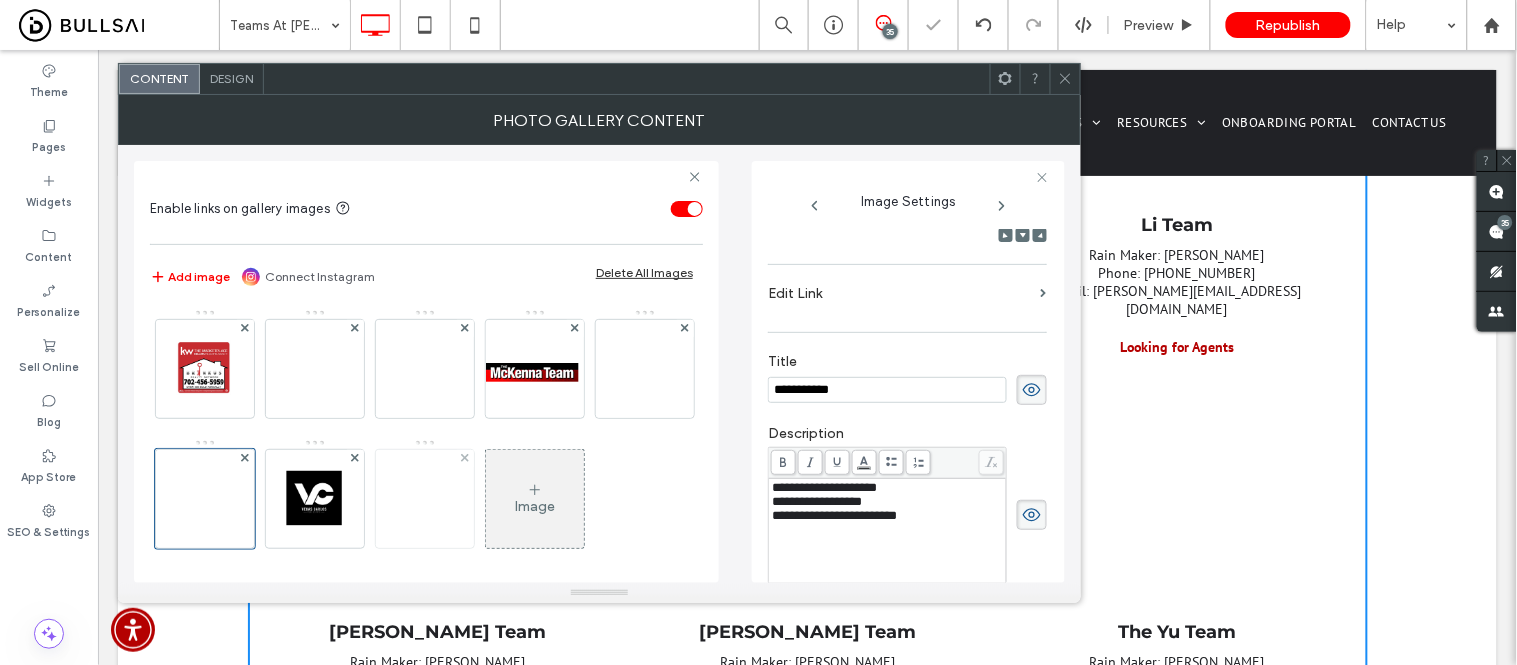 click at bounding box center (425, 499) 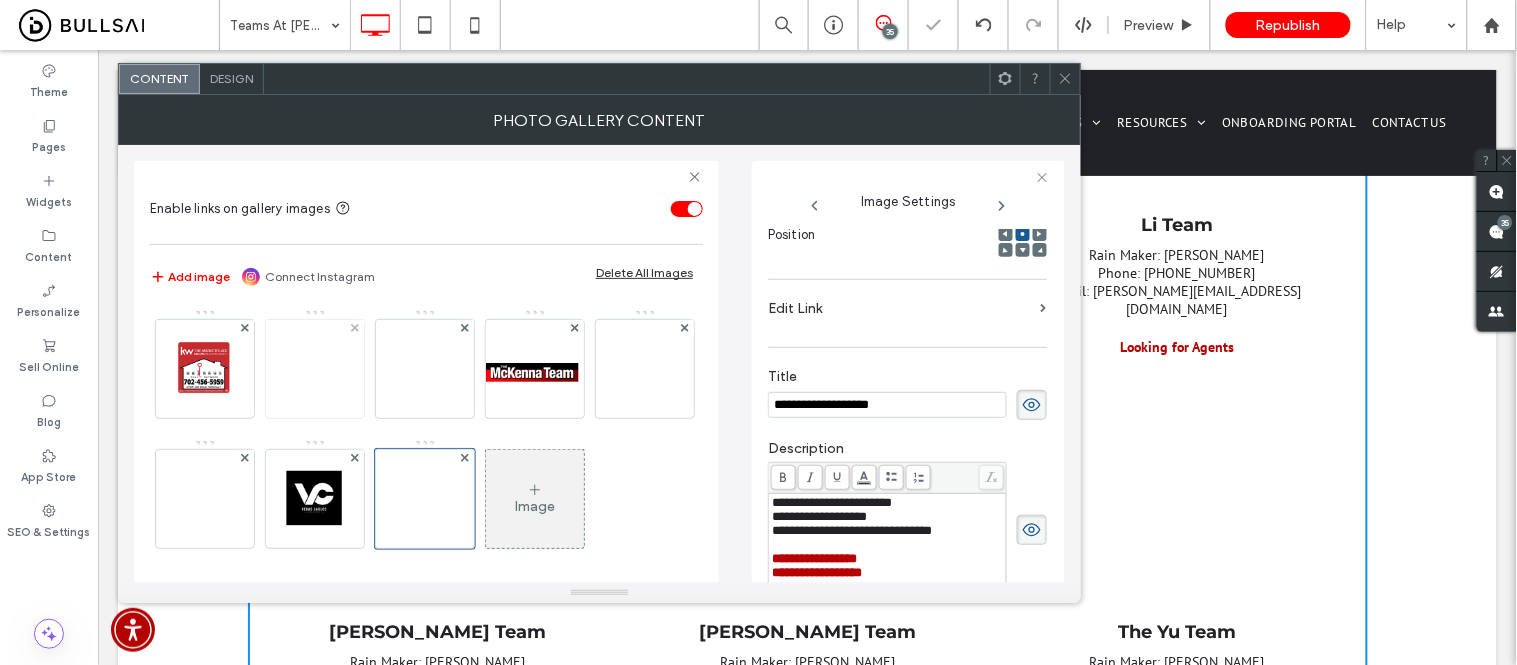 click at bounding box center [315, 369] 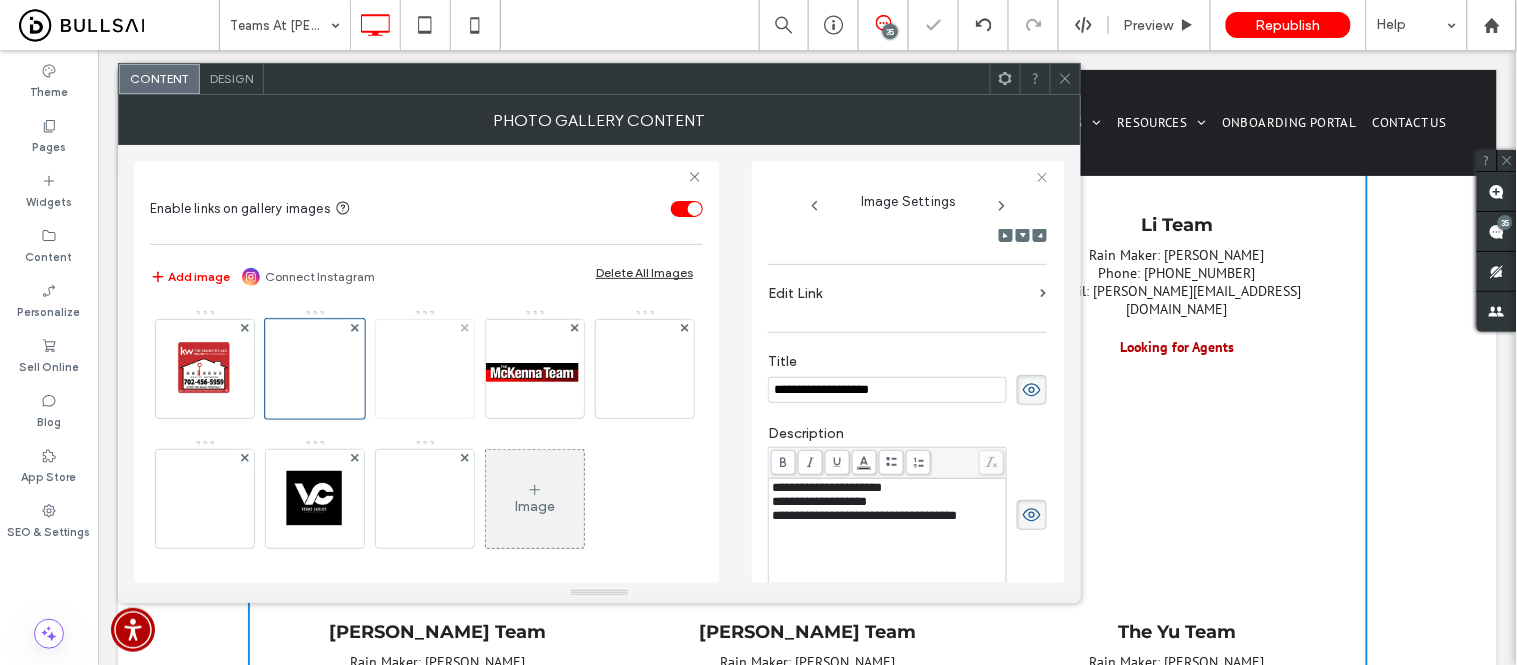 click at bounding box center (425, 369) 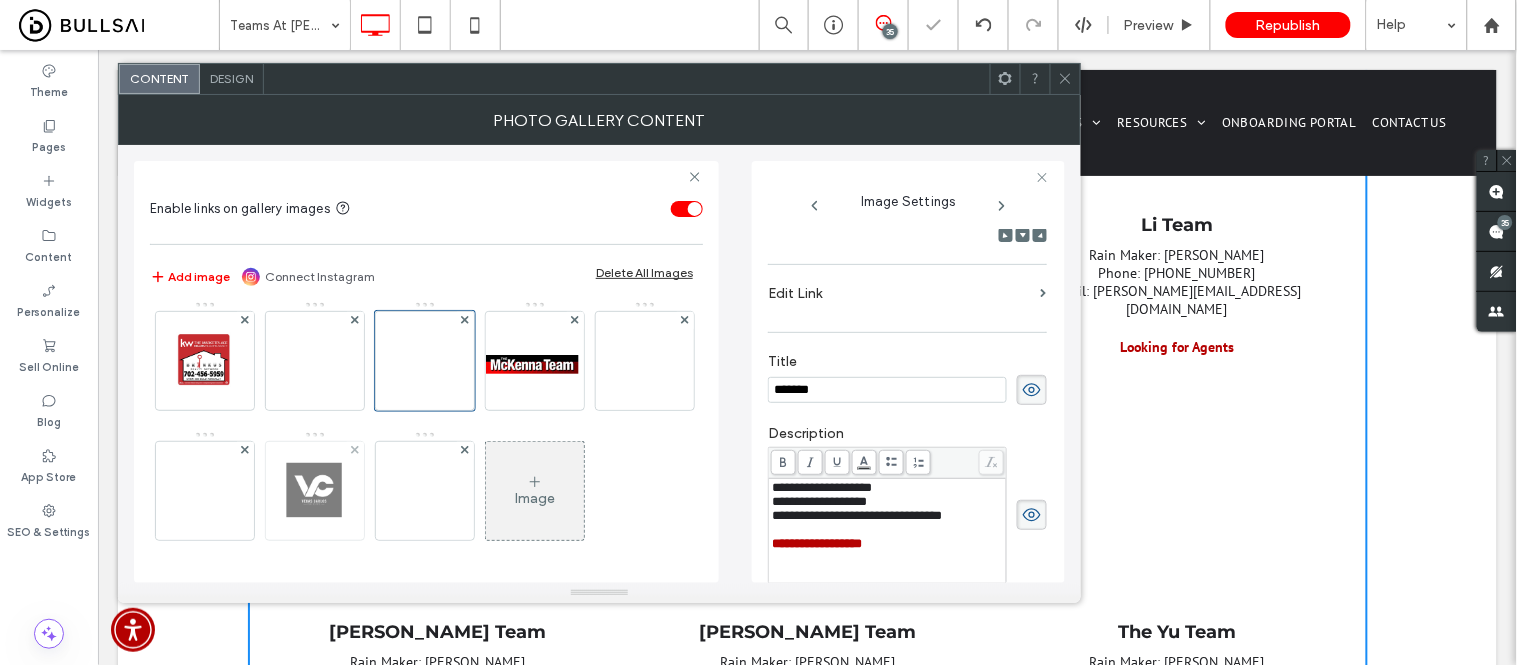 scroll, scrollTop: 138, scrollLeft: 0, axis: vertical 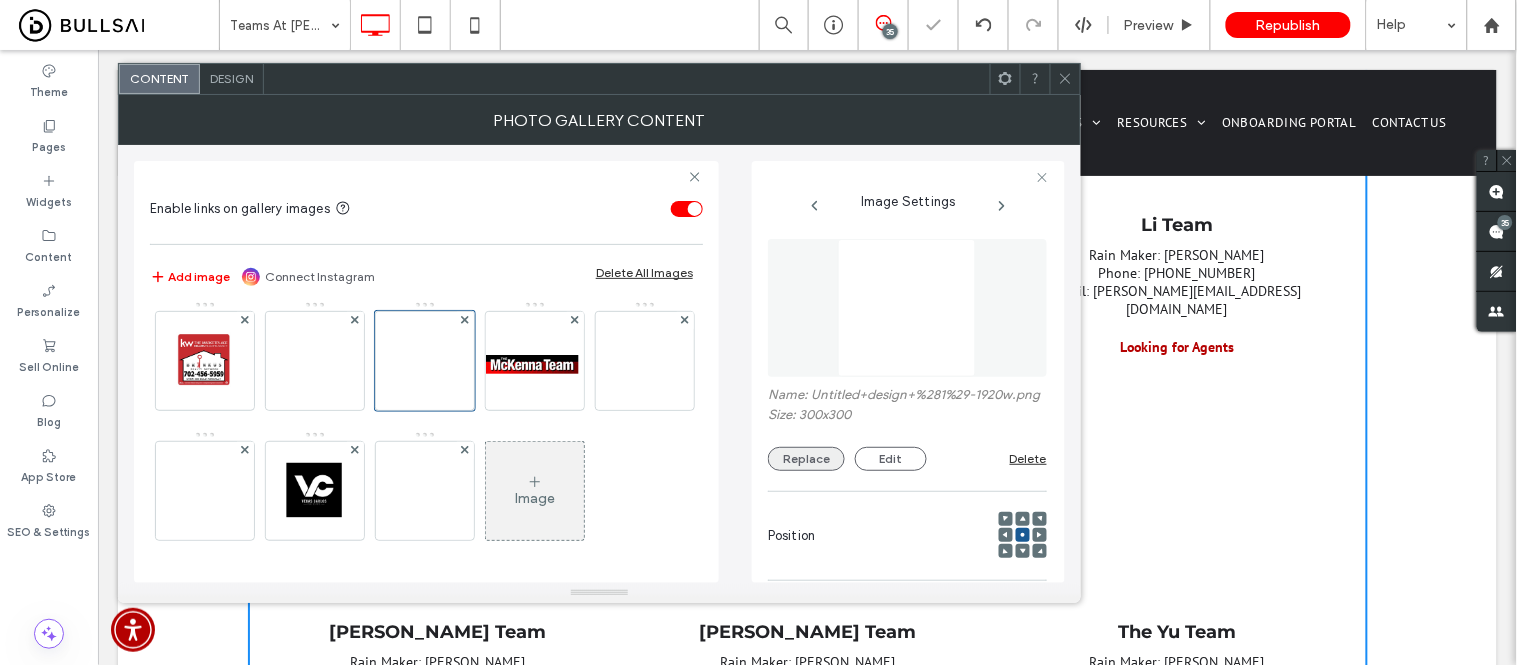 click on "Replace" at bounding box center (806, 459) 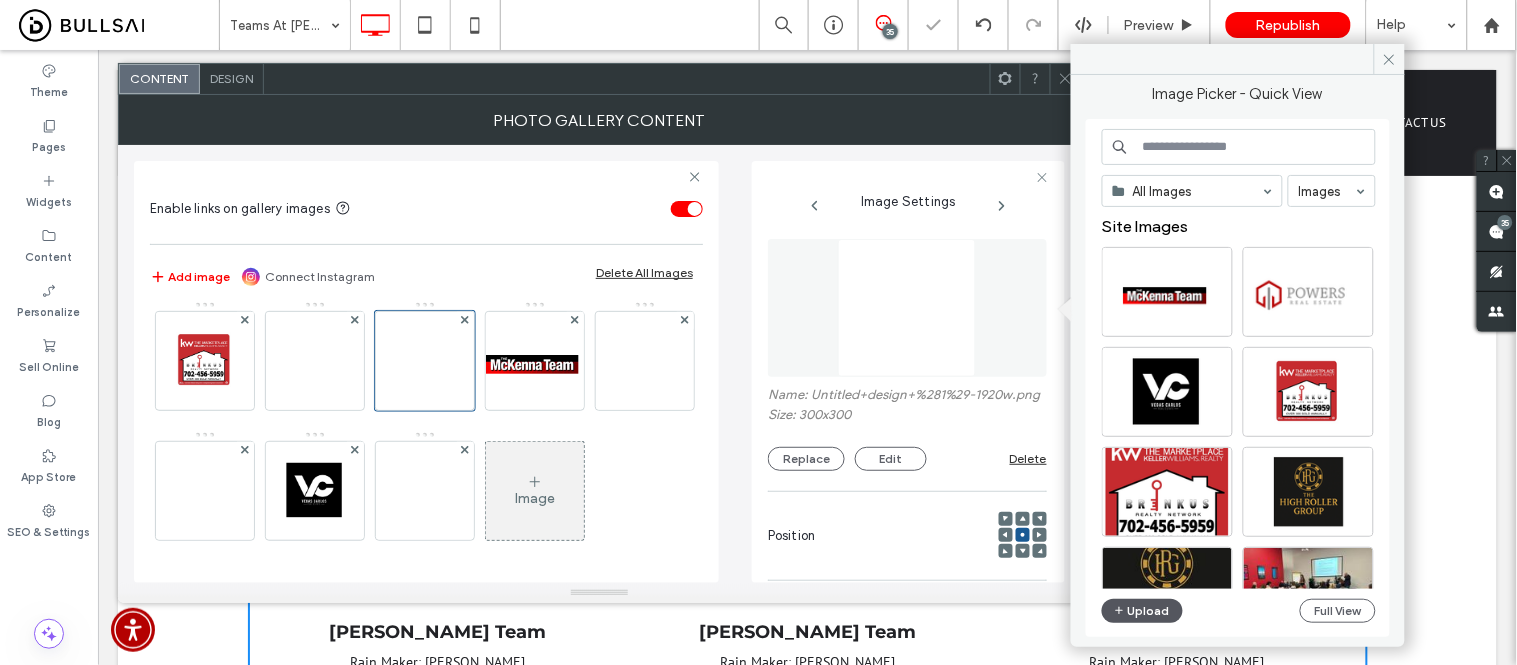 click on "Upload" at bounding box center [1143, 611] 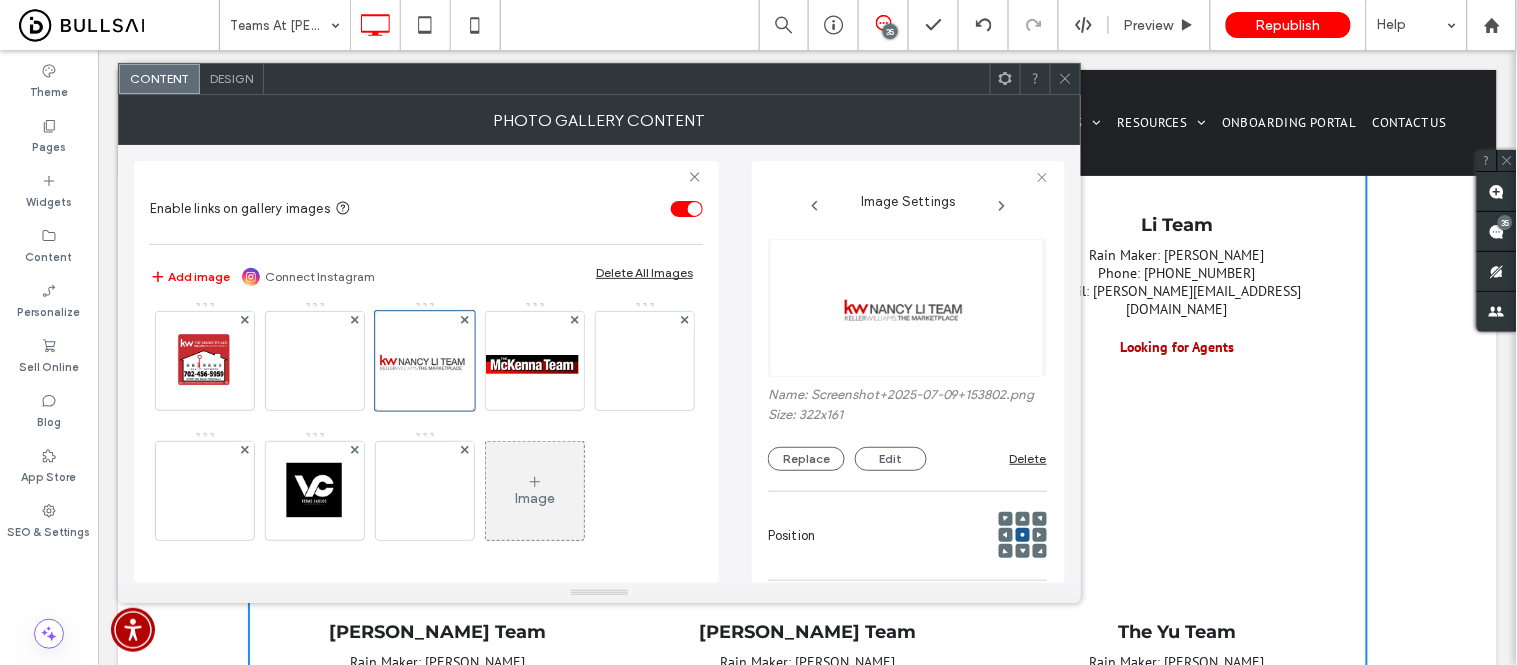 click at bounding box center (1065, 79) 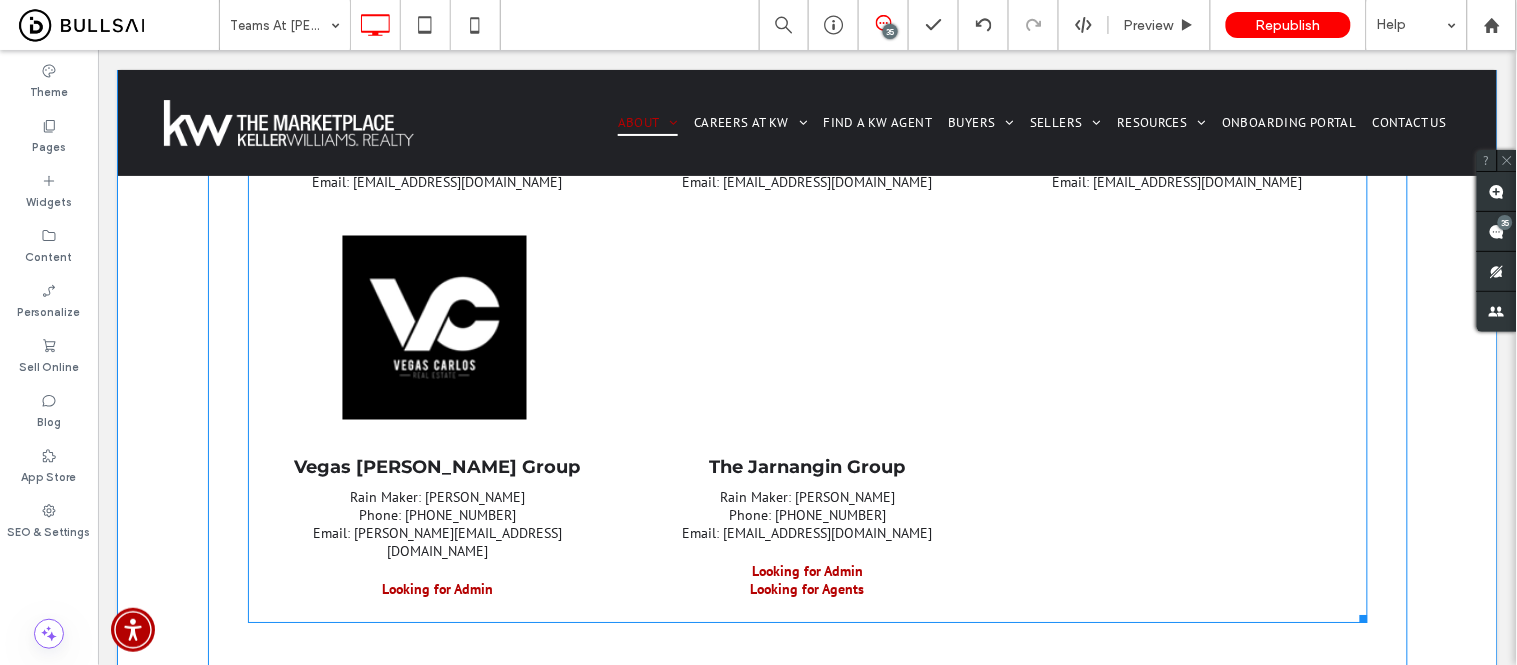 scroll, scrollTop: 3444, scrollLeft: 0, axis: vertical 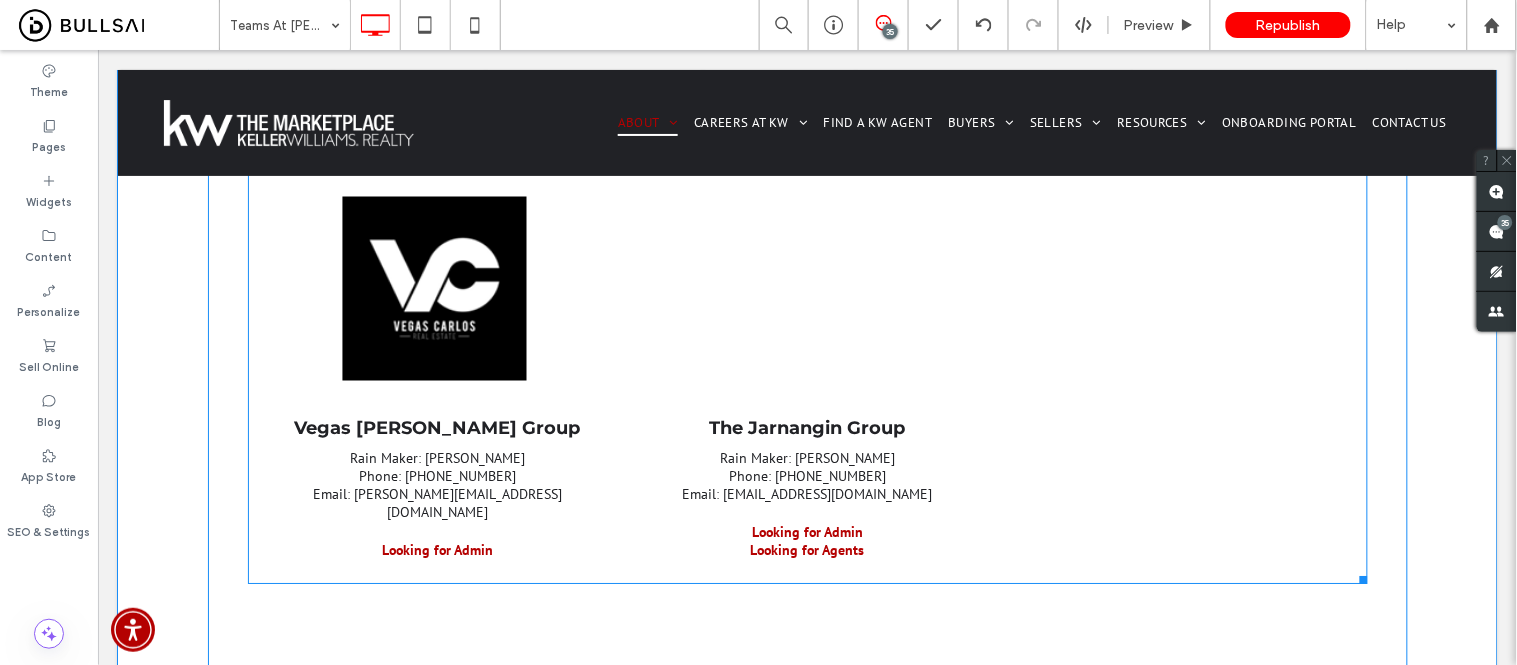 click at bounding box center [806, 288] 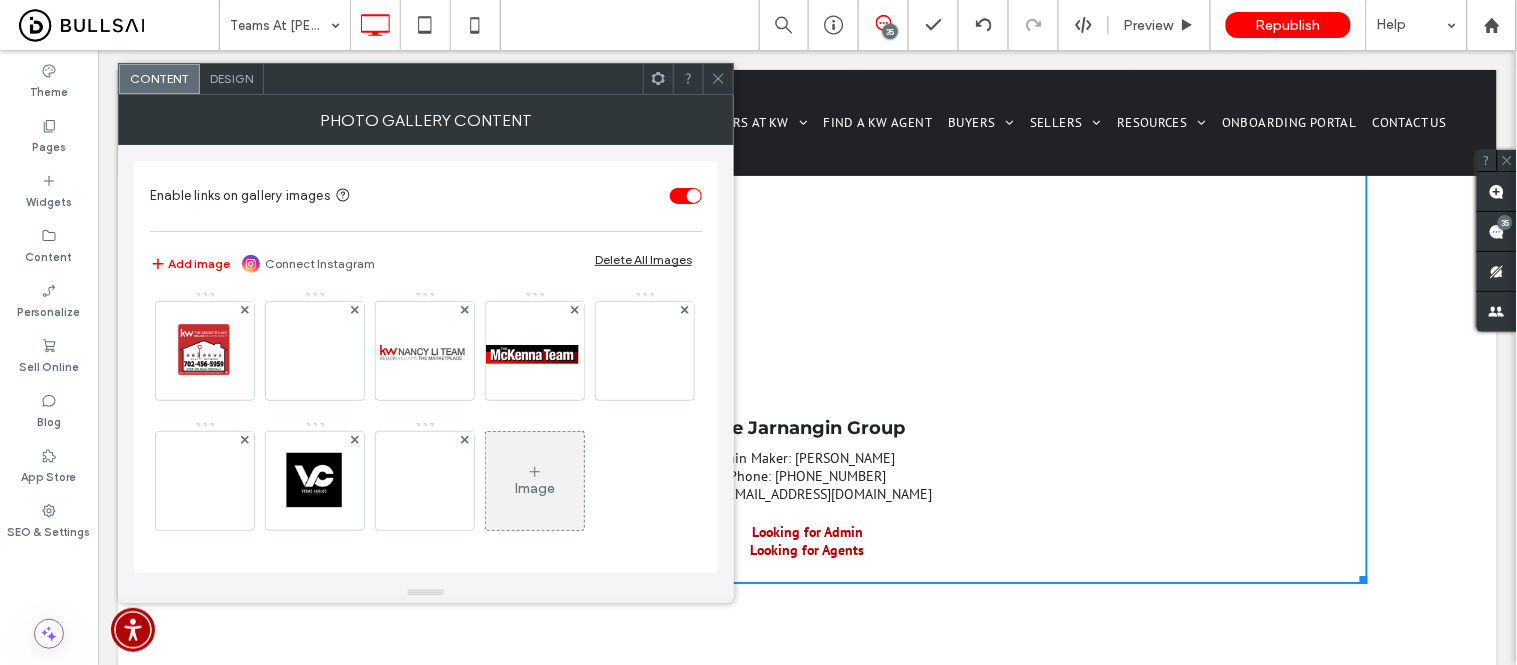 scroll, scrollTop: 135, scrollLeft: 0, axis: vertical 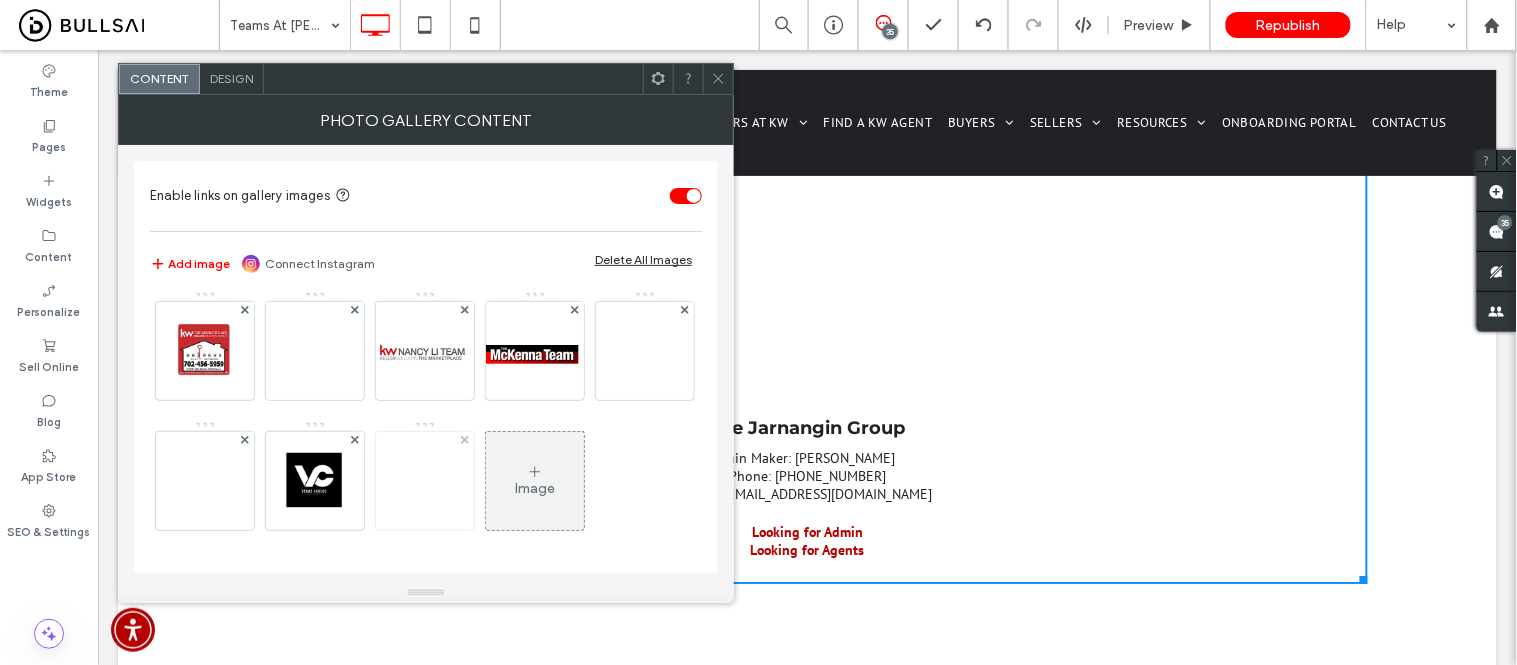 click at bounding box center [425, 481] 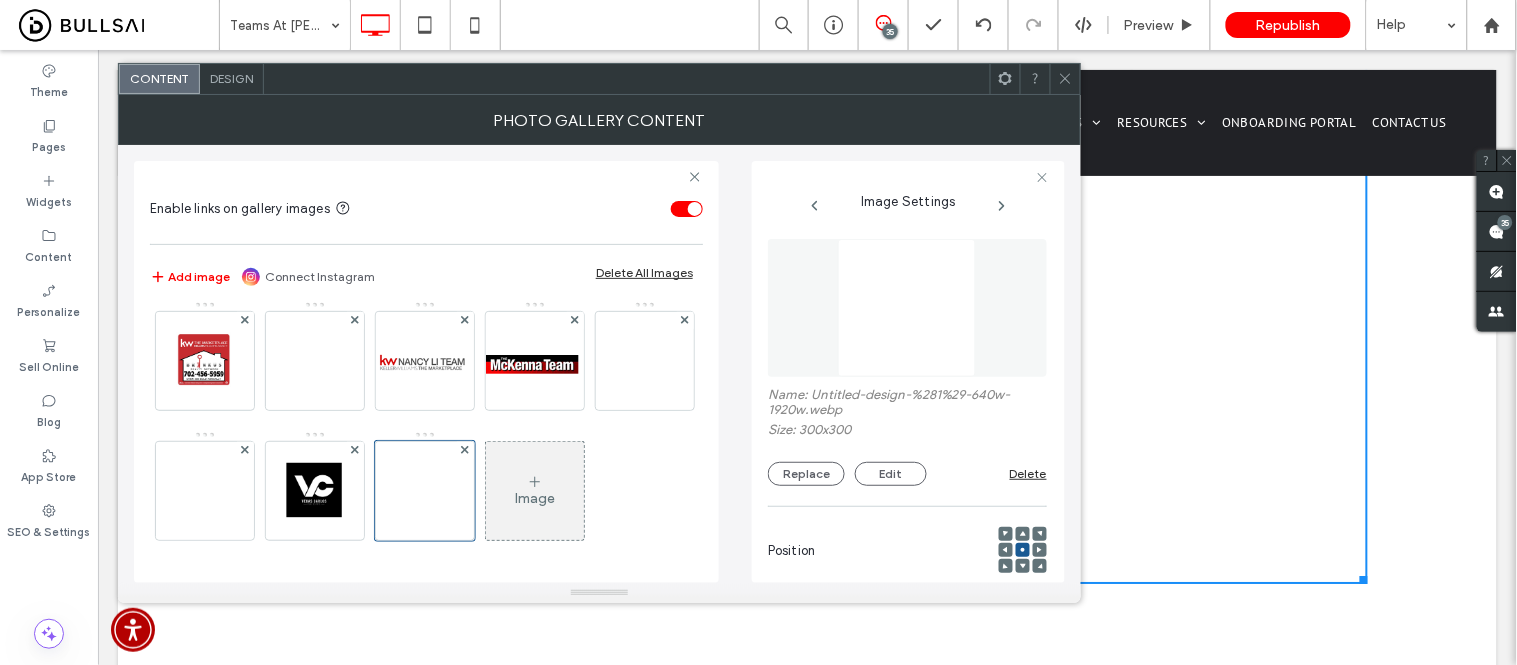 scroll, scrollTop: 0, scrollLeft: 26, axis: horizontal 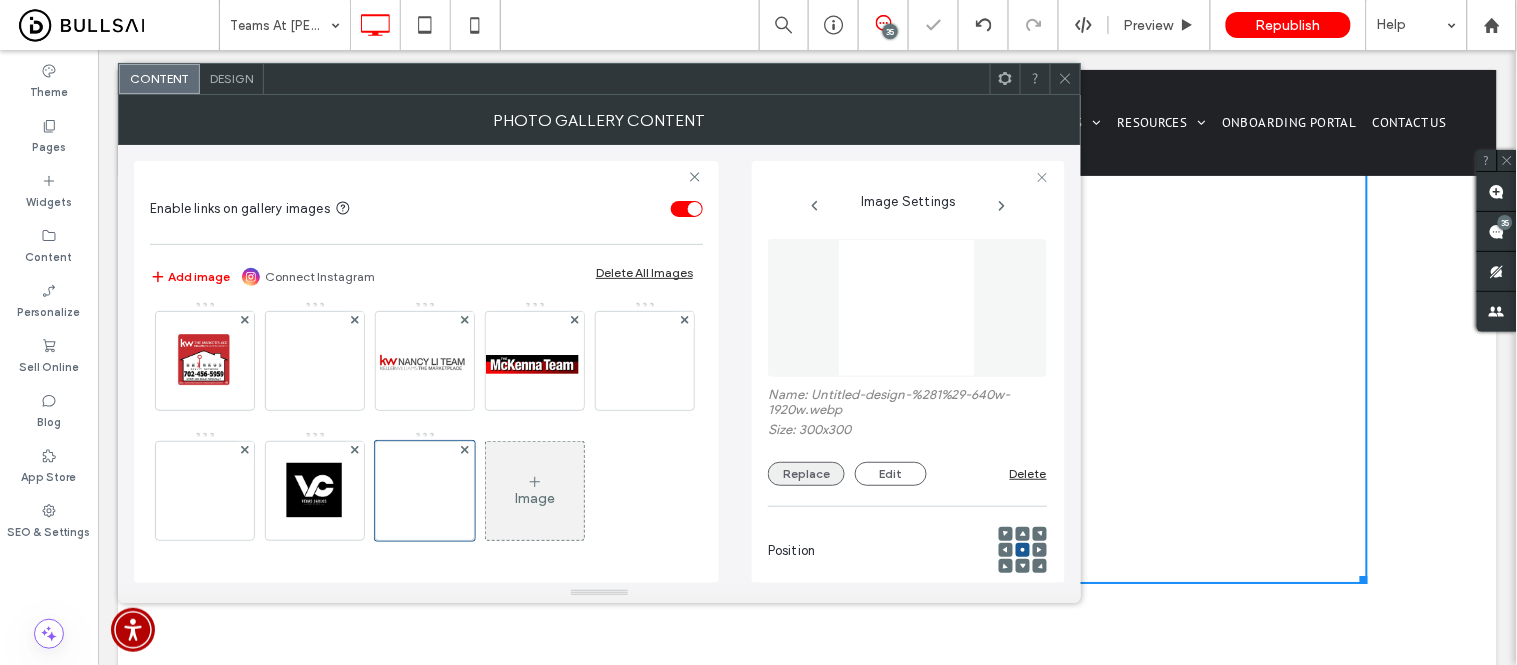 click on "Replace" at bounding box center (806, 474) 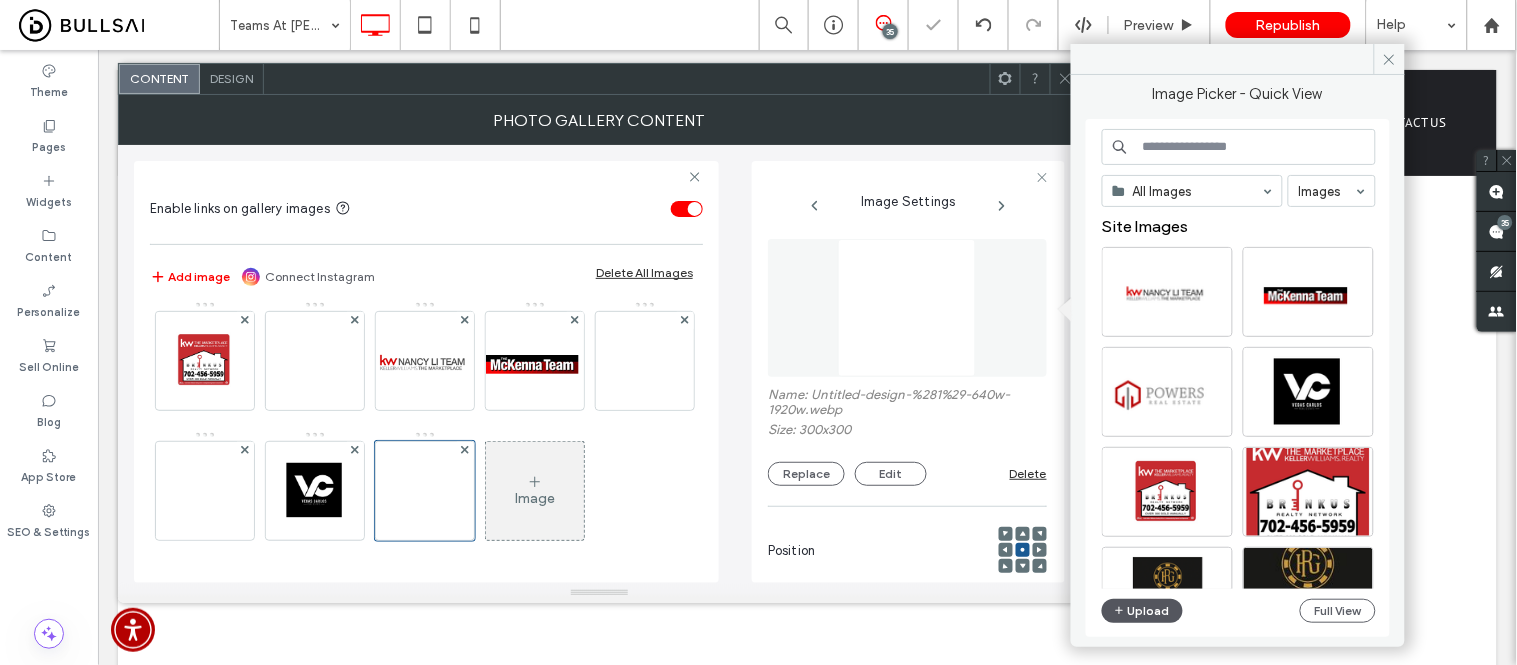 click on "Upload" at bounding box center (1143, 611) 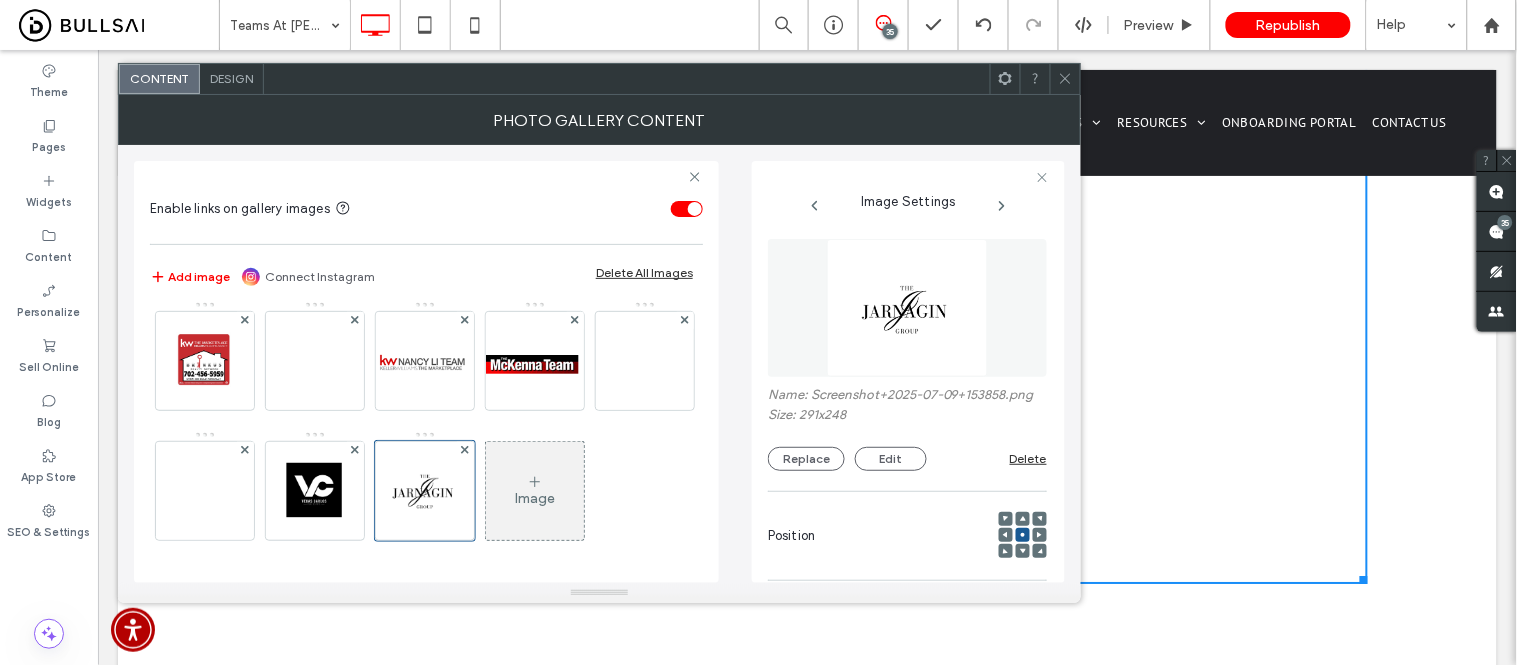 click 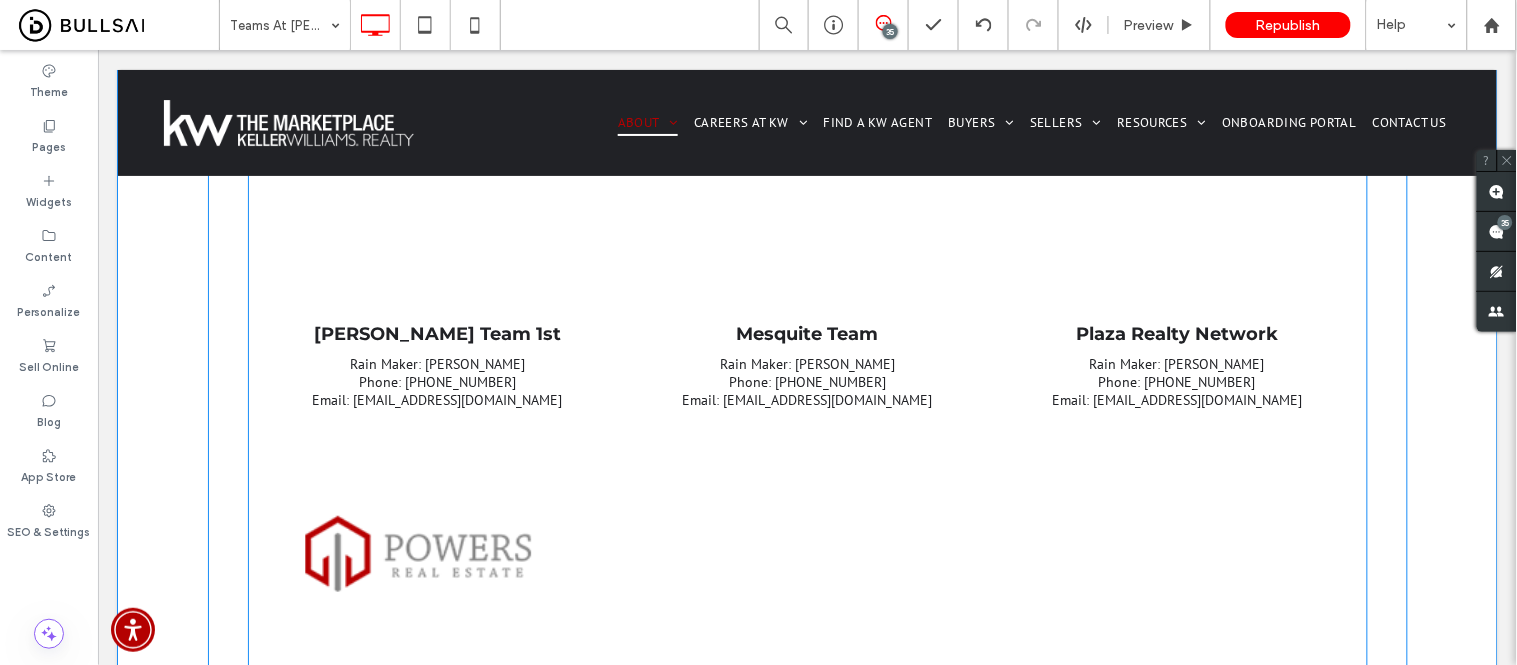 scroll, scrollTop: 4111, scrollLeft: 0, axis: vertical 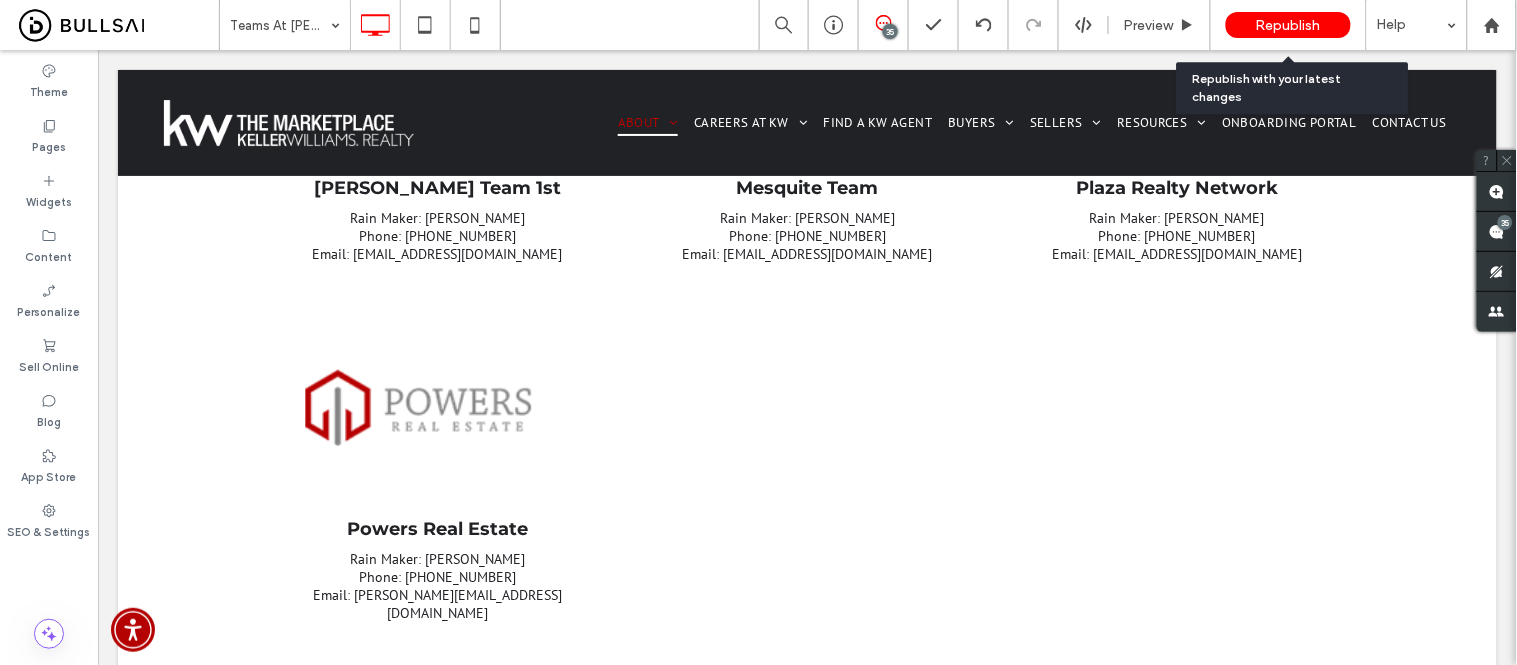 click on "Republish" at bounding box center [1288, 25] 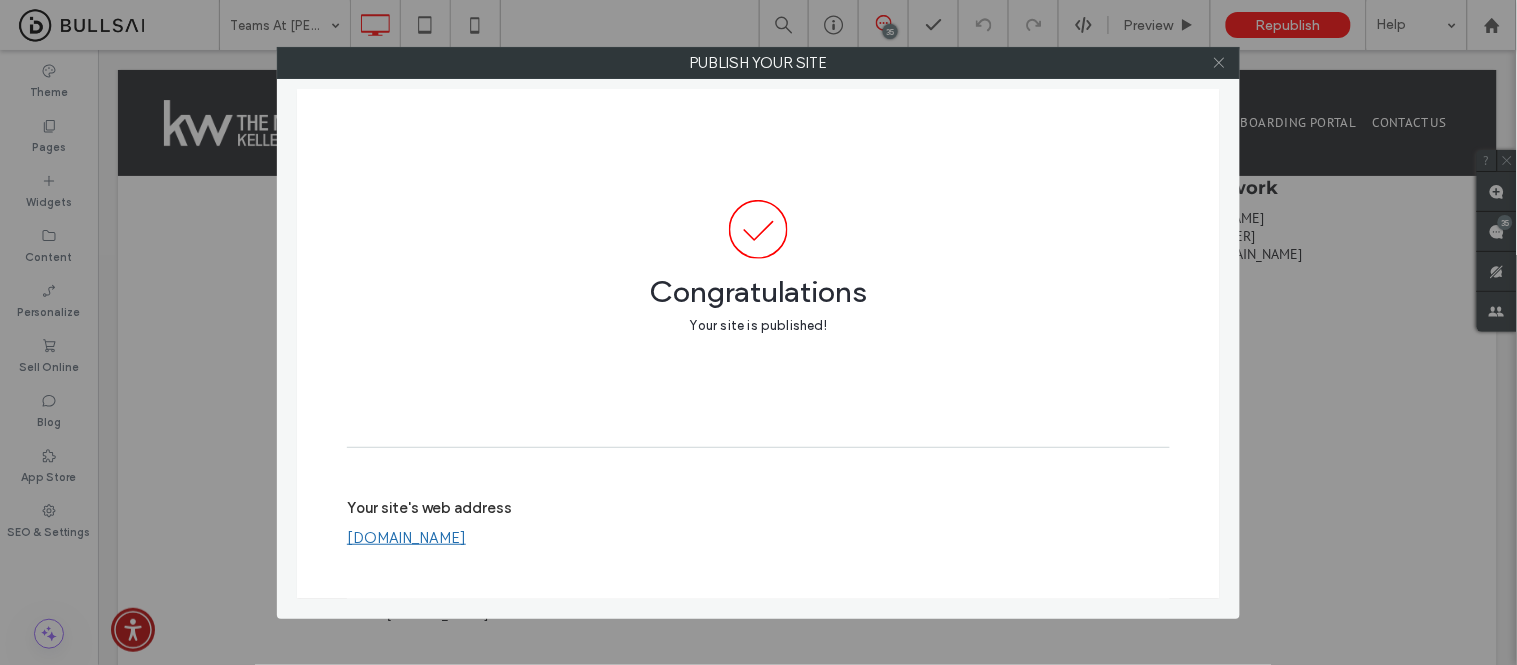 click 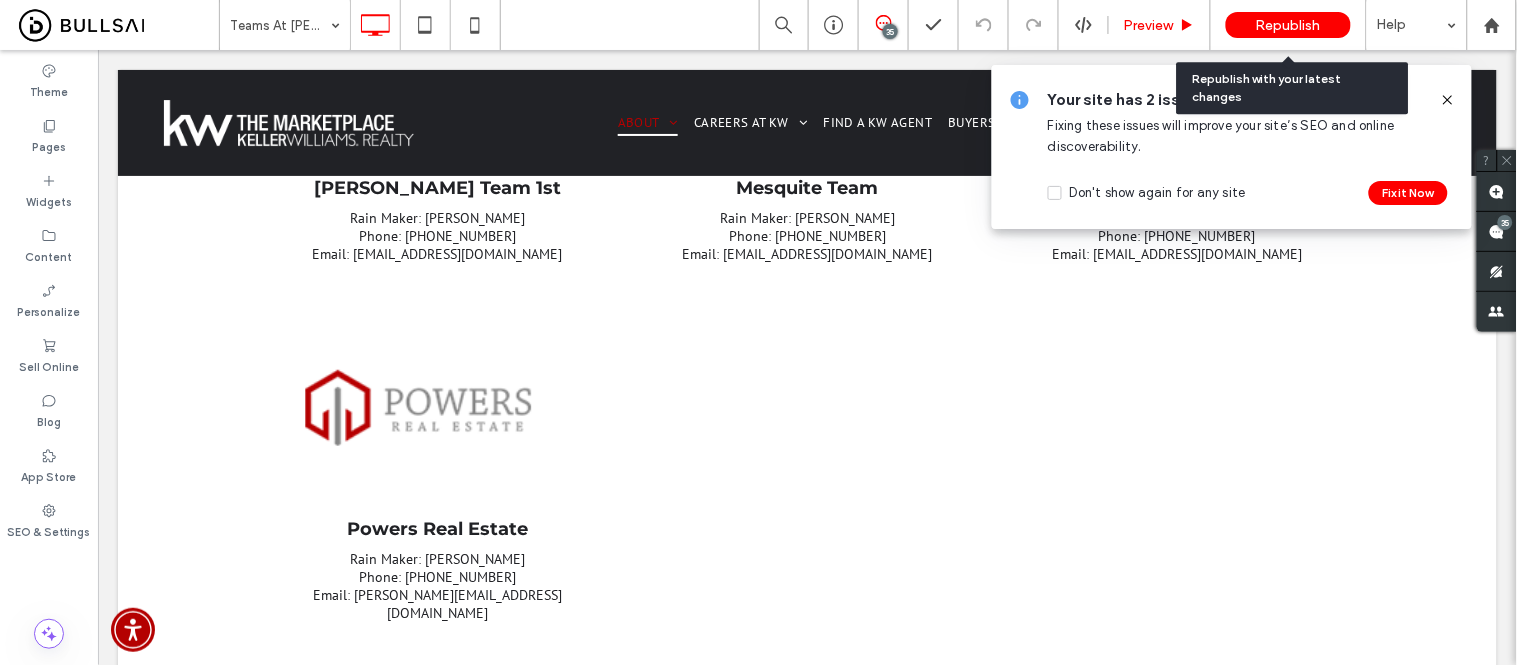 drag, startPoint x: 1267, startPoint y: 21, endPoint x: 1190, endPoint y: 4, distance: 78.854294 